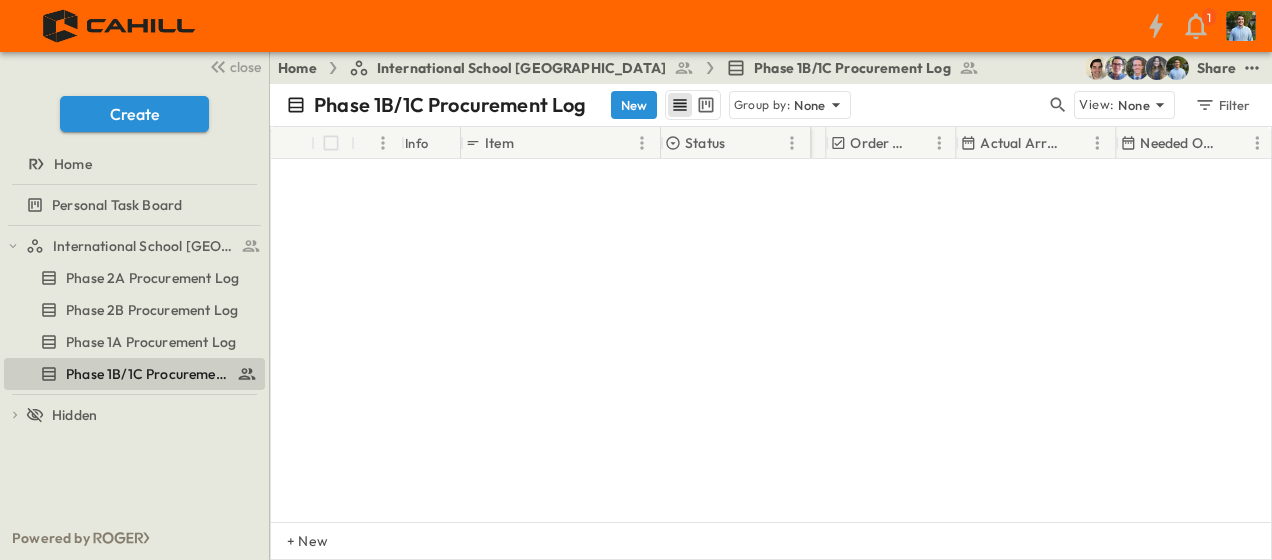 scroll, scrollTop: 0, scrollLeft: 0, axis: both 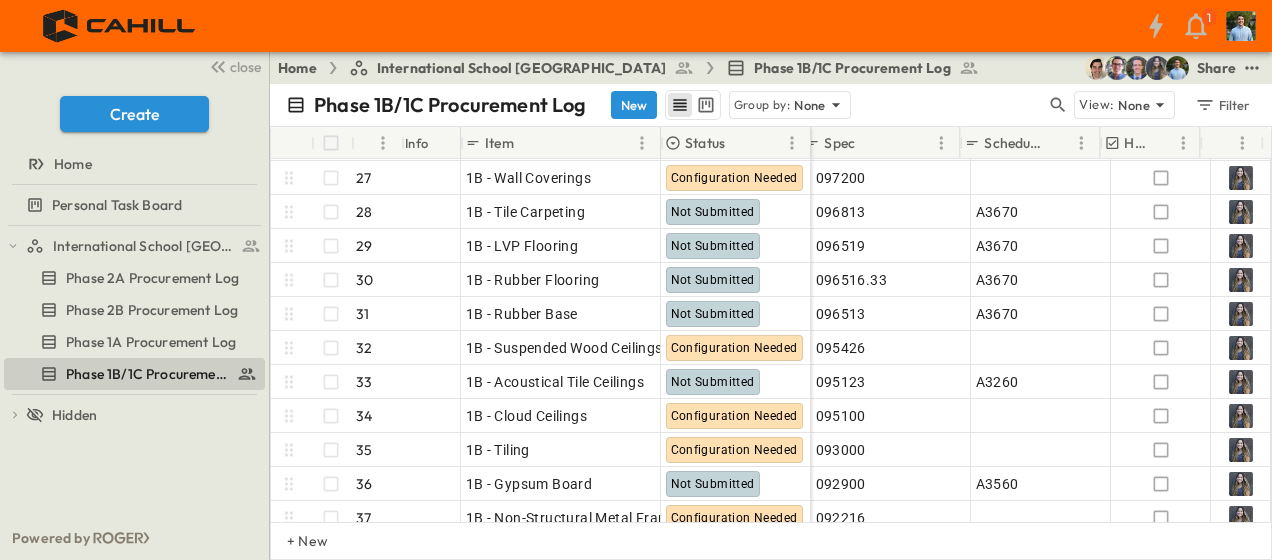 click on "Schedule ID" at bounding box center [1016, 143] 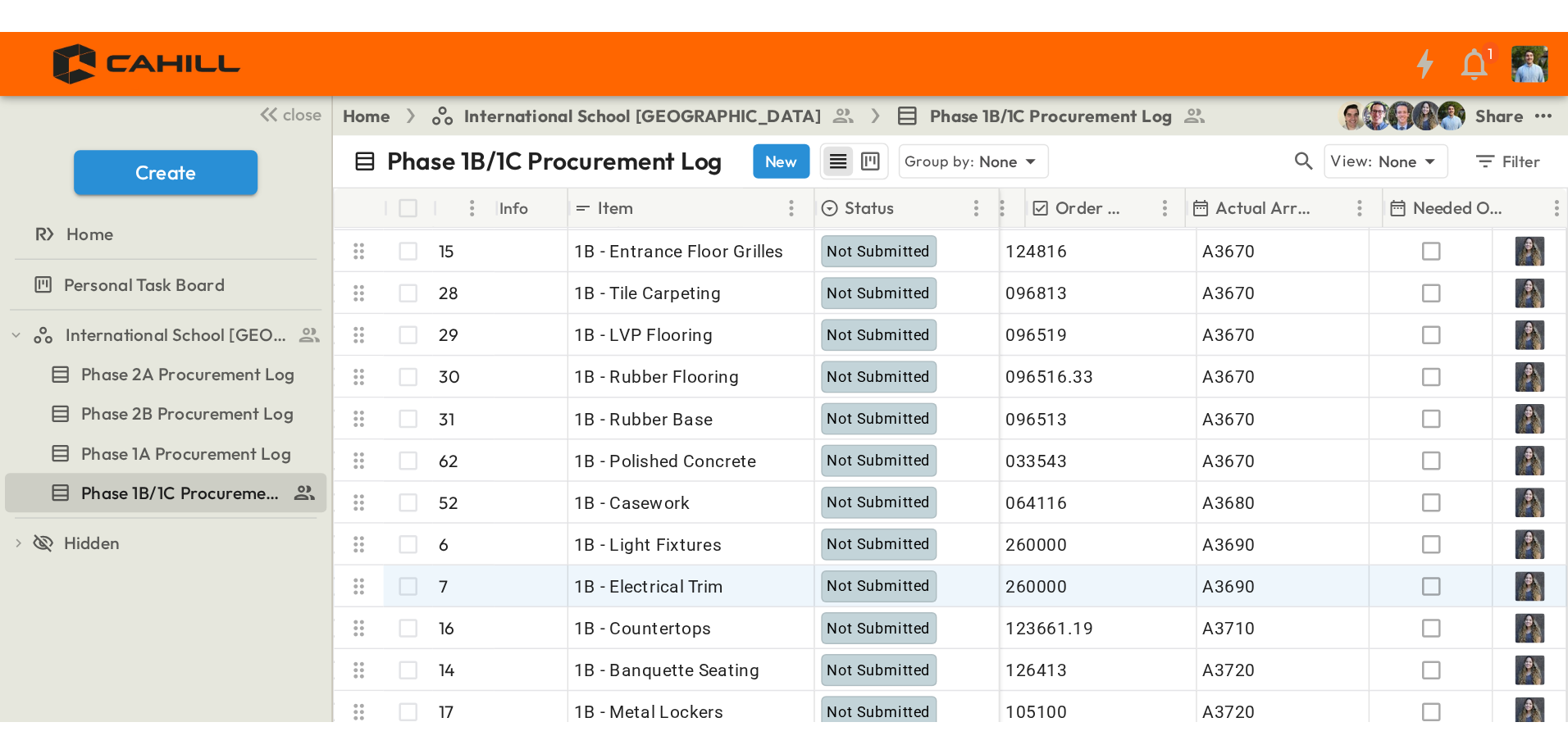 scroll, scrollTop: 529, scrollLeft: 918, axis: both 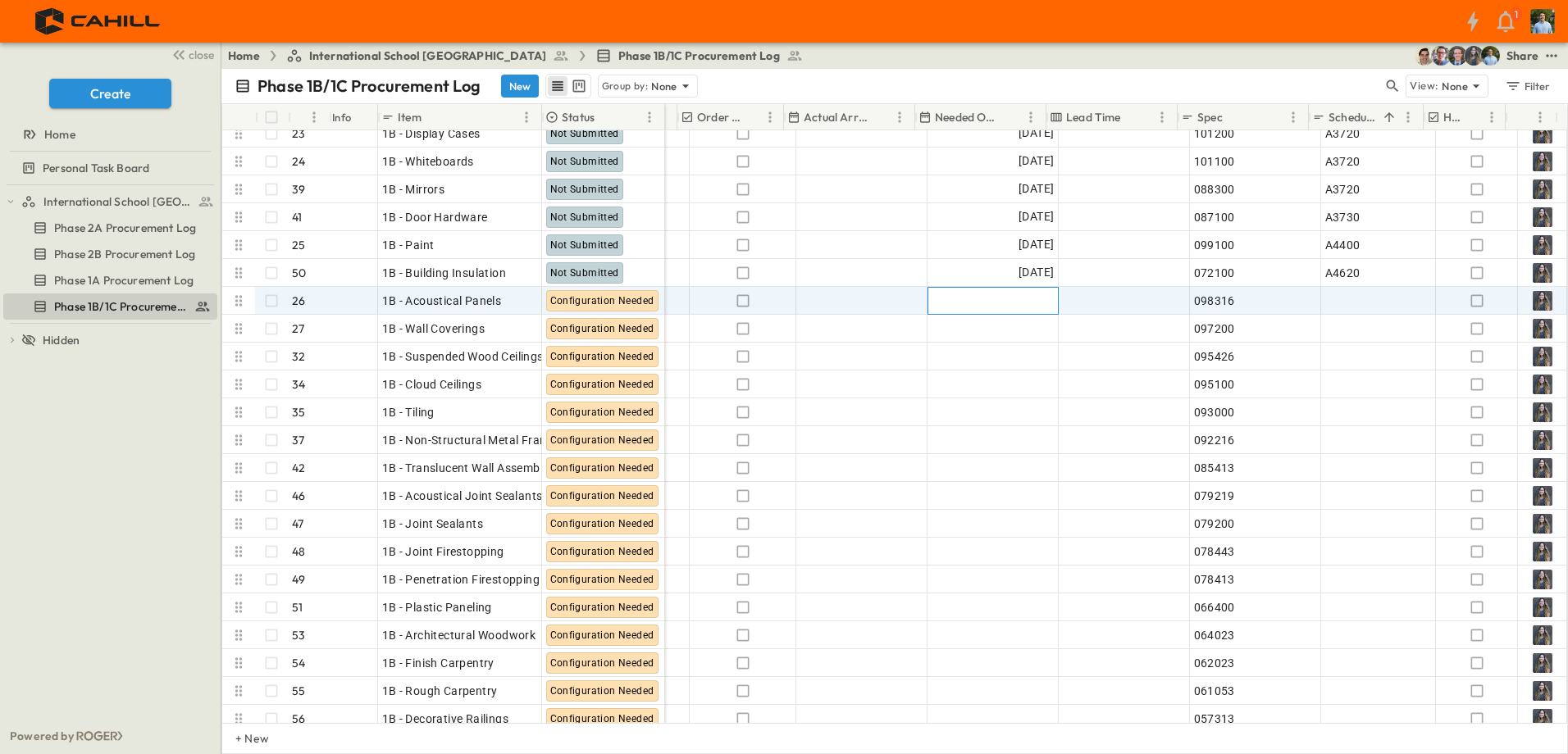 click on "Add Date" at bounding box center [993, 301] 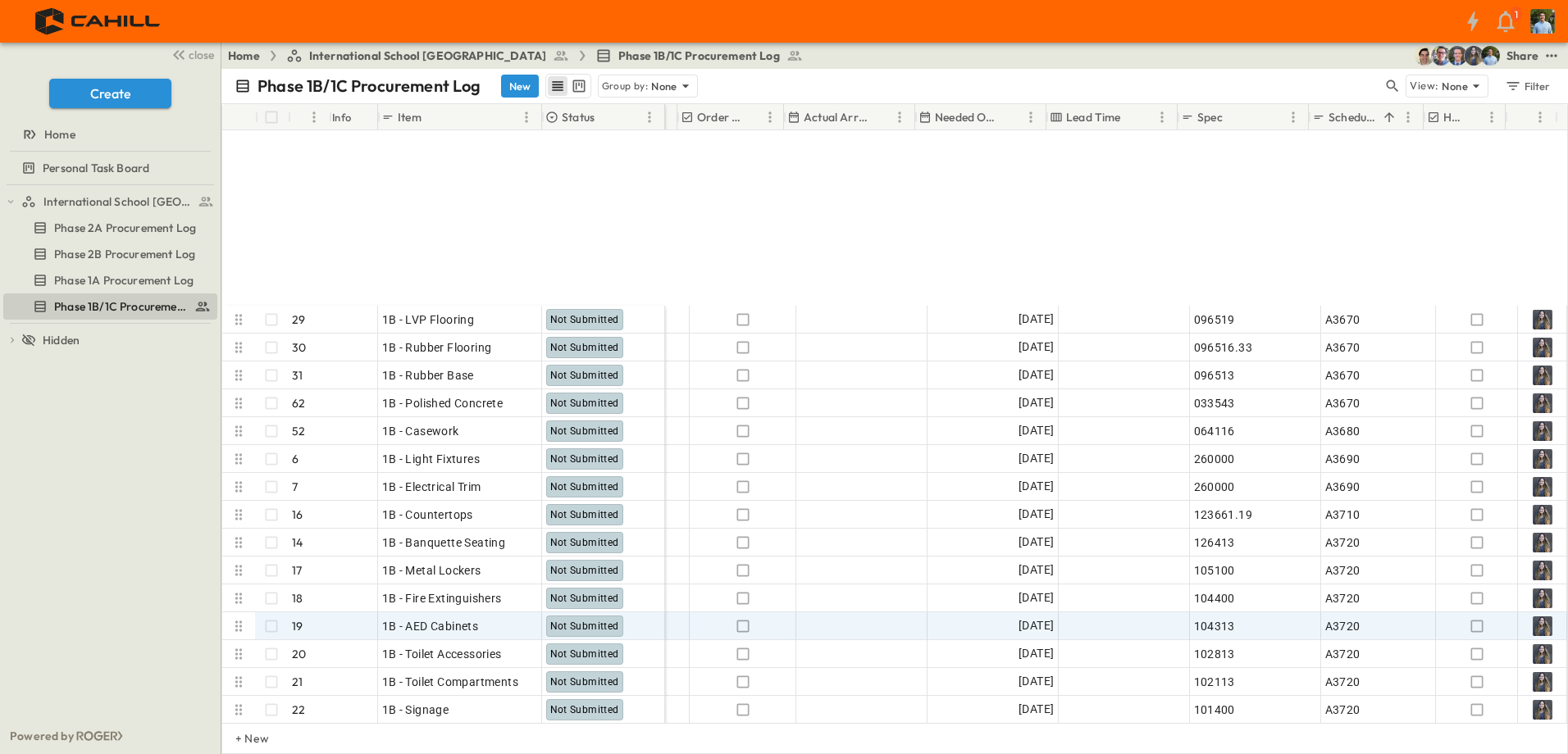 scroll, scrollTop: 820, scrollLeft: 923, axis: both 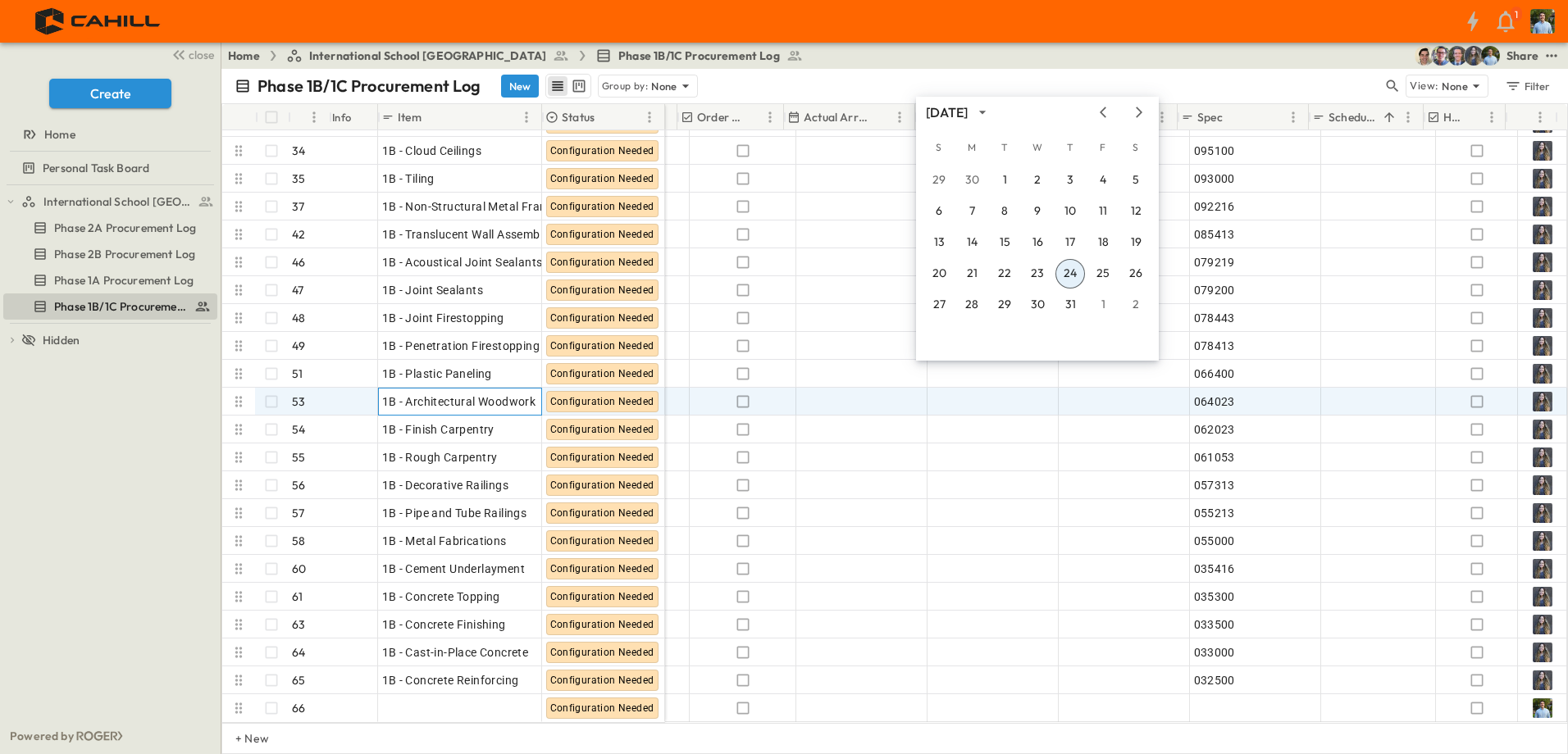 drag, startPoint x: 437, startPoint y: 394, endPoint x: 7, endPoint y: 427, distance: 431.2644 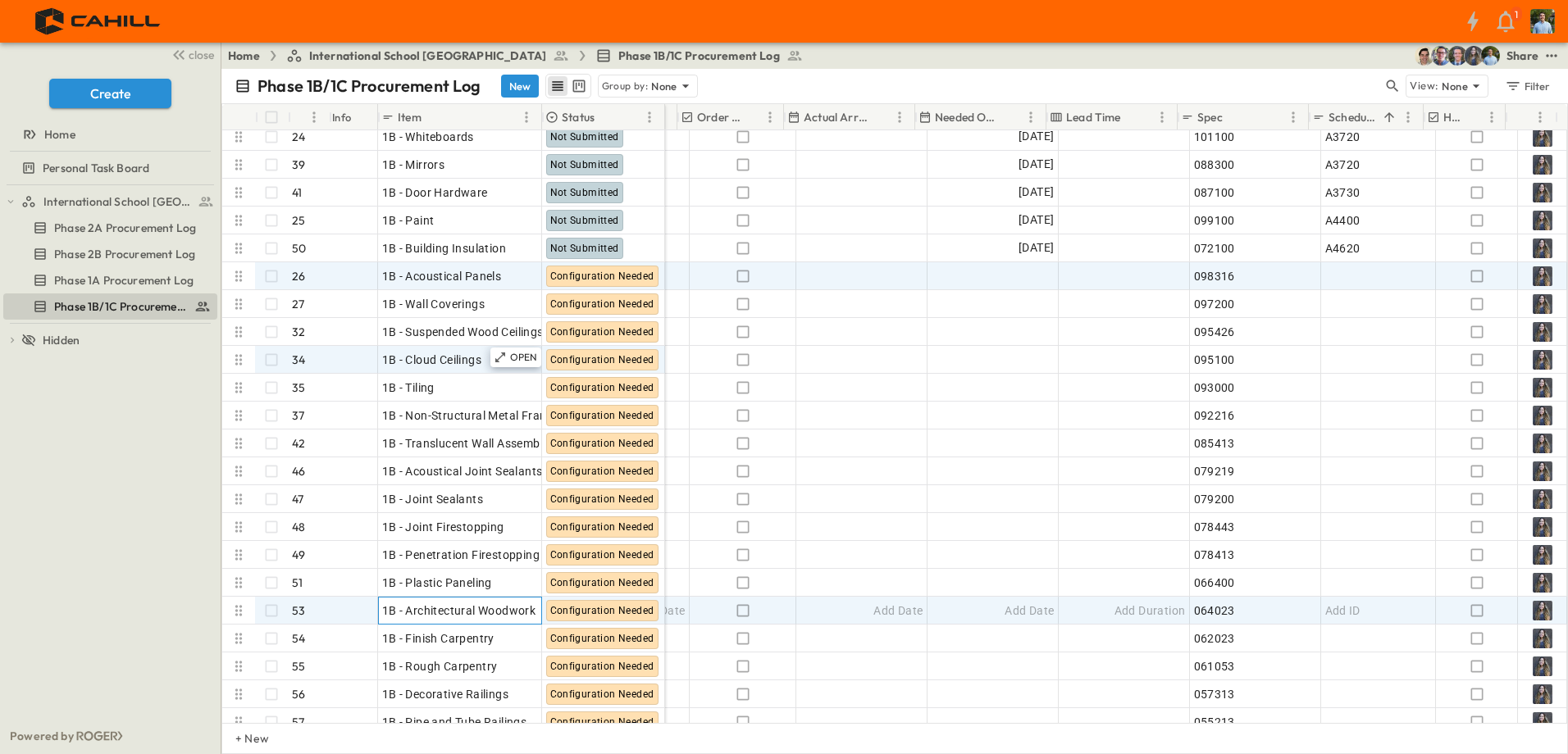scroll, scrollTop: 1014, scrollLeft: 923, axis: both 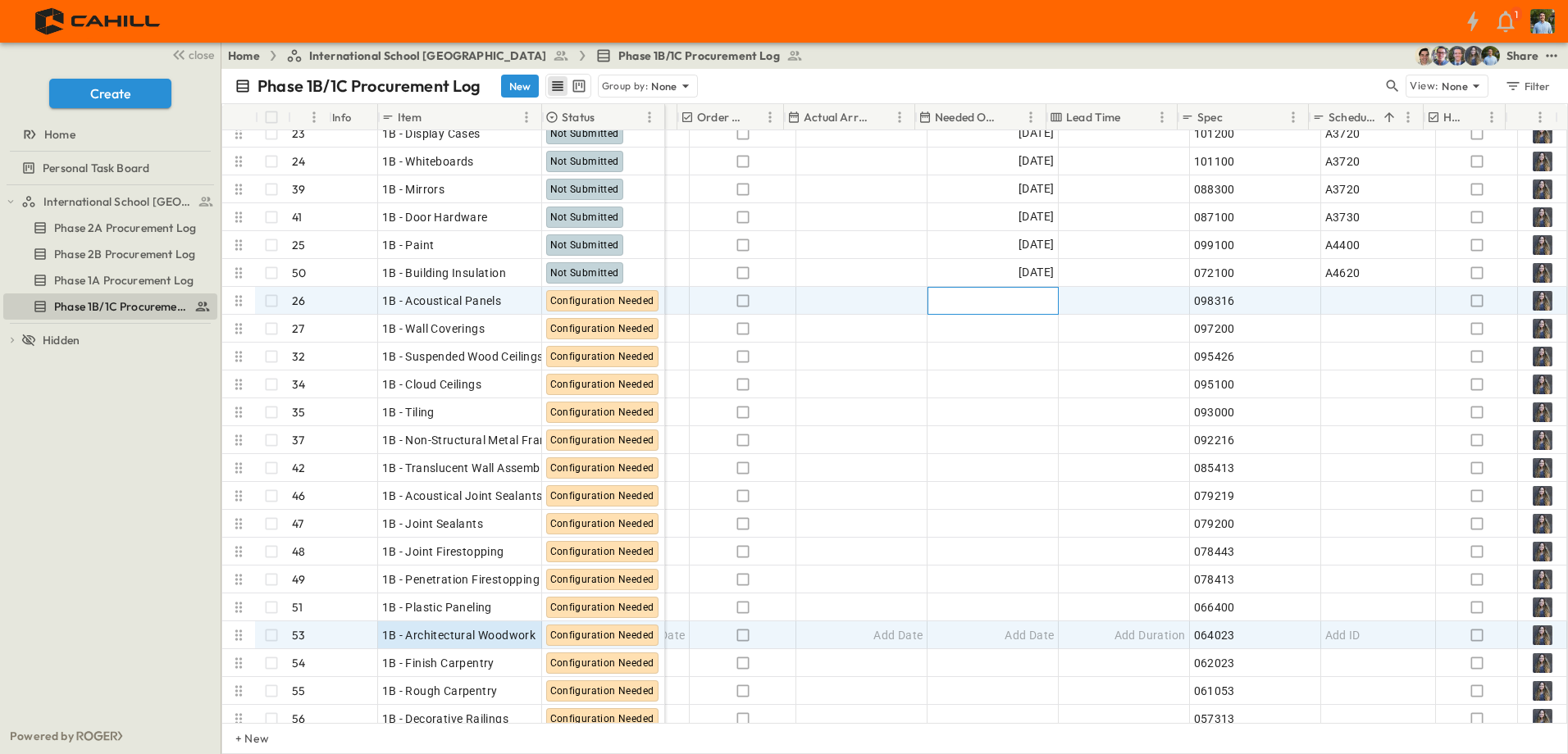 click on "Add Date" at bounding box center (1029, 301) 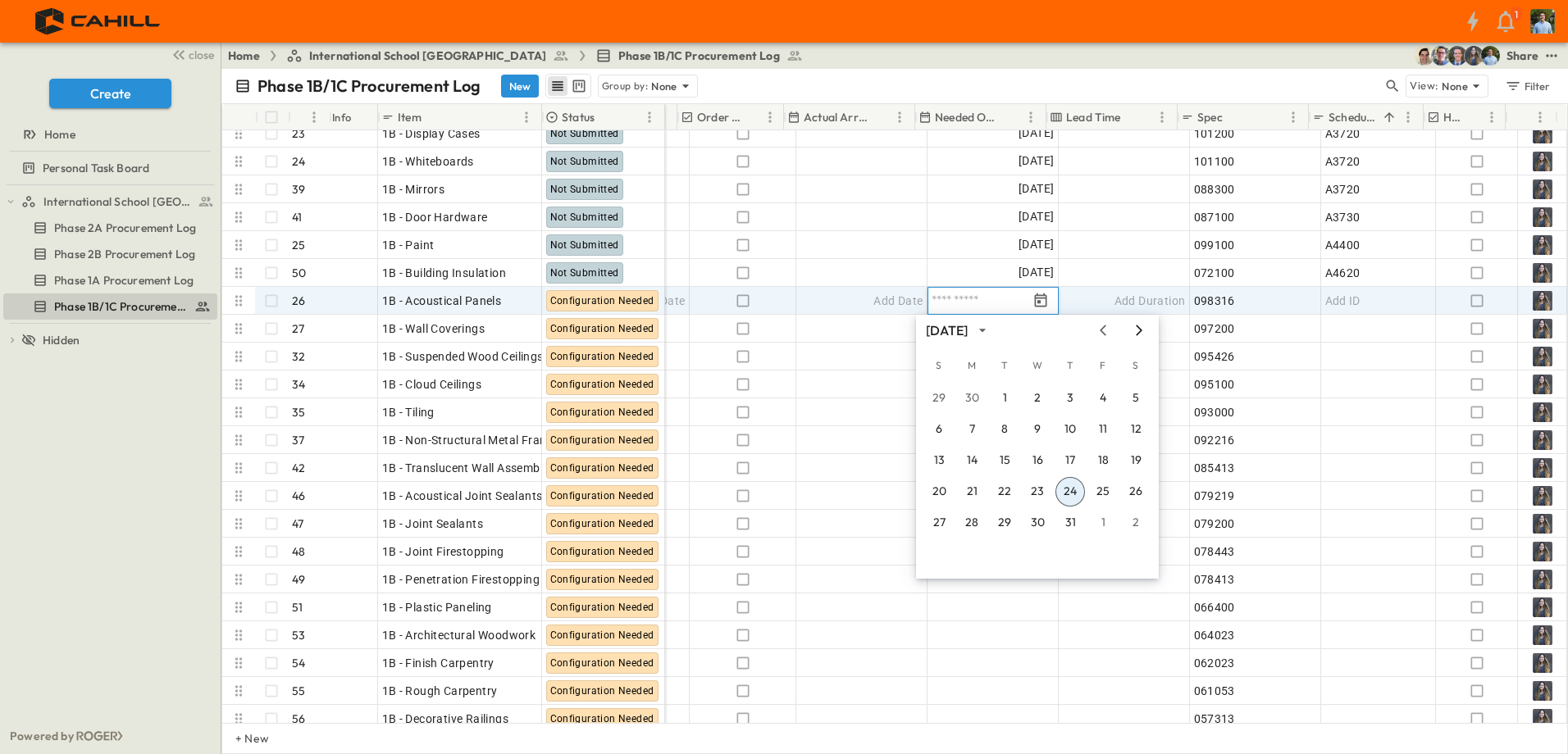 click 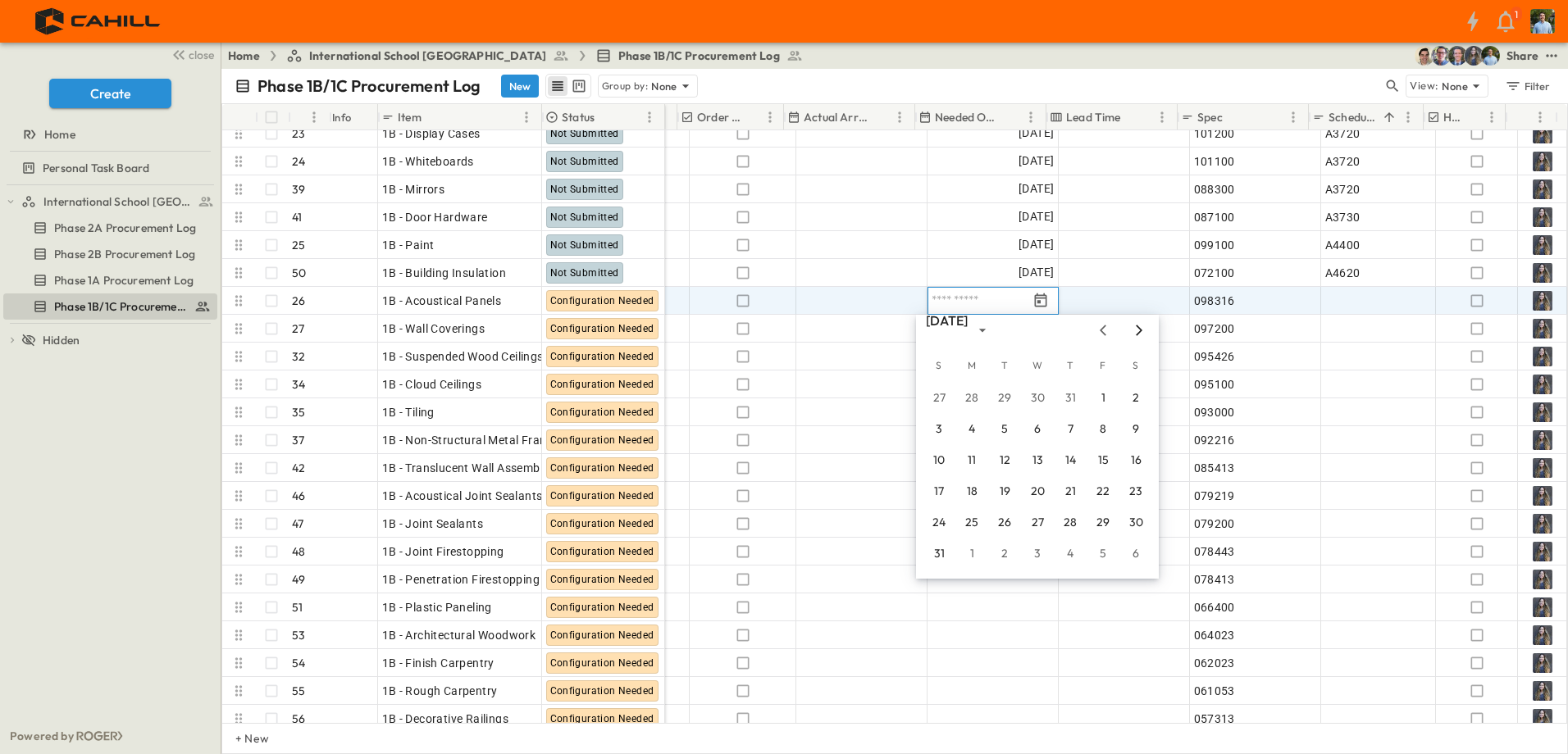 click 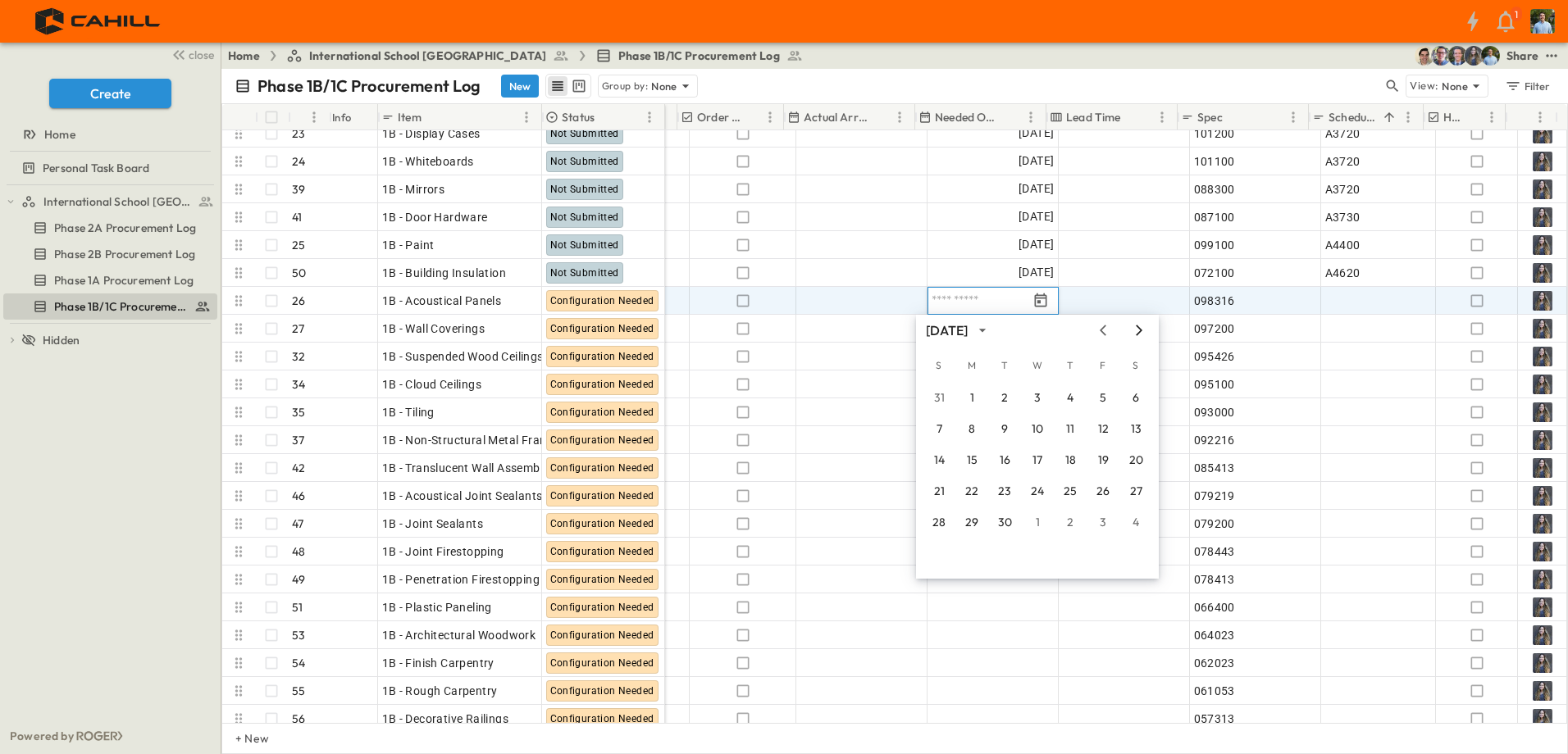 click 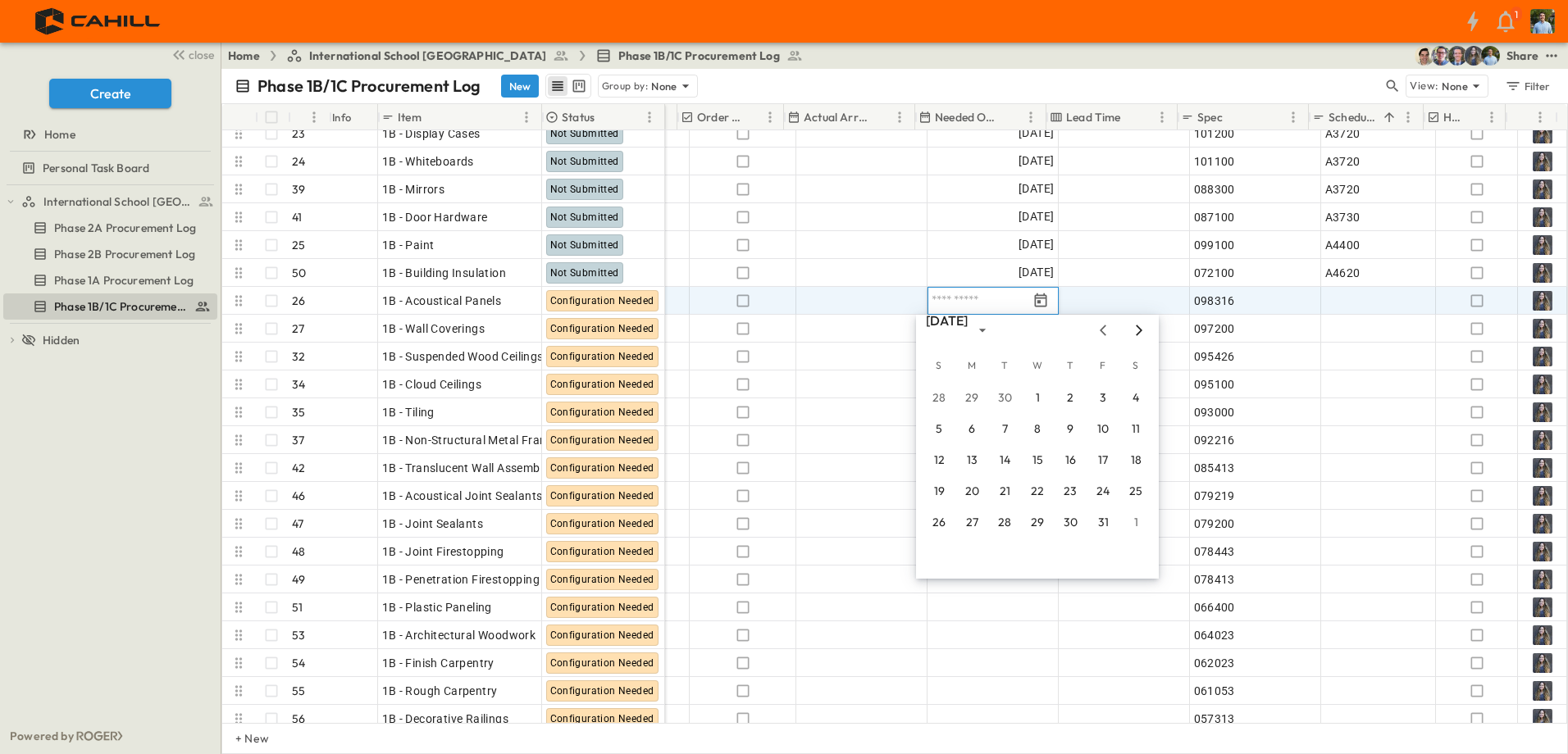 click 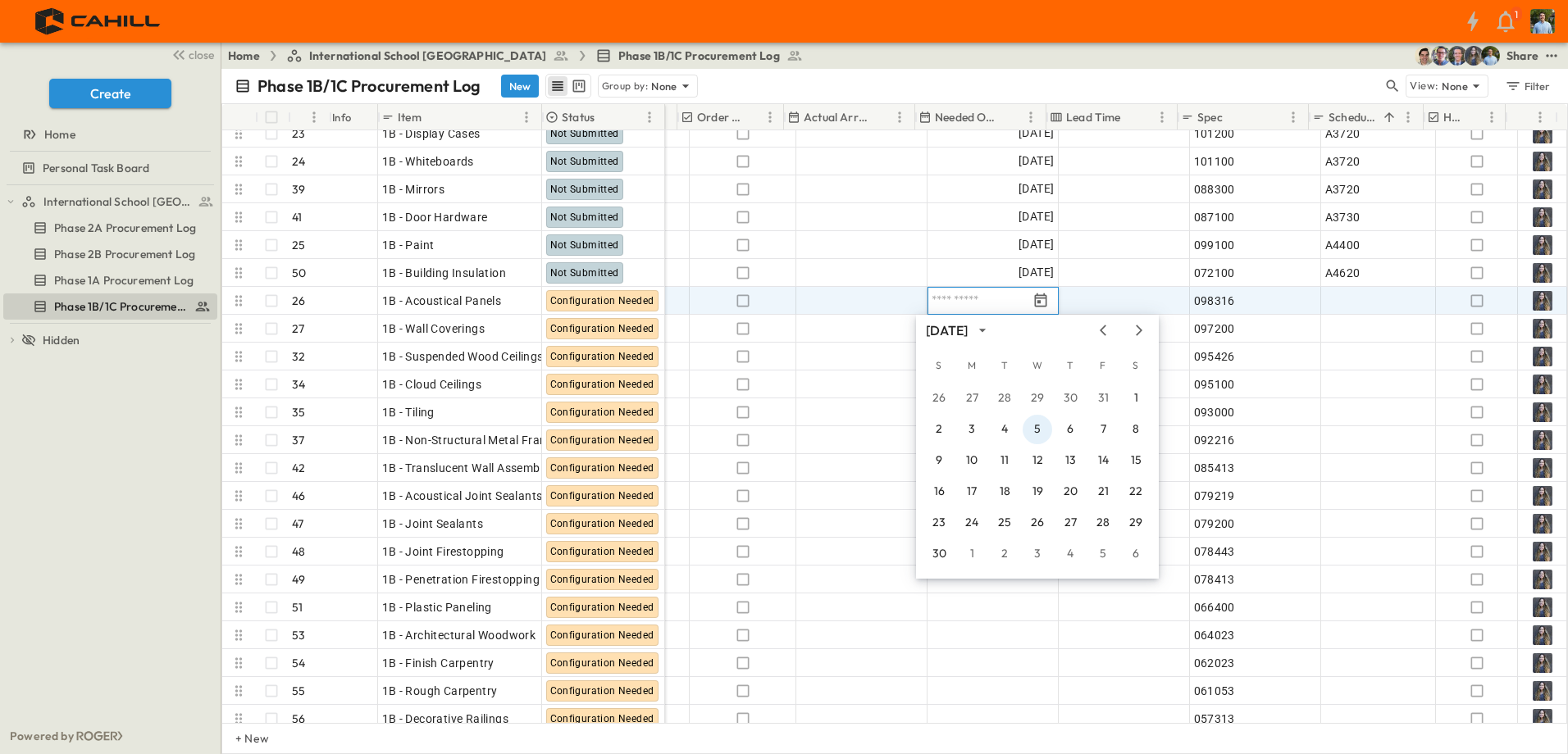 click on "5" at bounding box center [1037, 429] 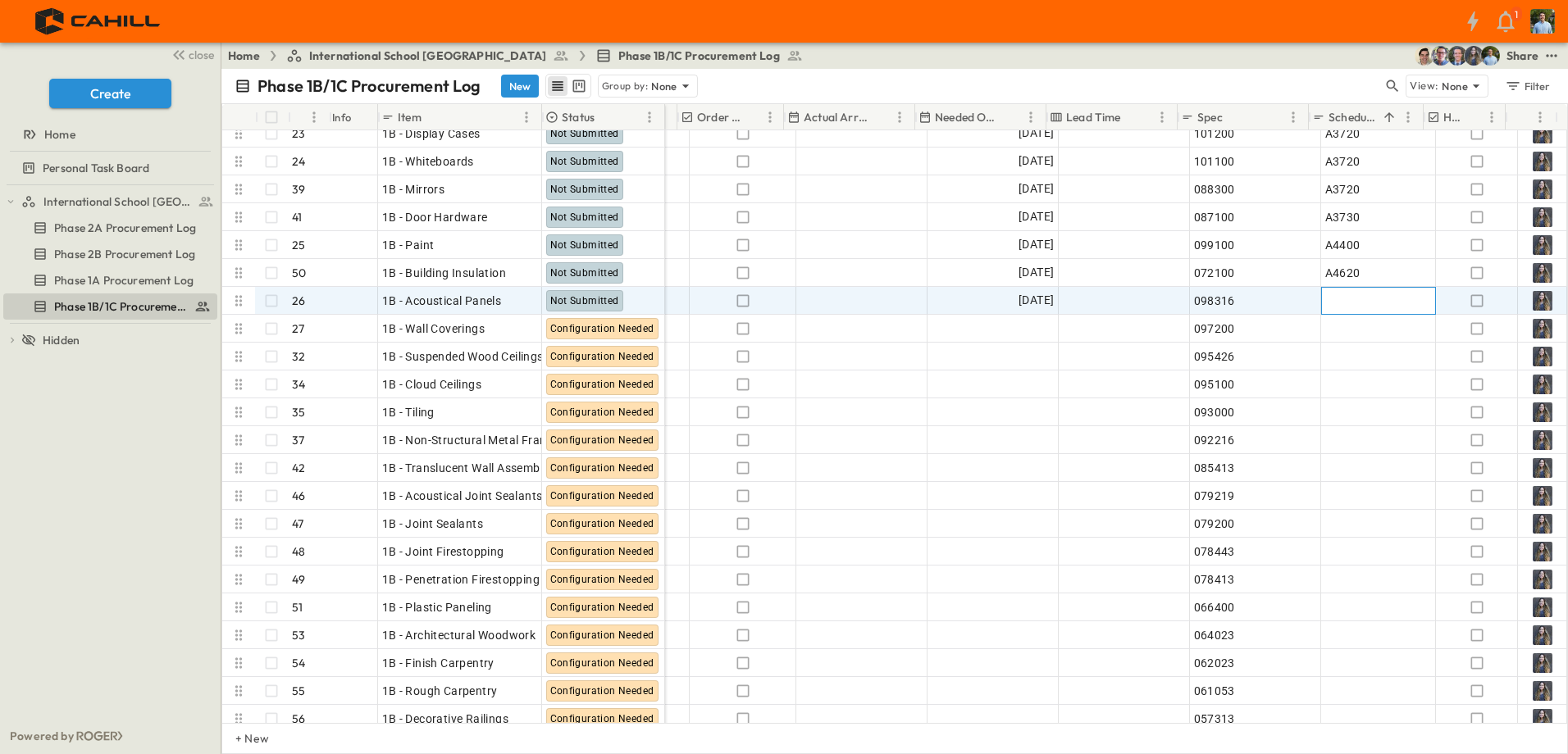 click on "Add ID" at bounding box center (1379, 301) 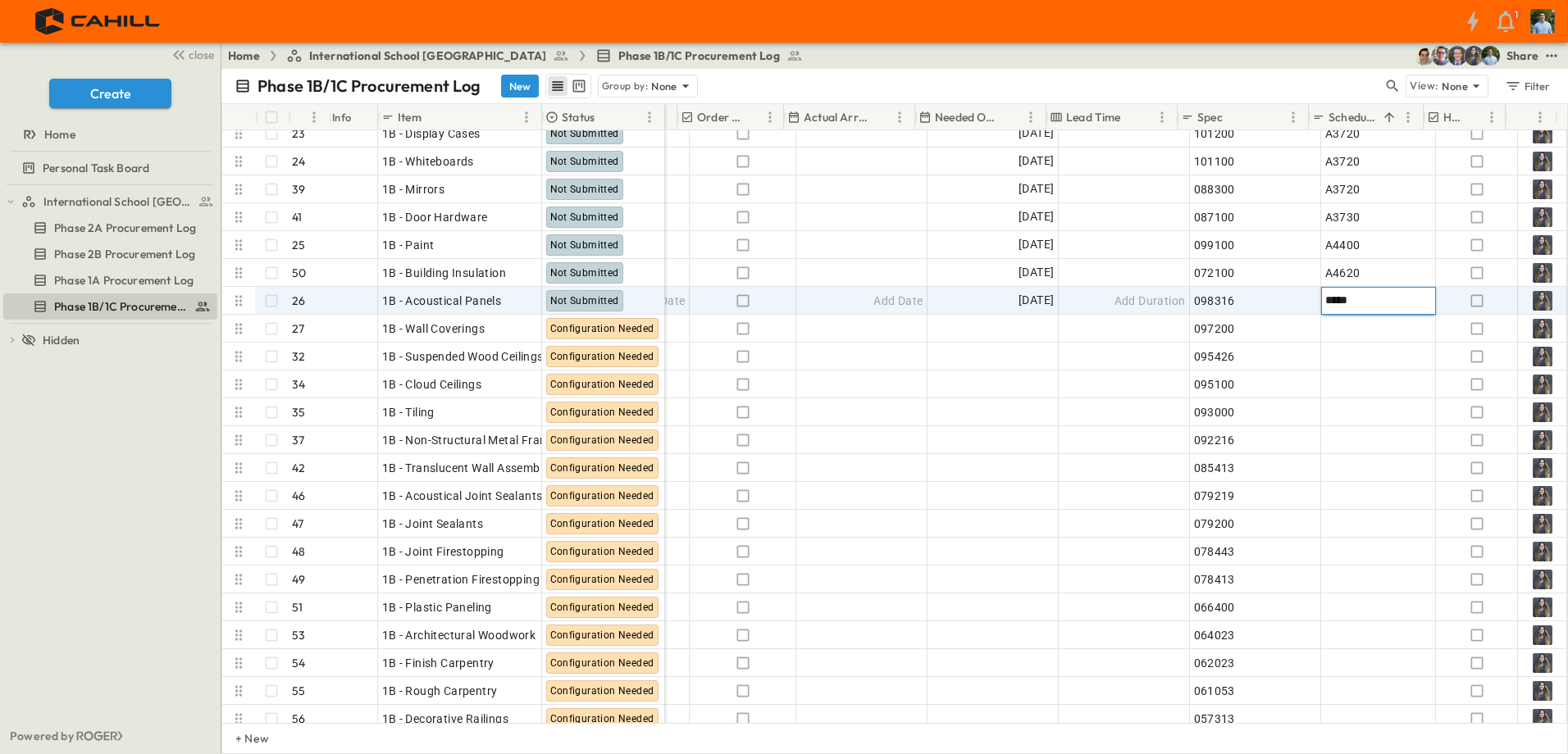 type on "*****" 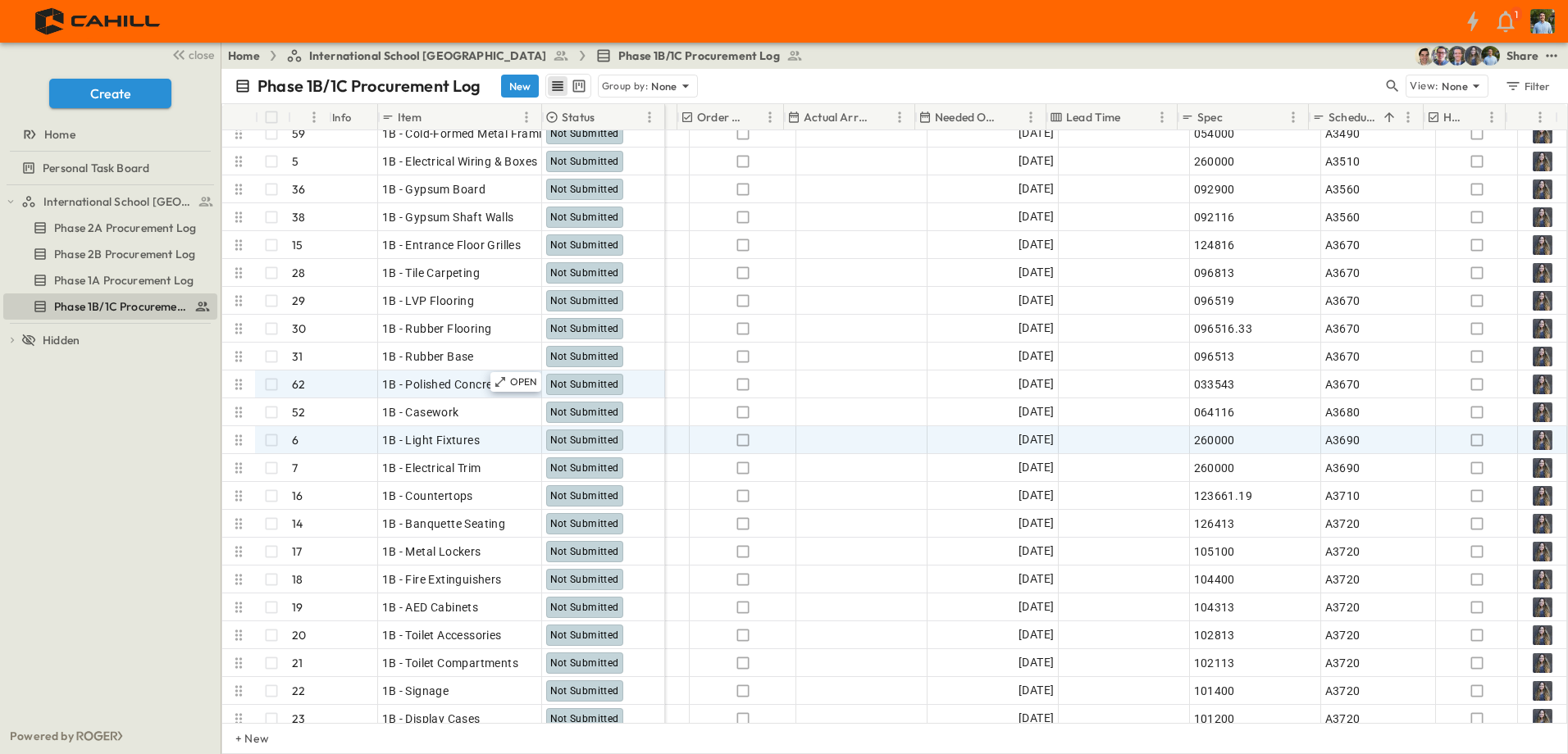 scroll, scrollTop: 483, scrollLeft: 923, axis: both 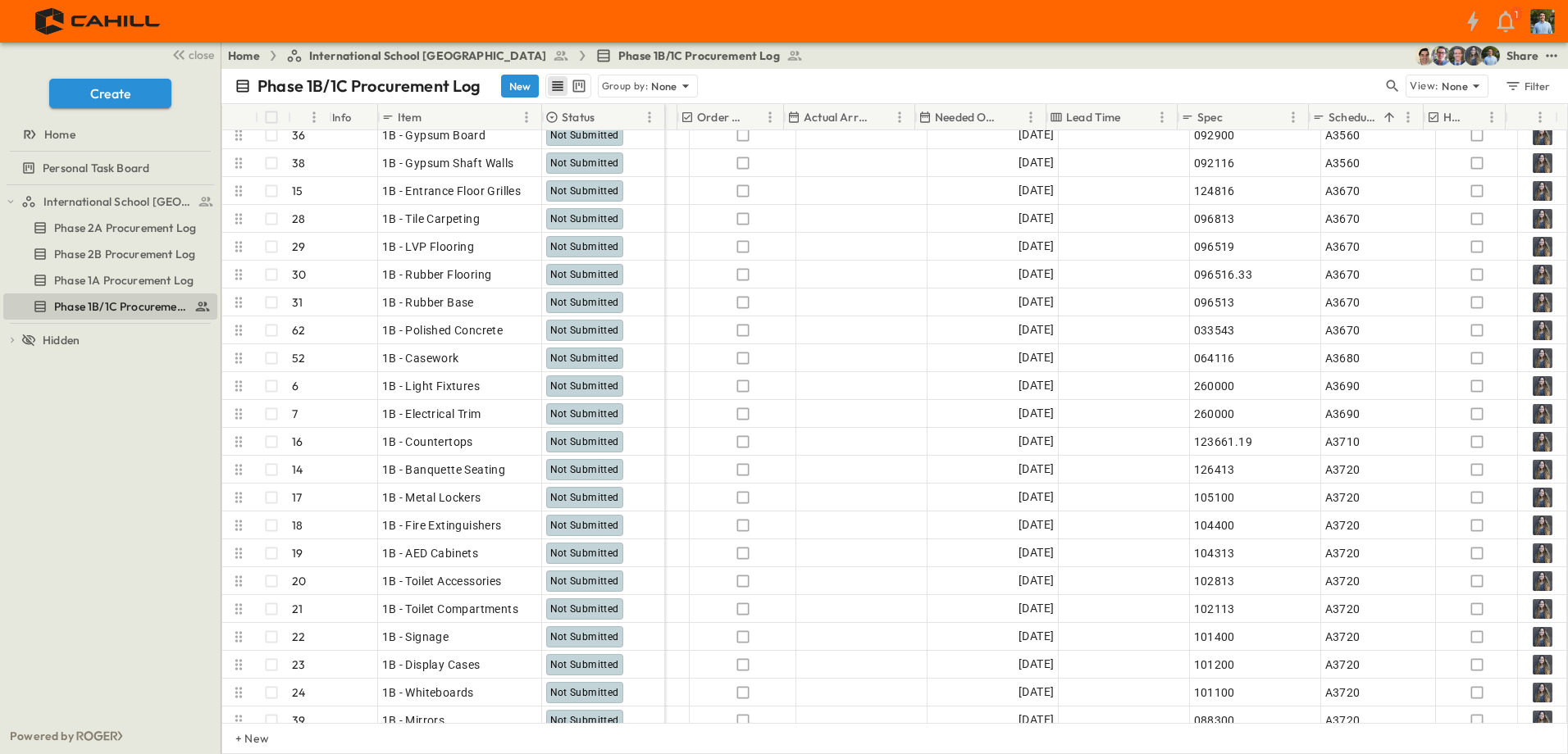 click on "Info" at bounding box center (342, 117) 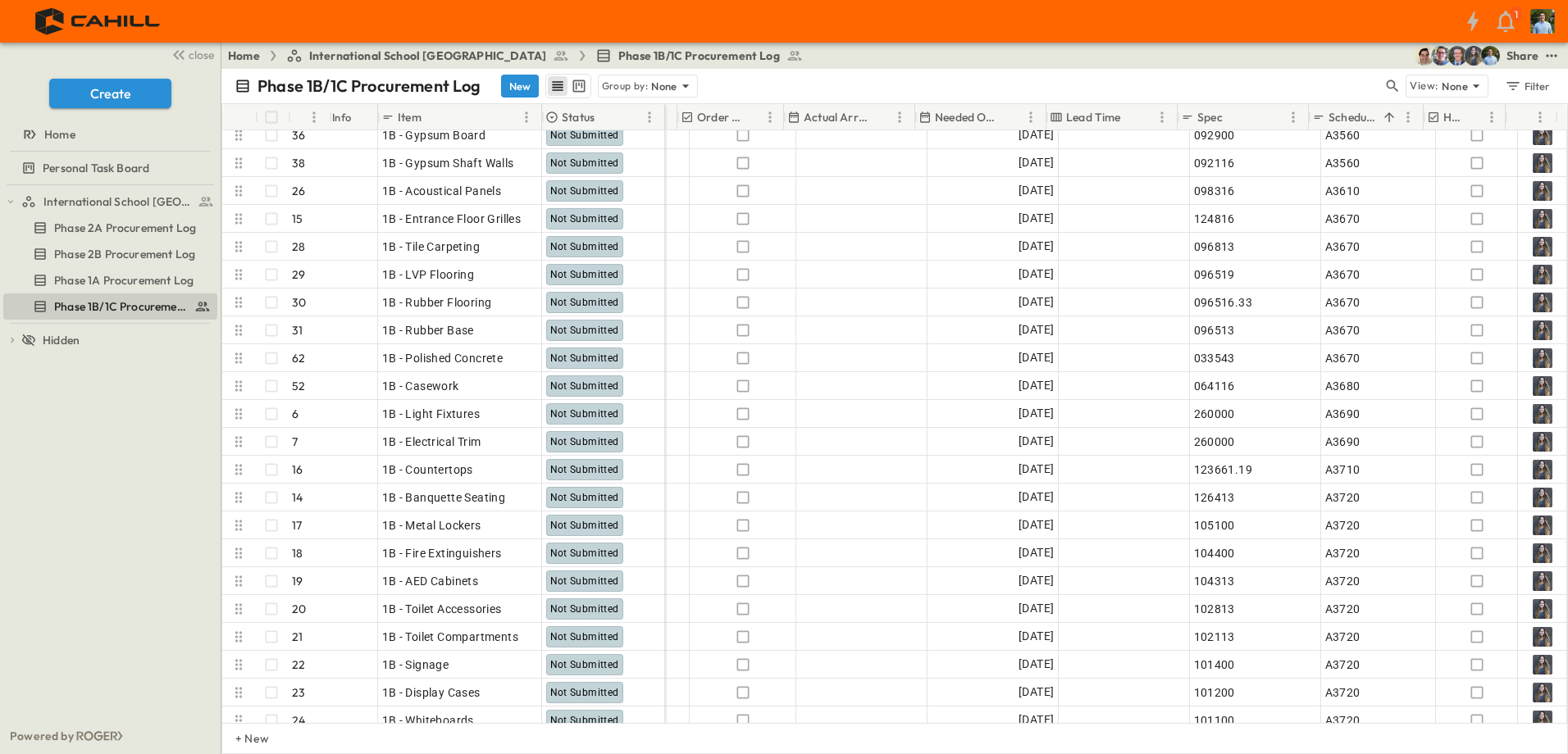 click at bounding box center (330, 117) 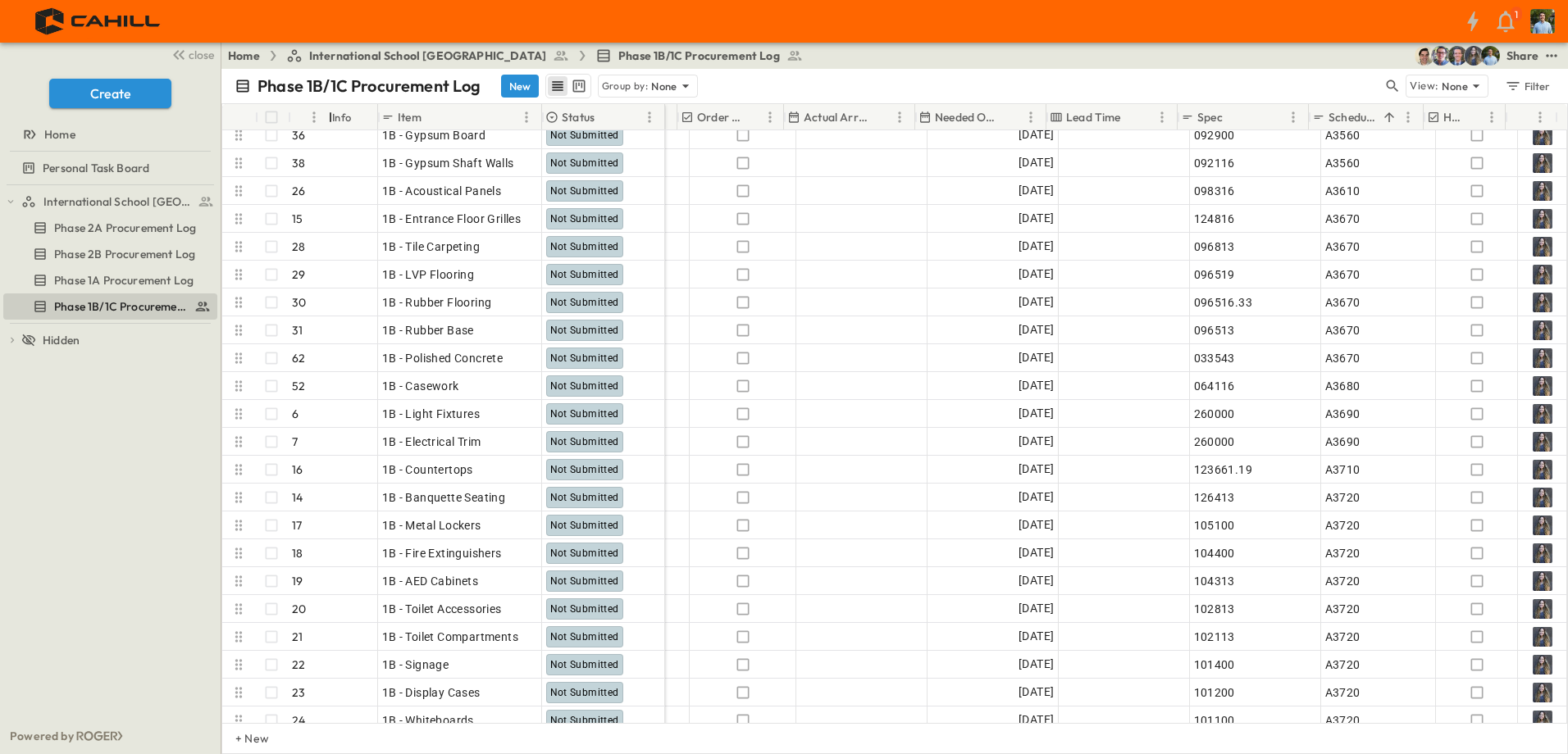 click at bounding box center [330, 117] 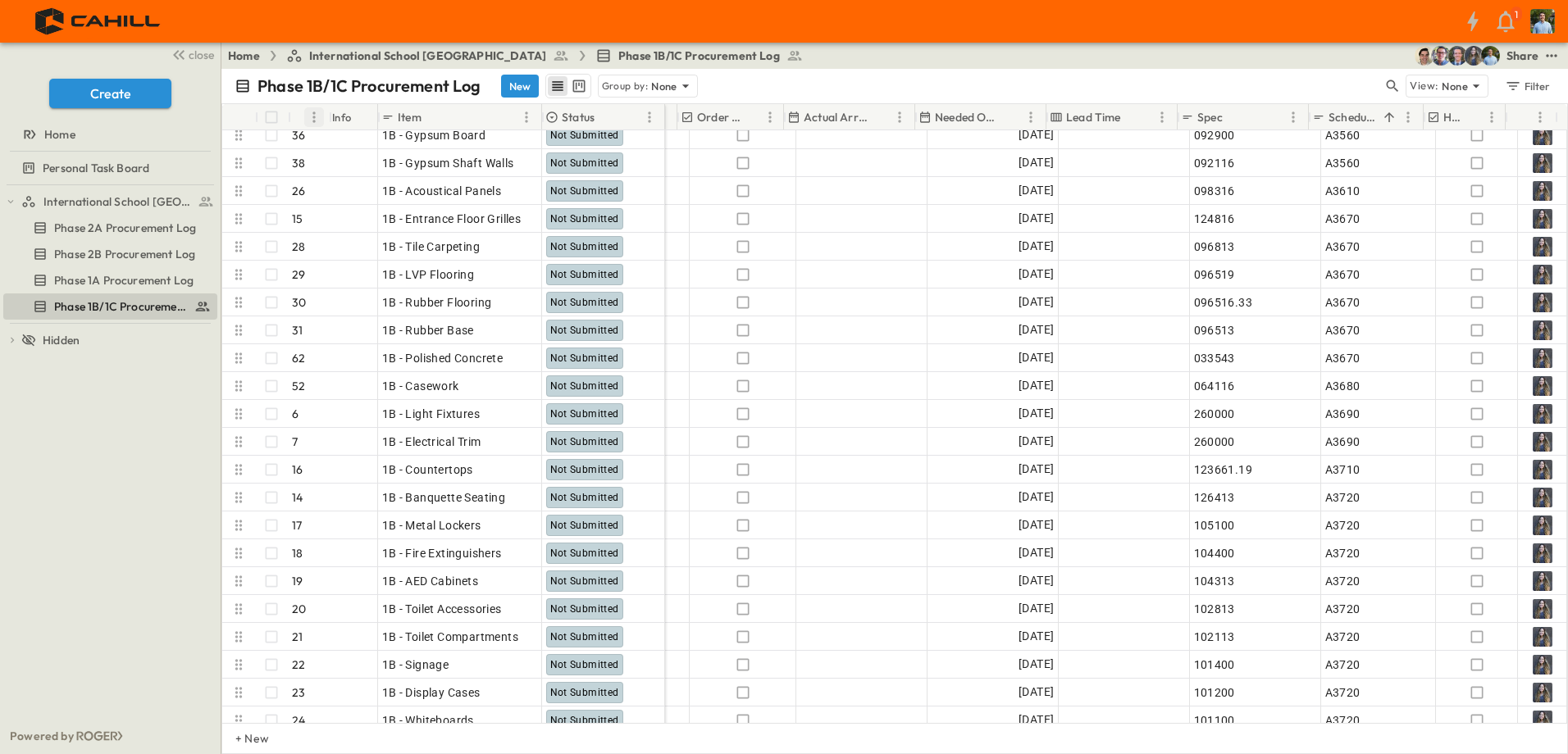 click 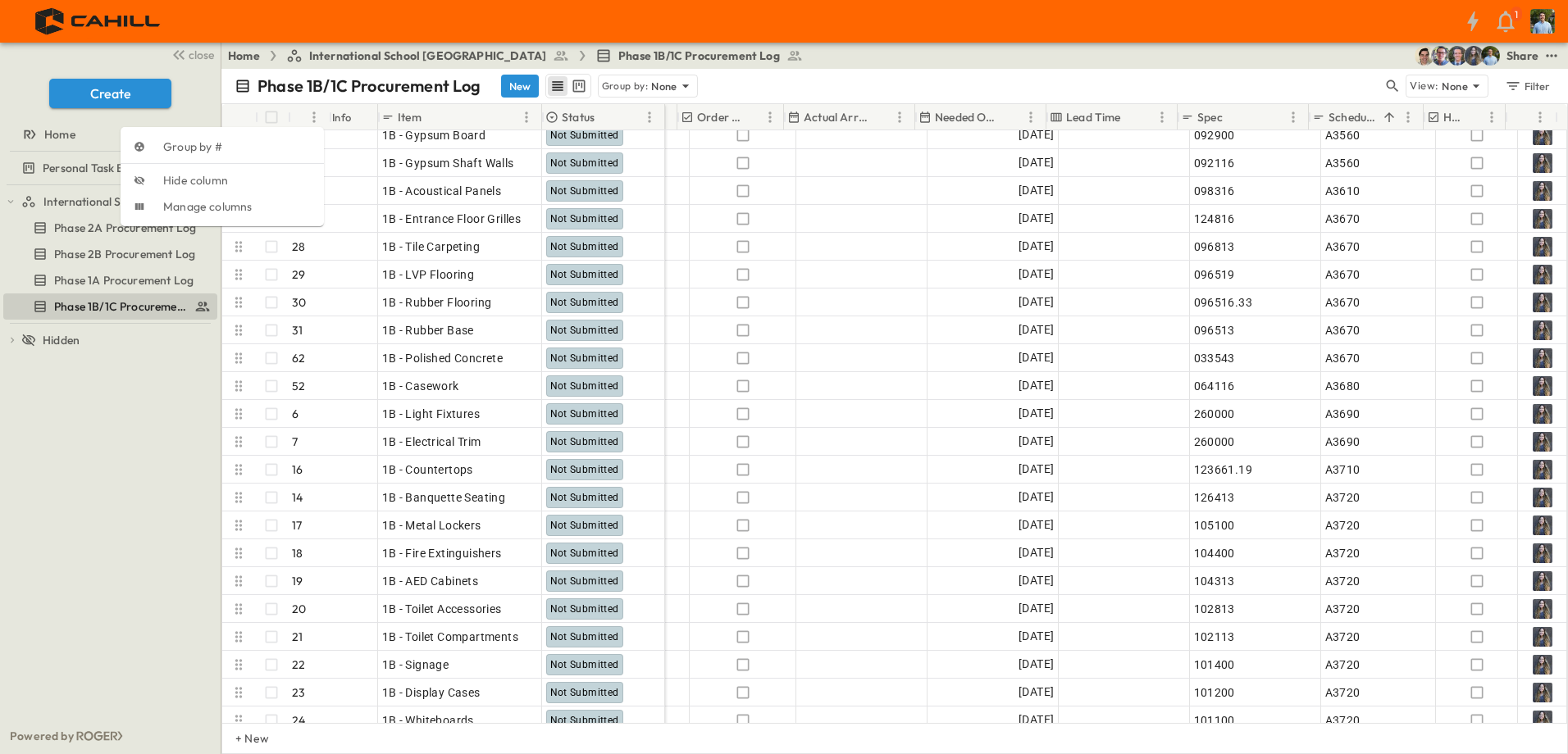 click on "Phase 1B/1C Procurement Log New Group by: None" at bounding box center [809, 86] 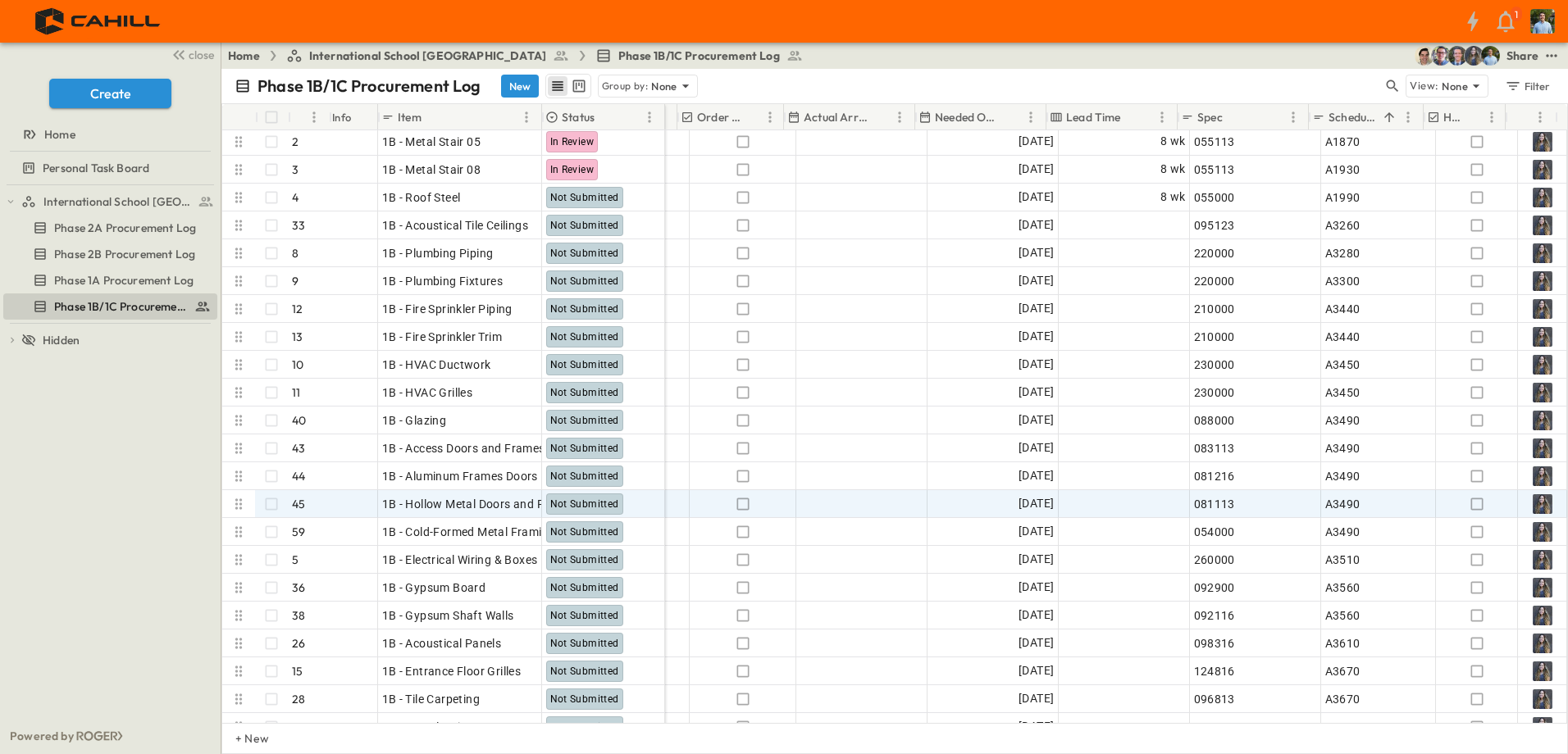 scroll, scrollTop: 0, scrollLeft: 923, axis: horizontal 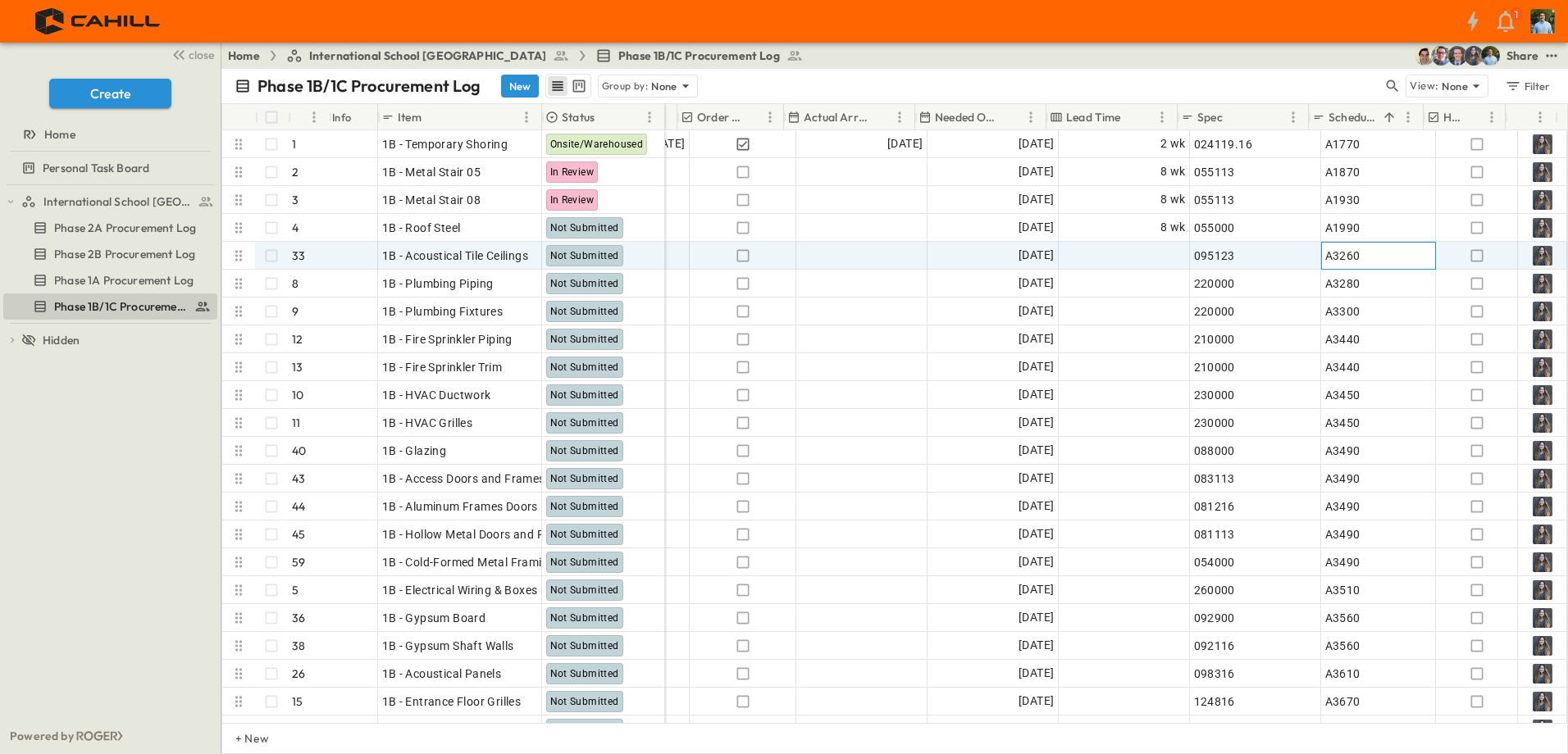 click on "A3260" at bounding box center (1342, 256) 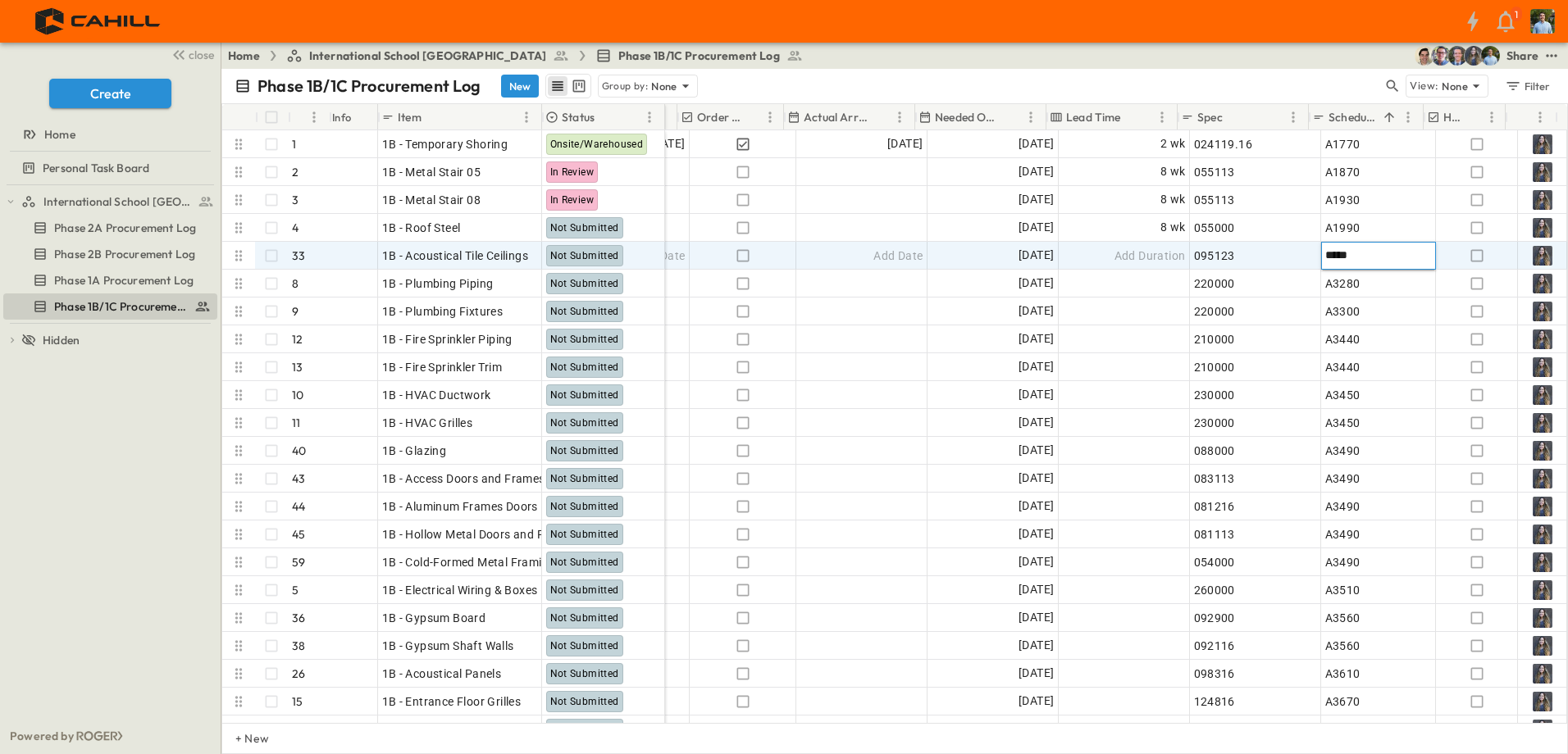 click on "*****" at bounding box center [1378, 255] 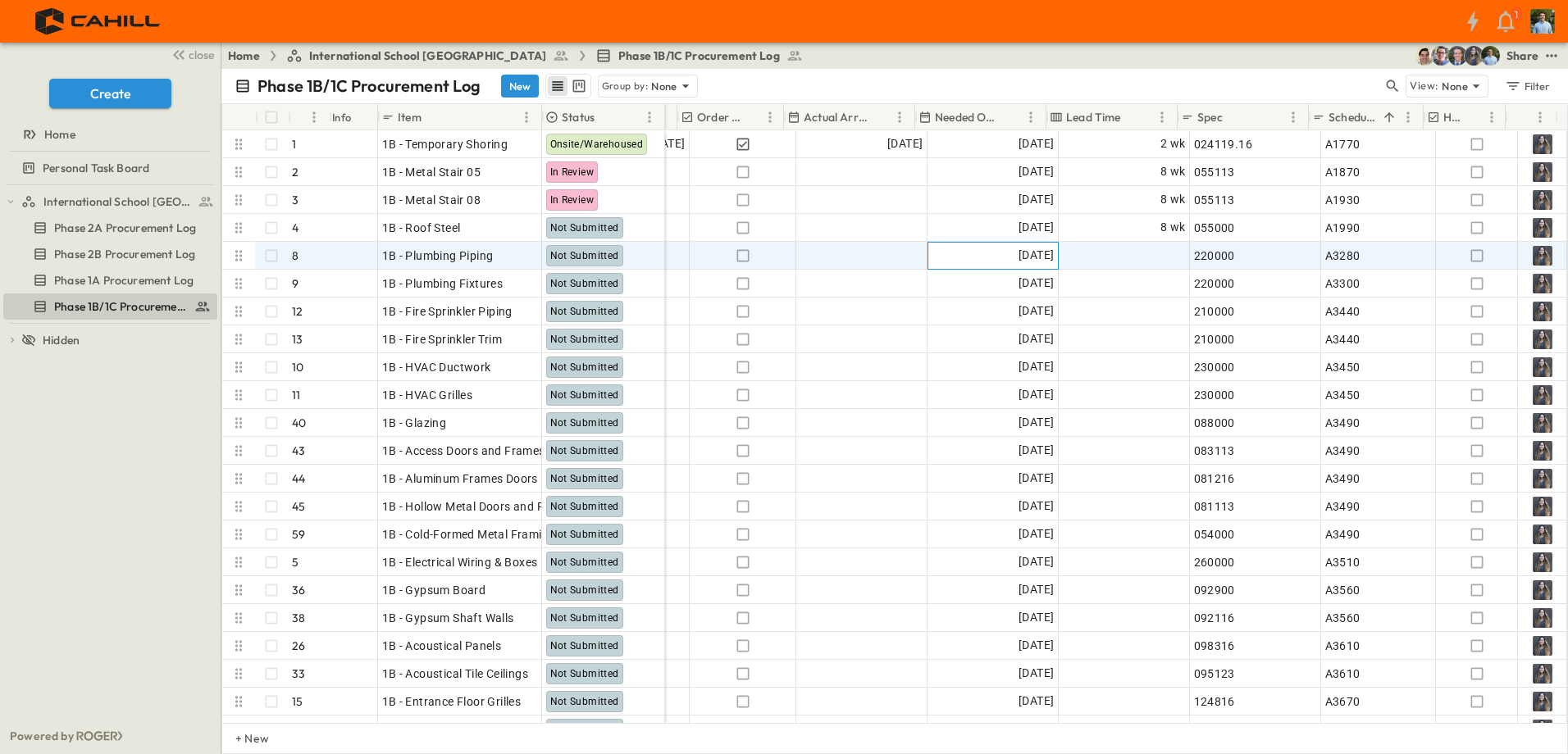 drag, startPoint x: 1048, startPoint y: 256, endPoint x: 1023, endPoint y: 255, distance: 25.019992 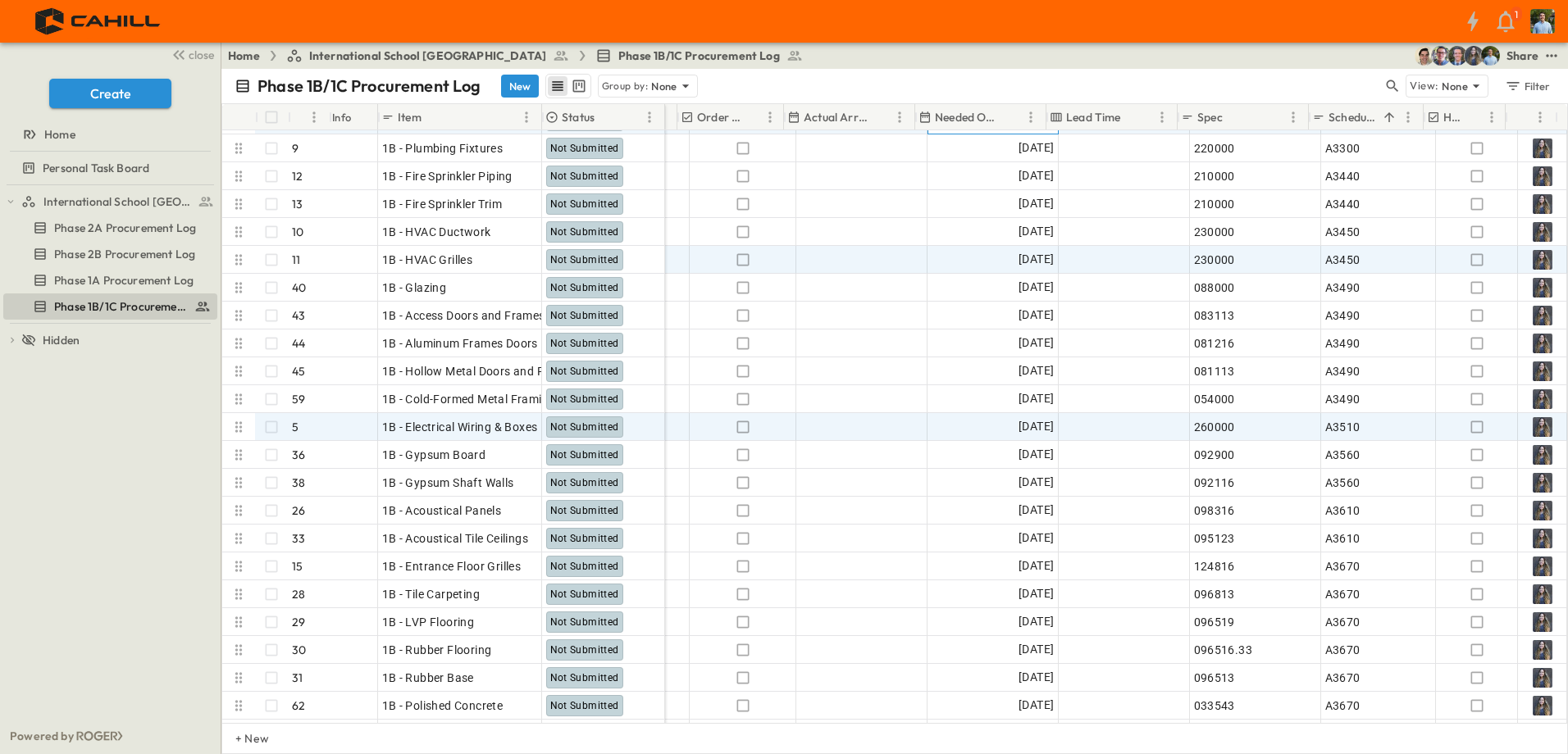 scroll, scrollTop: 164, scrollLeft: 923, axis: both 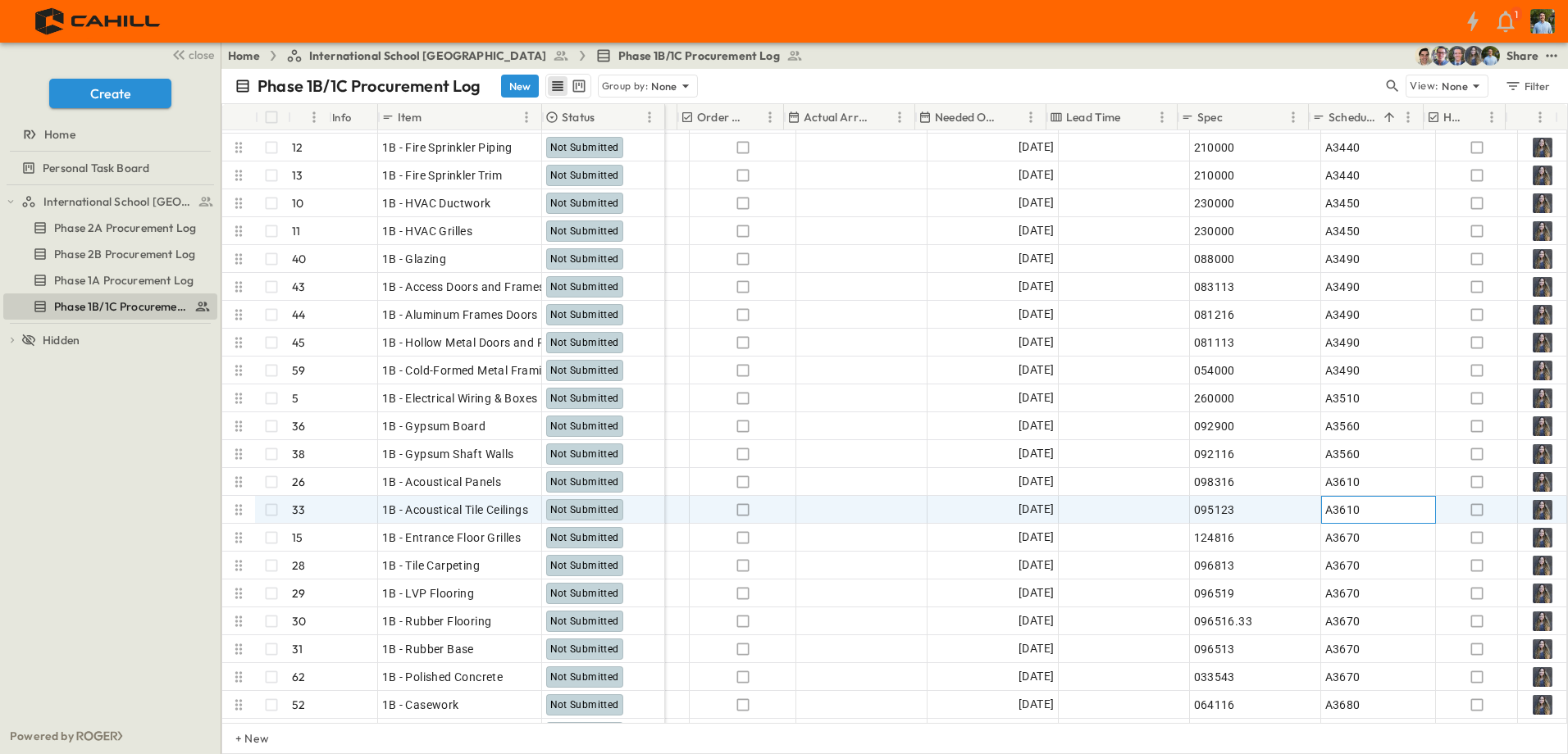 click on "A3610" at bounding box center [1379, 510] 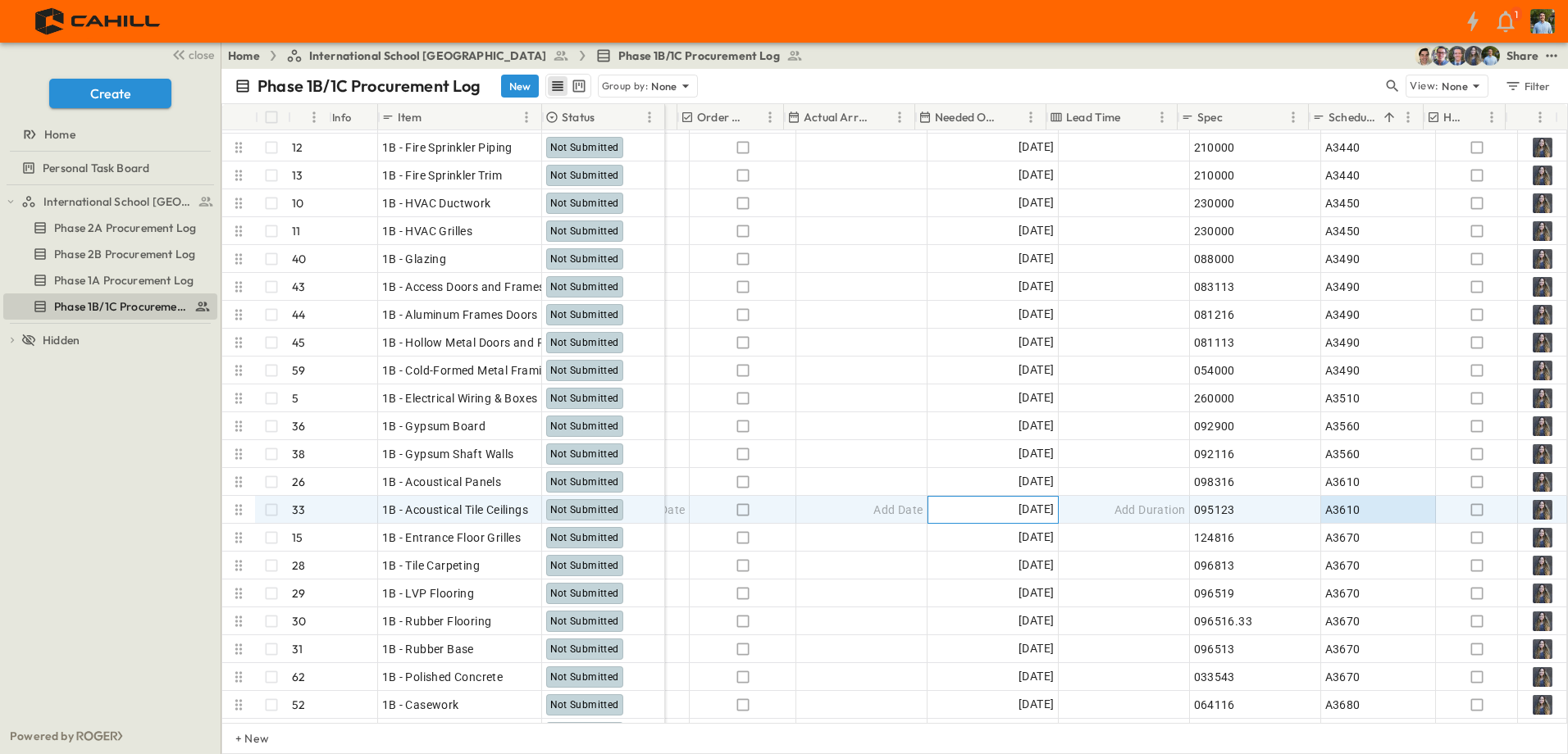 click on "[DATE]" at bounding box center (1036, 509) 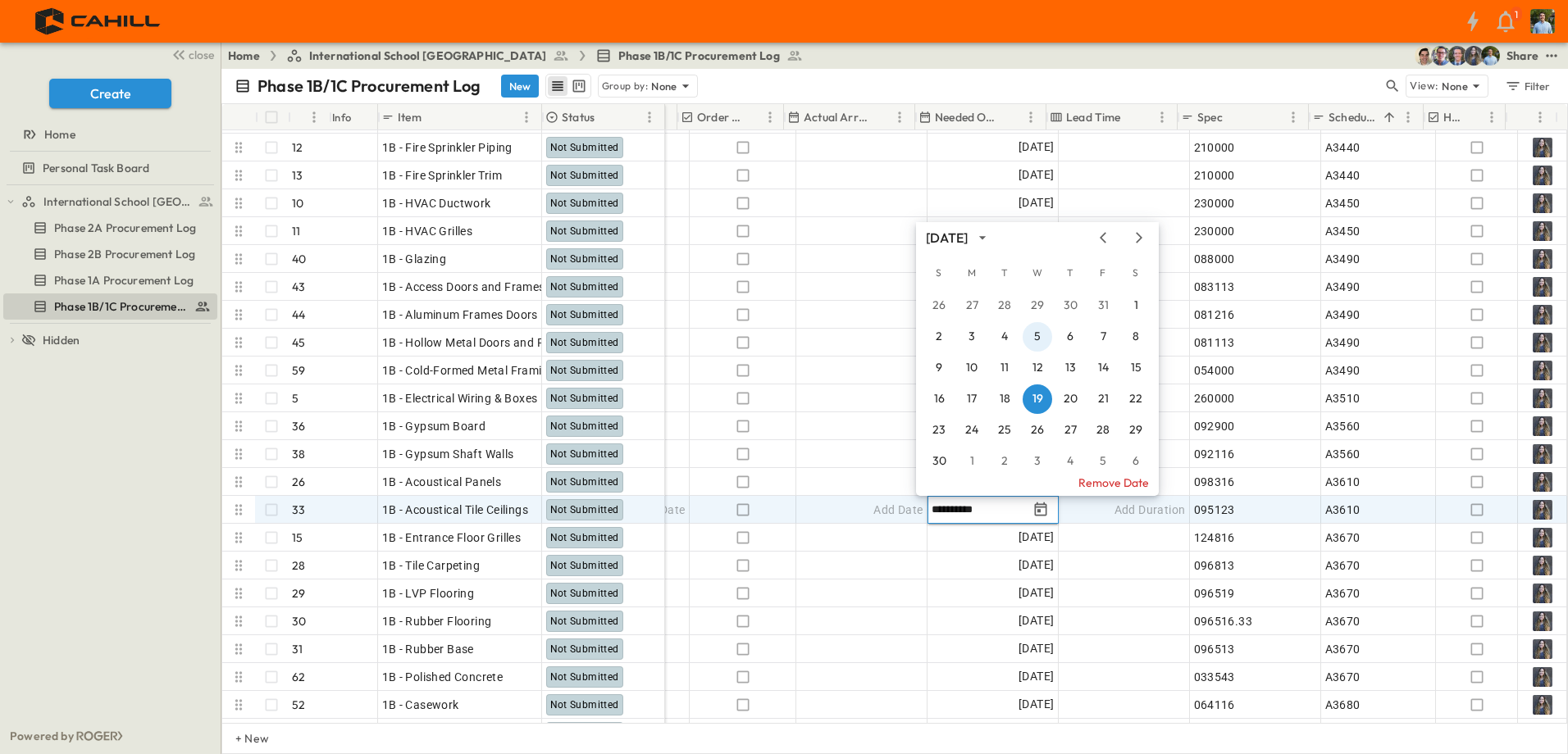 click on "5" at bounding box center [1037, 337] 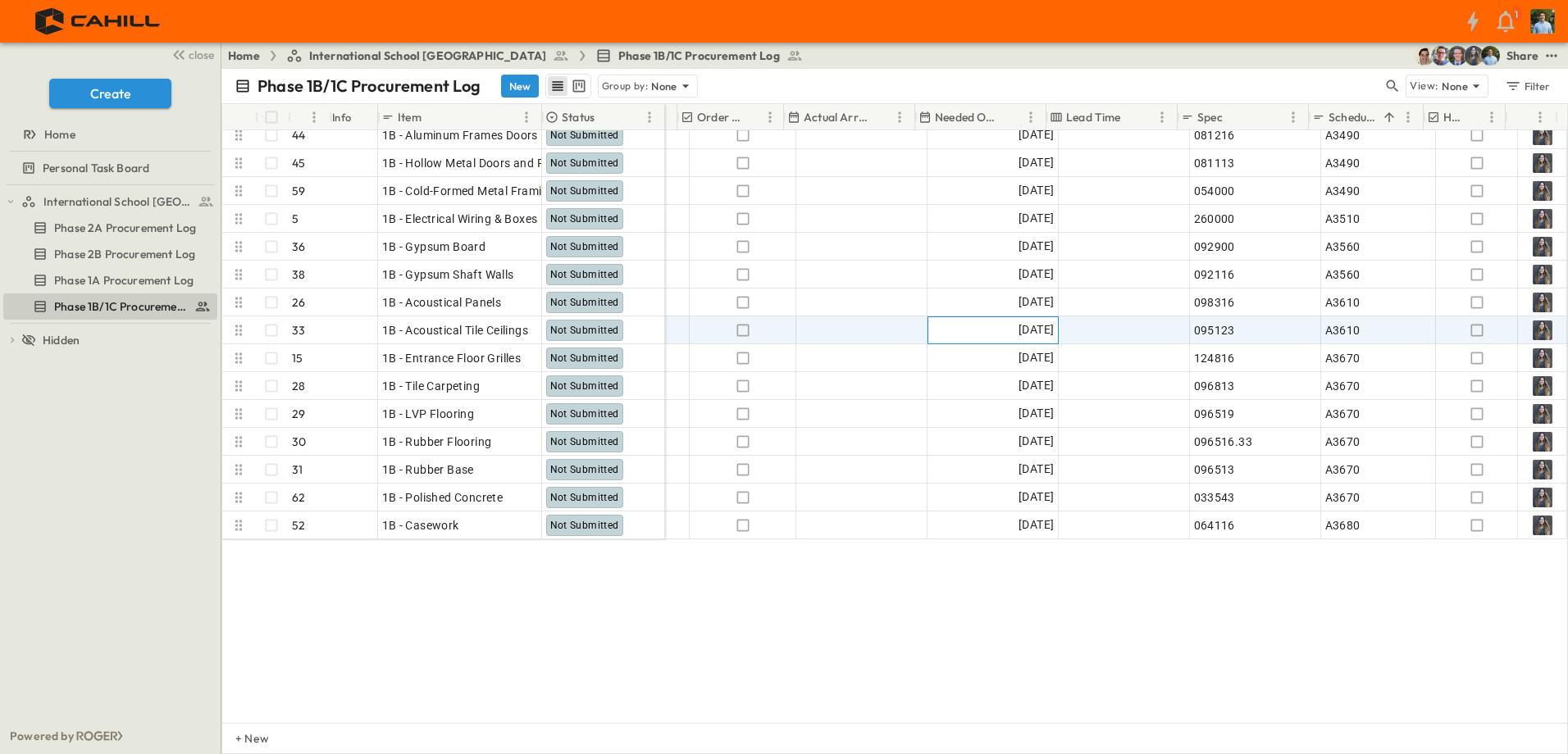 scroll, scrollTop: 82, scrollLeft: 923, axis: both 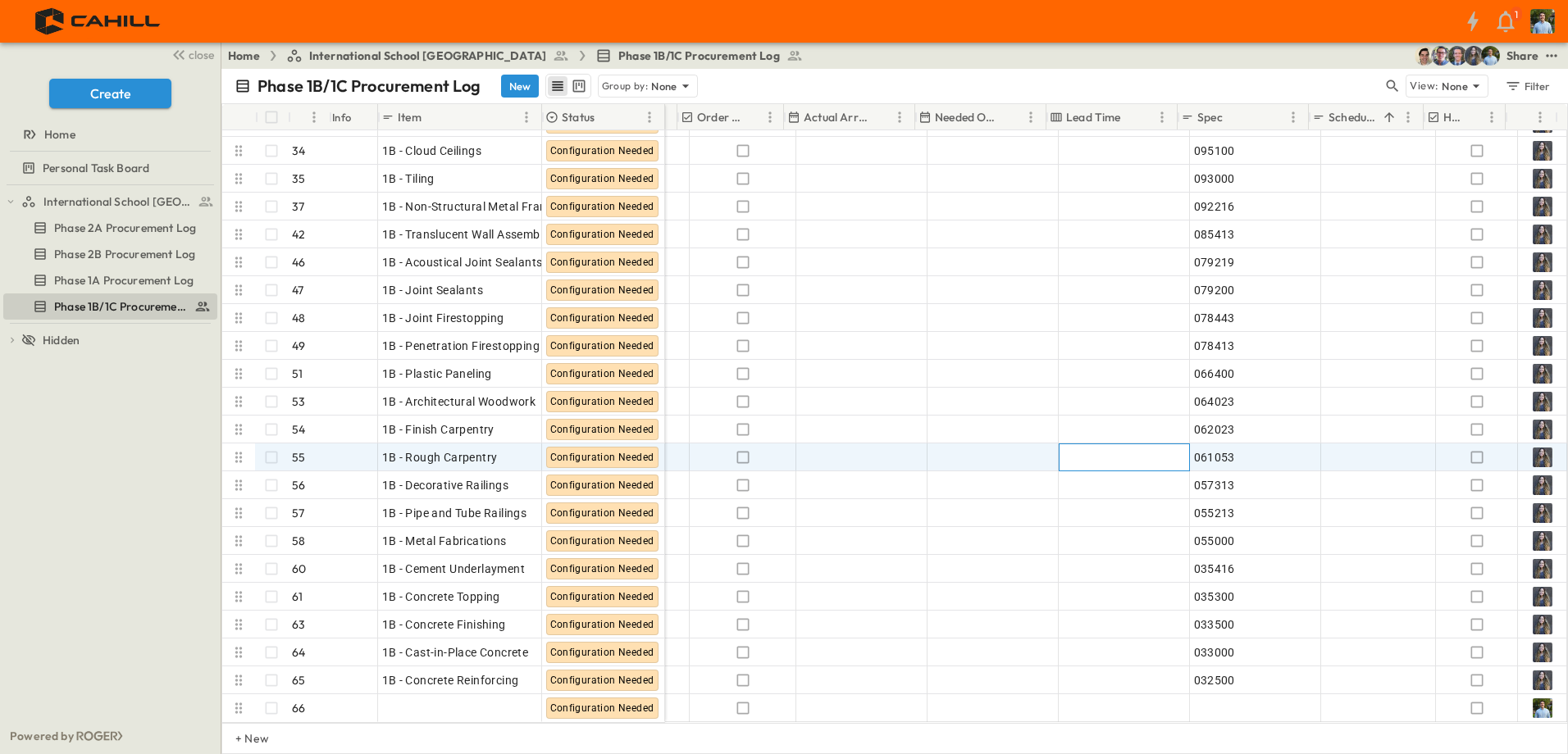 click on "Add Duration" at bounding box center (1150, 457) 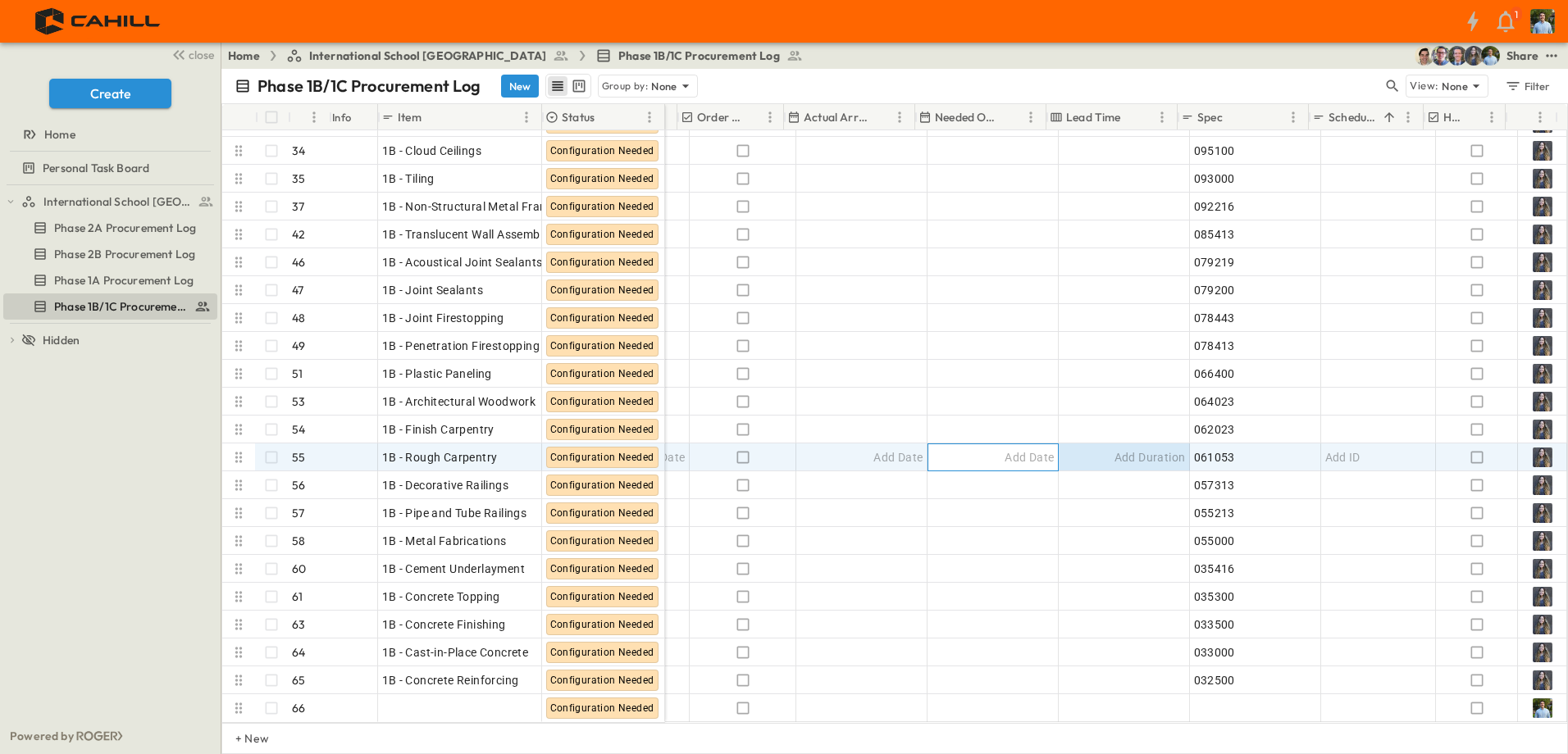 click on "Add Date" at bounding box center [1029, 457] 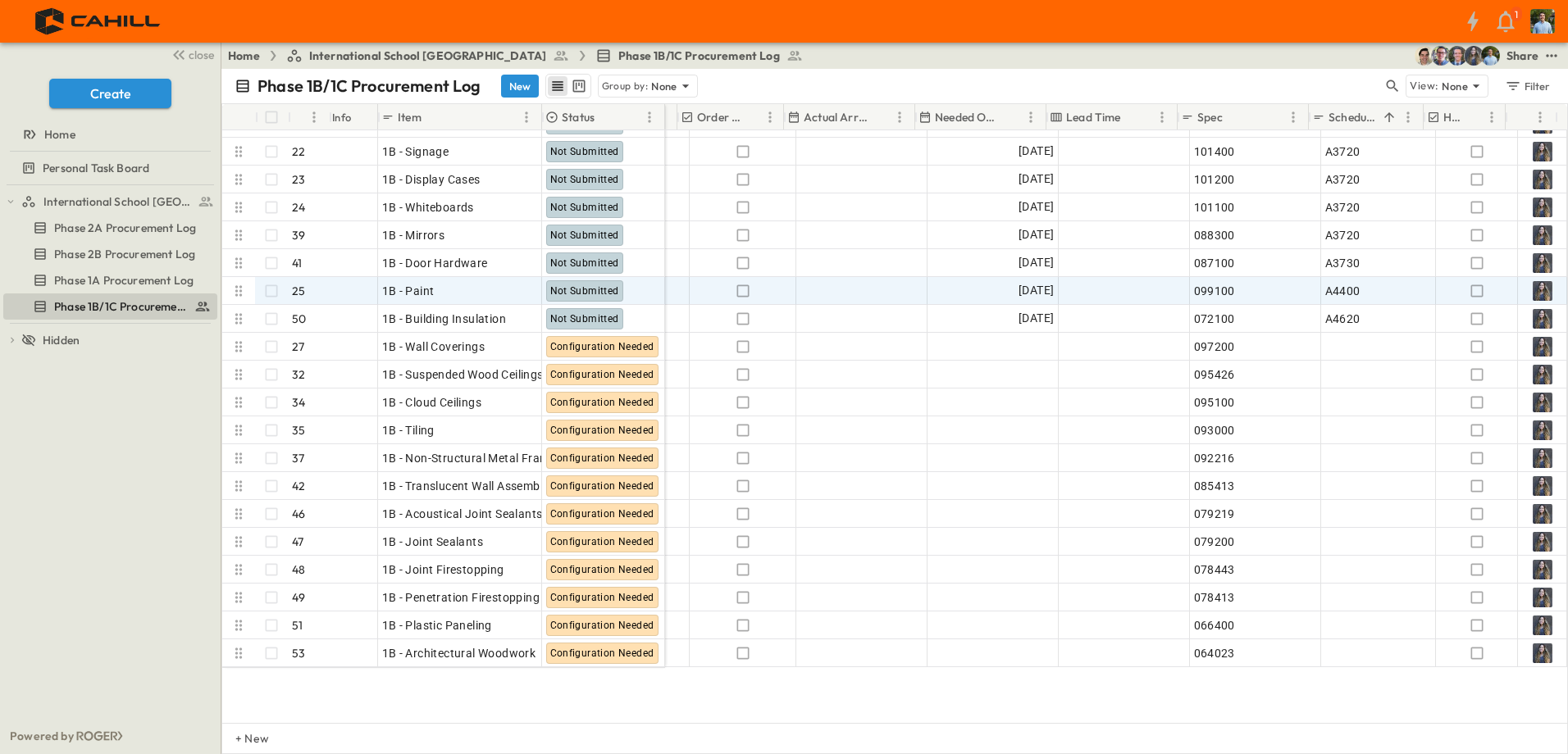 scroll, scrollTop: 1259, scrollLeft: 923, axis: both 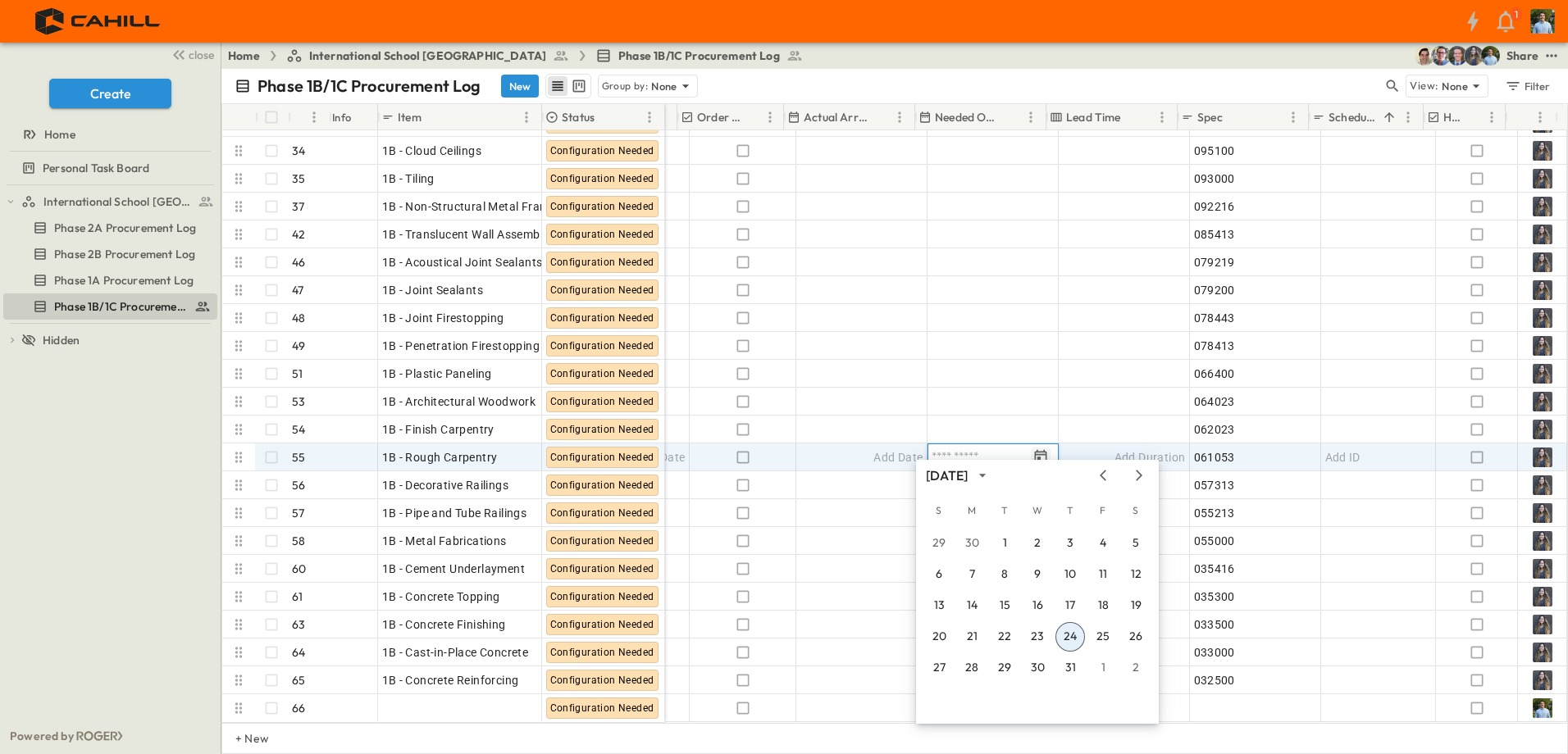 click 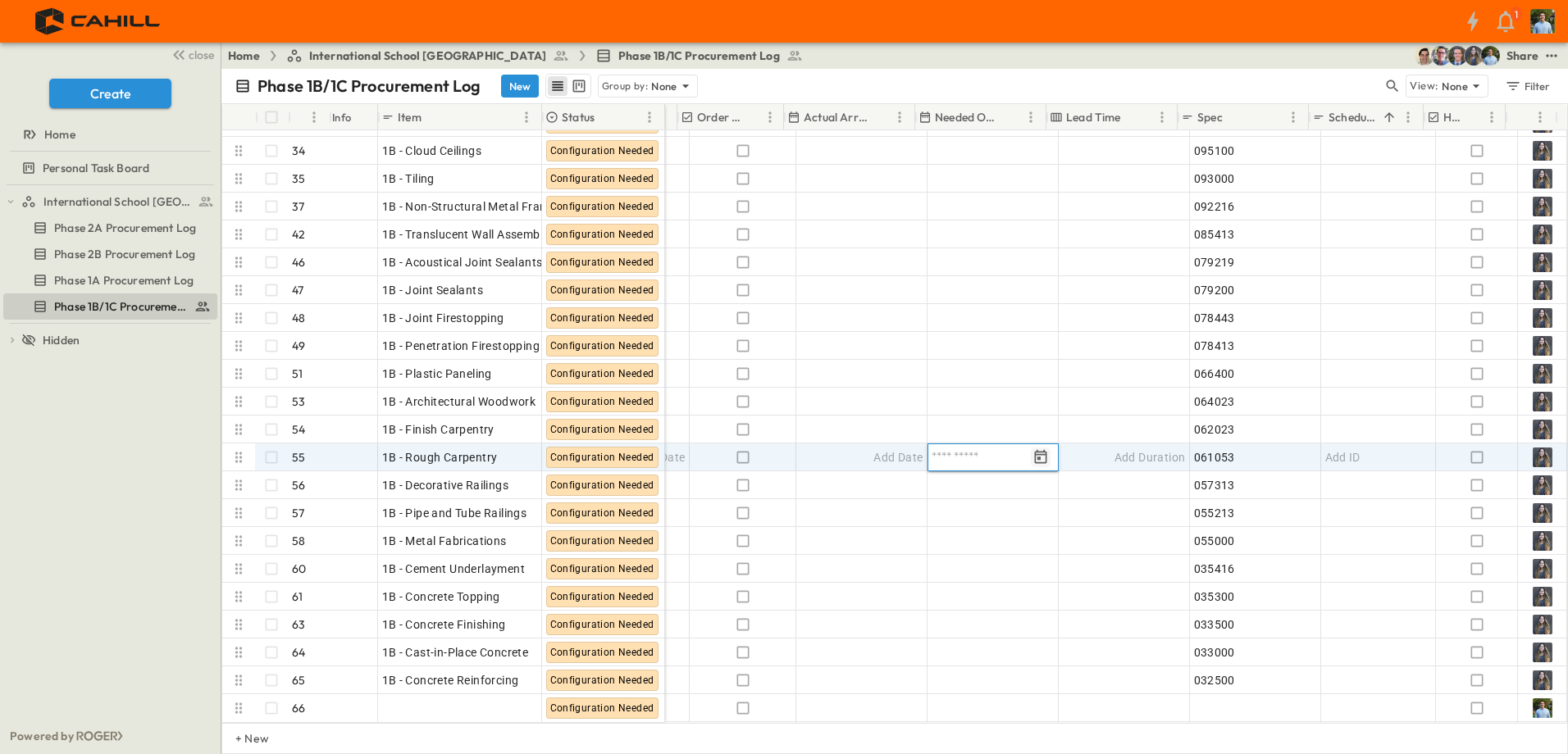 click 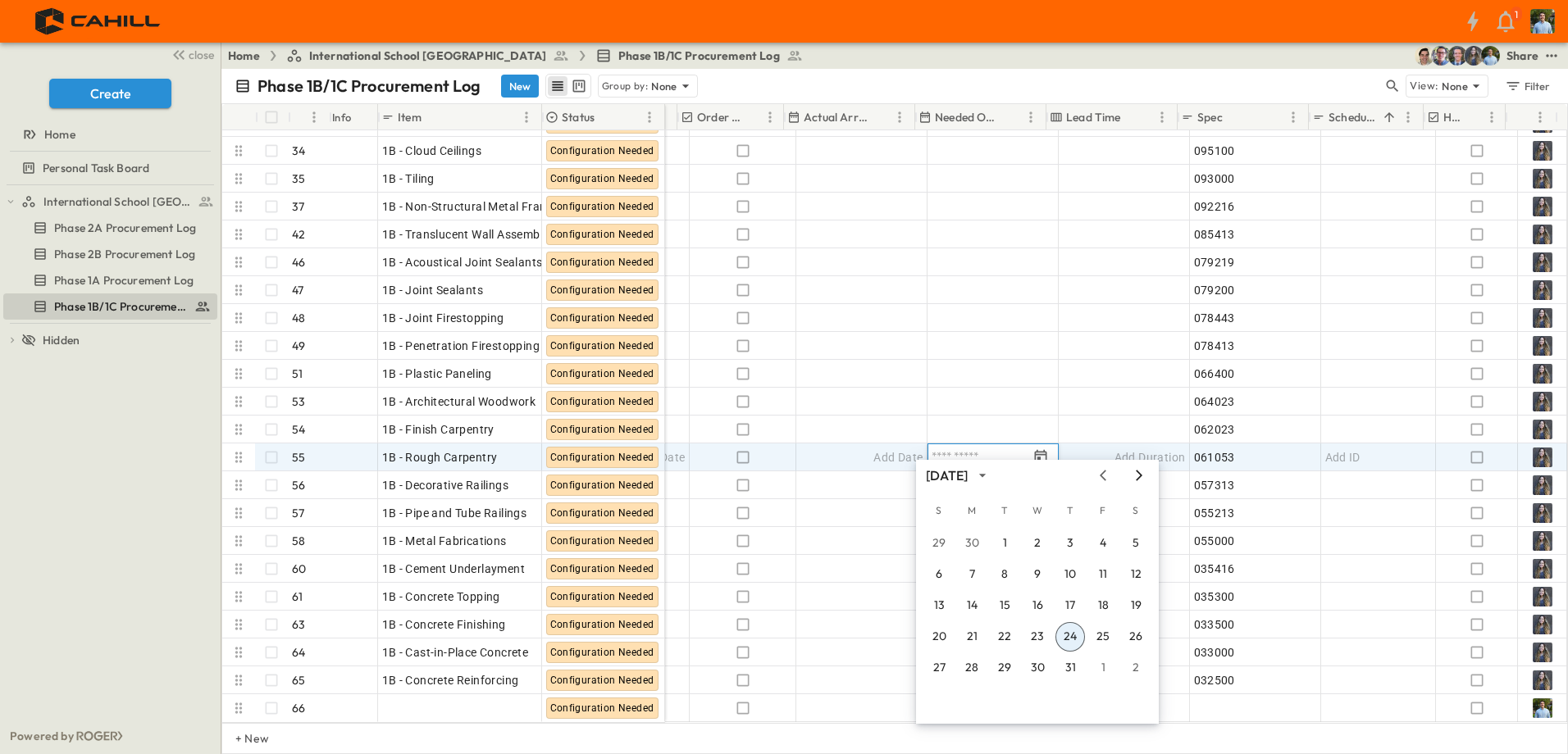 click 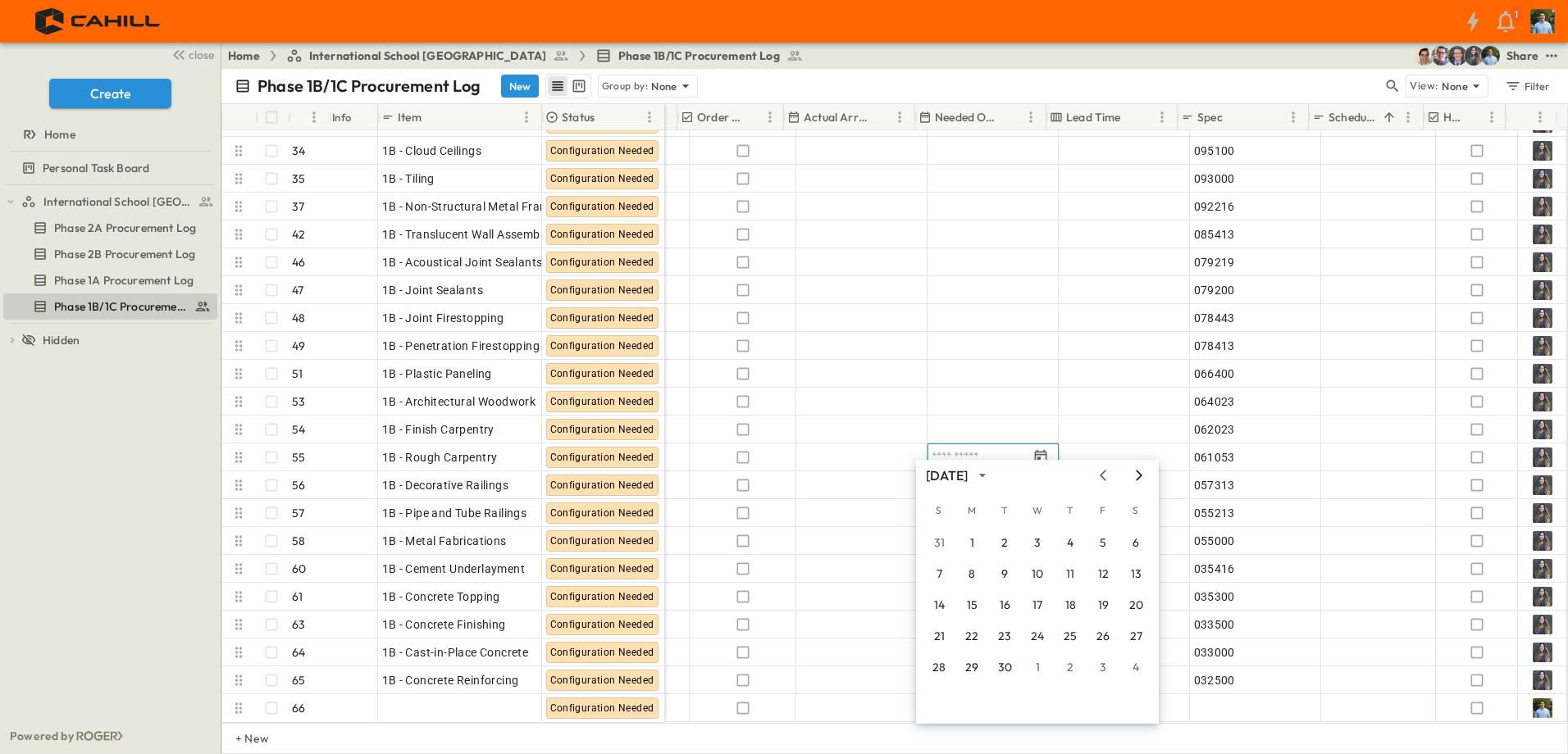 click 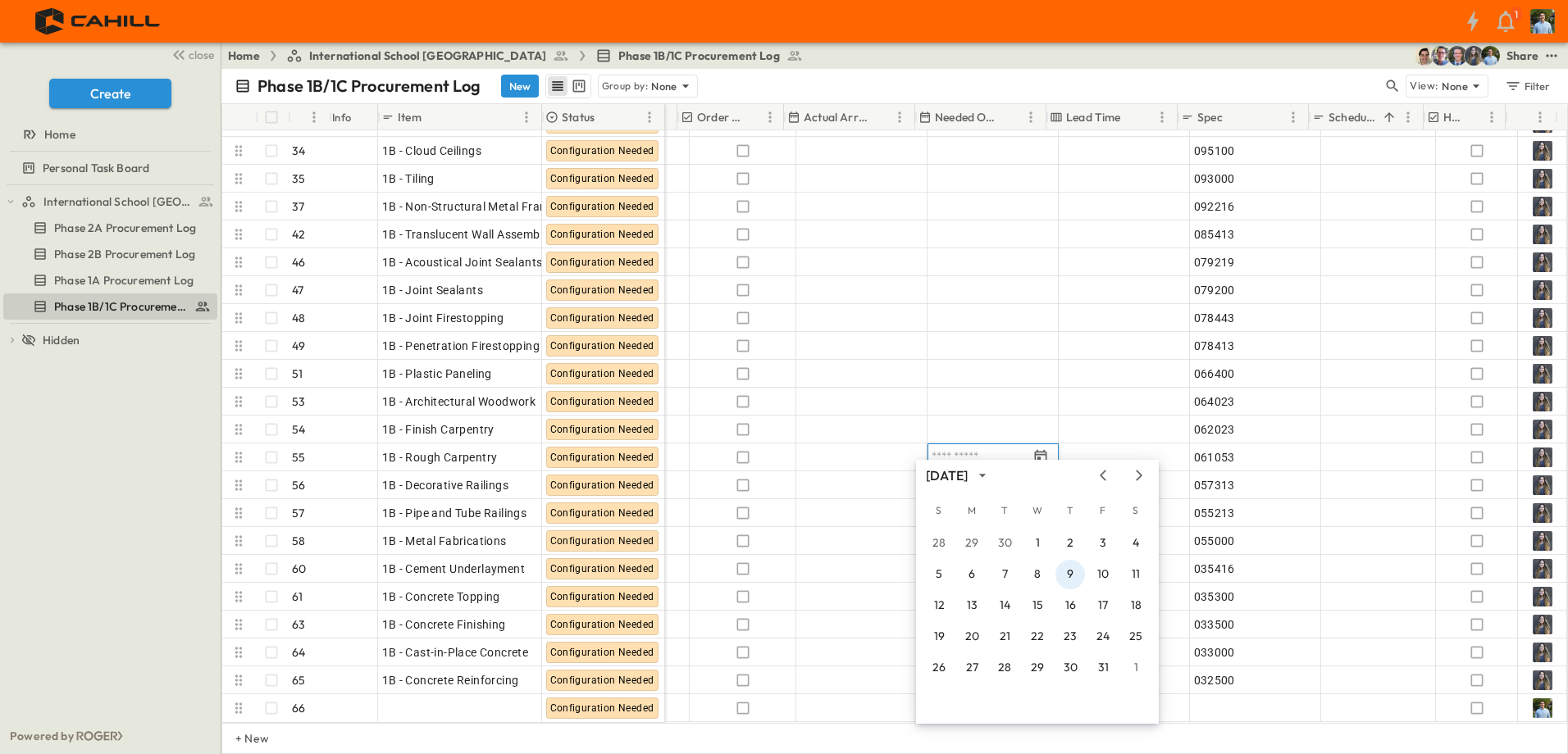 click on "9" at bounding box center [1070, 575] 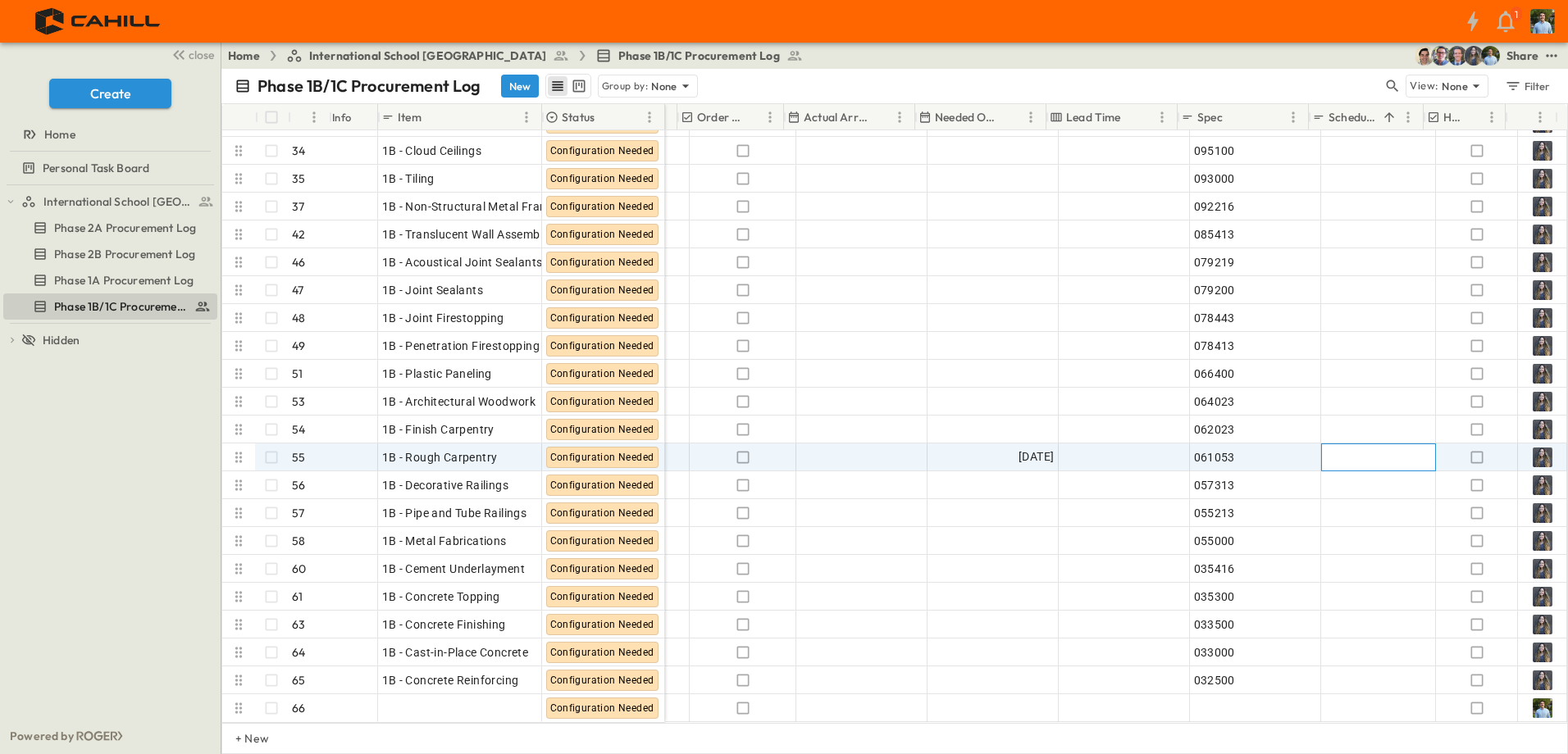 click on "Add ID" at bounding box center (1379, 457) 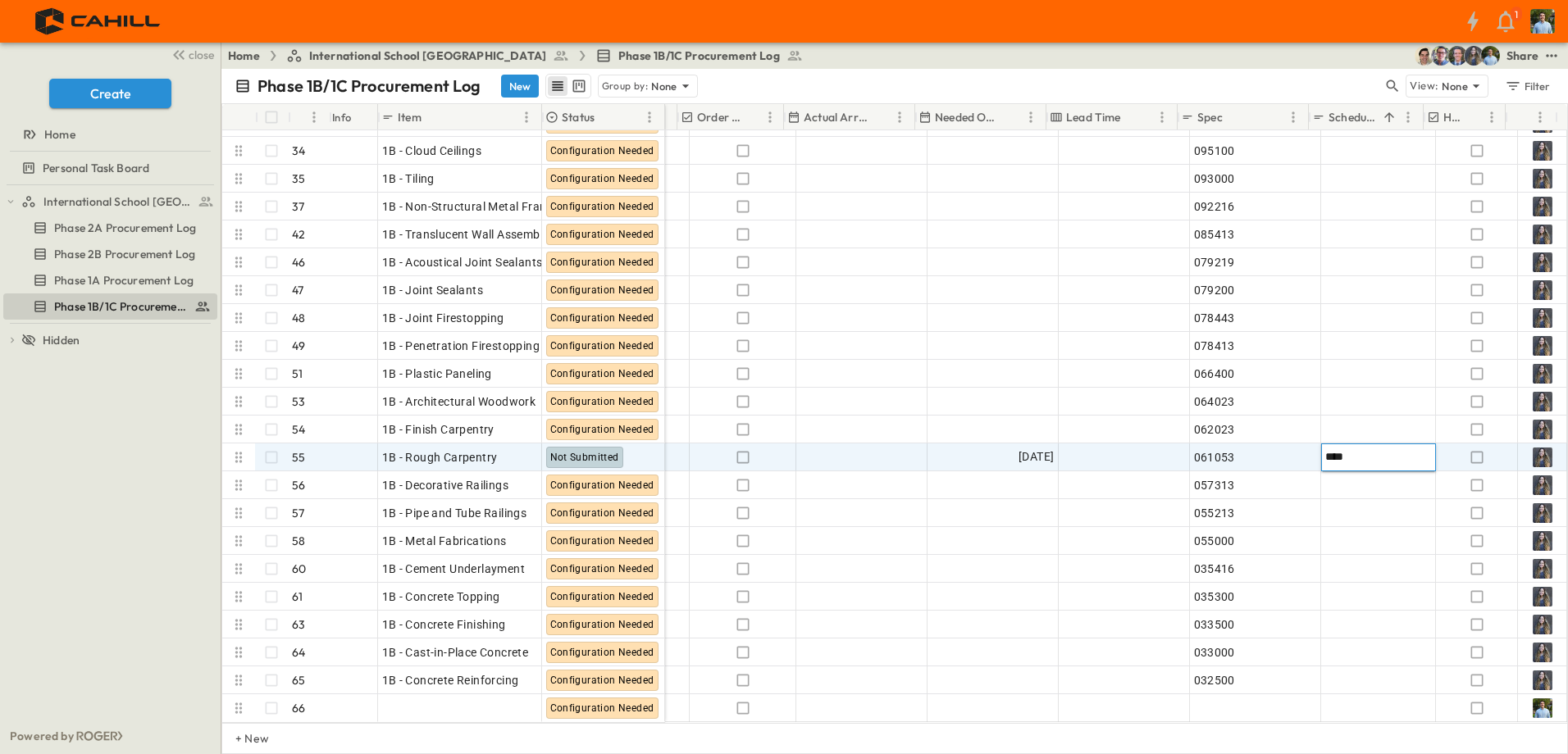 type on "*****" 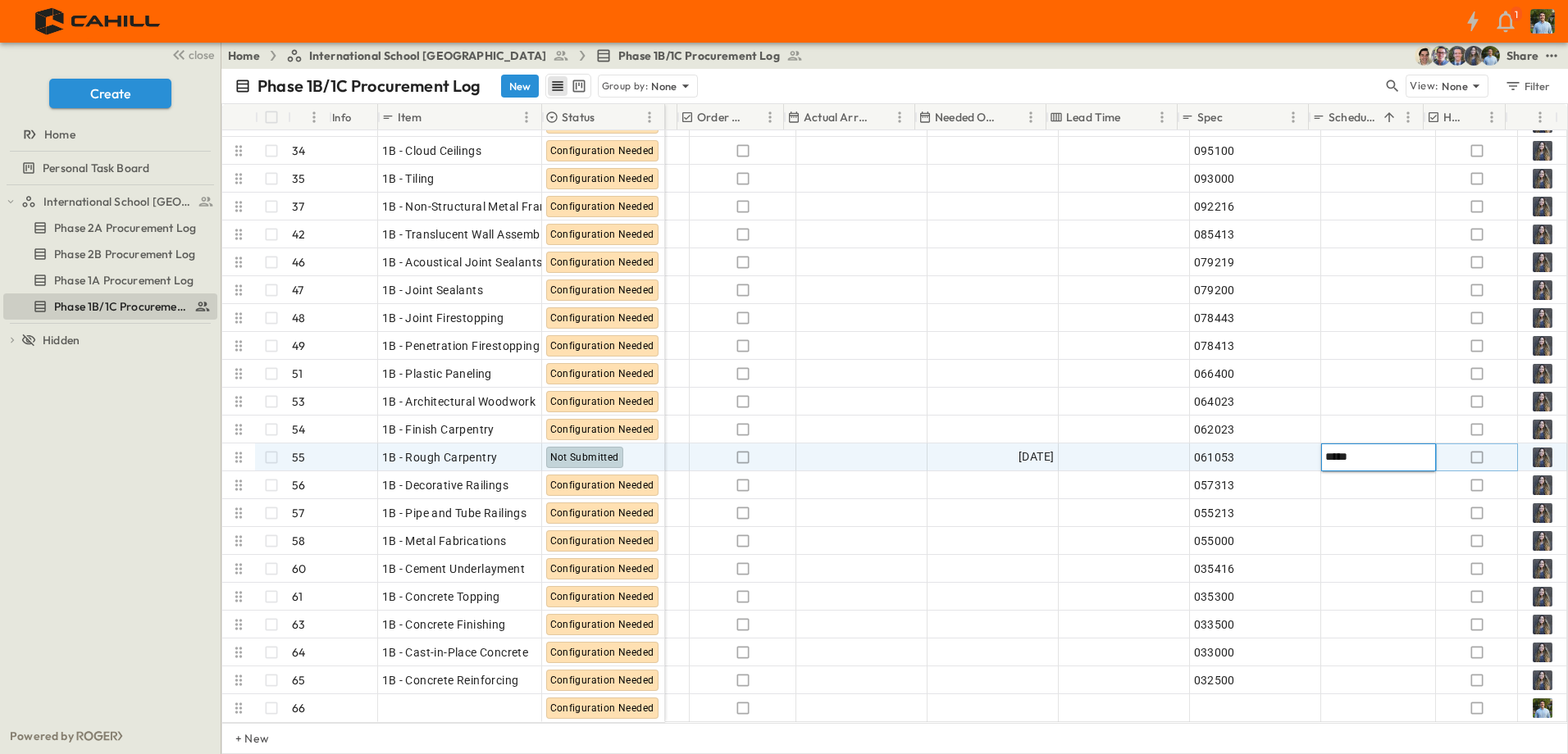 type 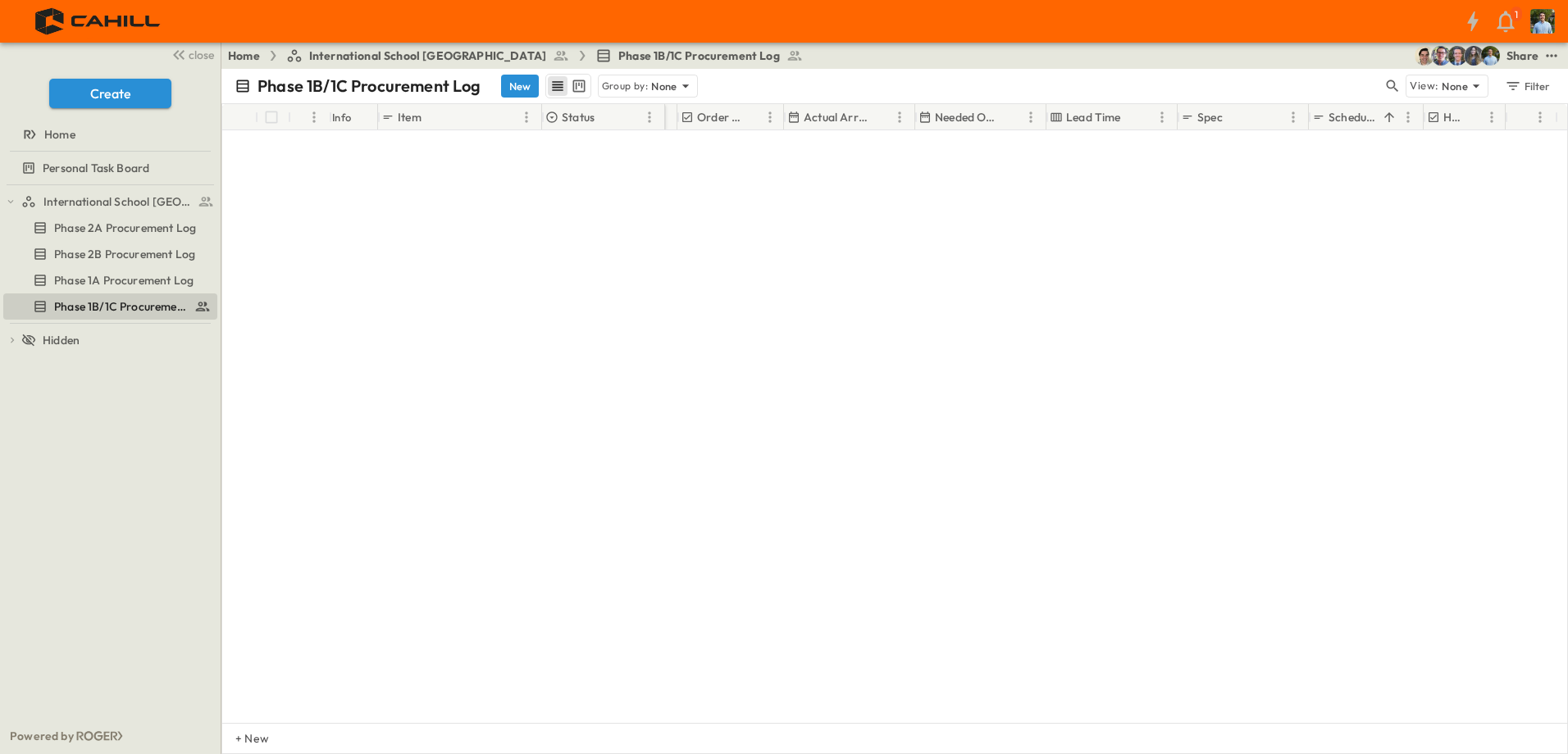 scroll, scrollTop: 1259, scrollLeft: 923, axis: both 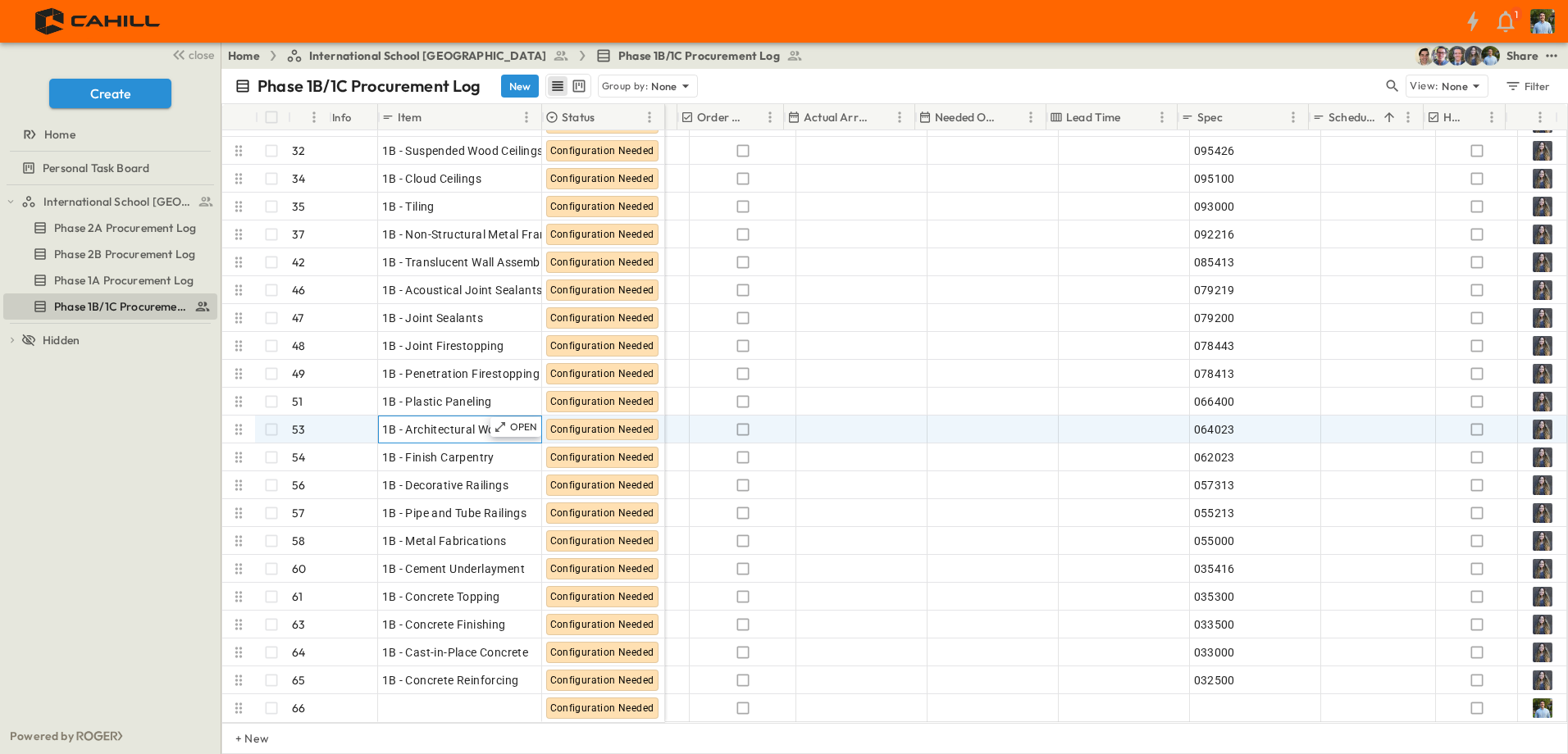 click on "1B - Architectural Woodwork" at bounding box center [459, 429] 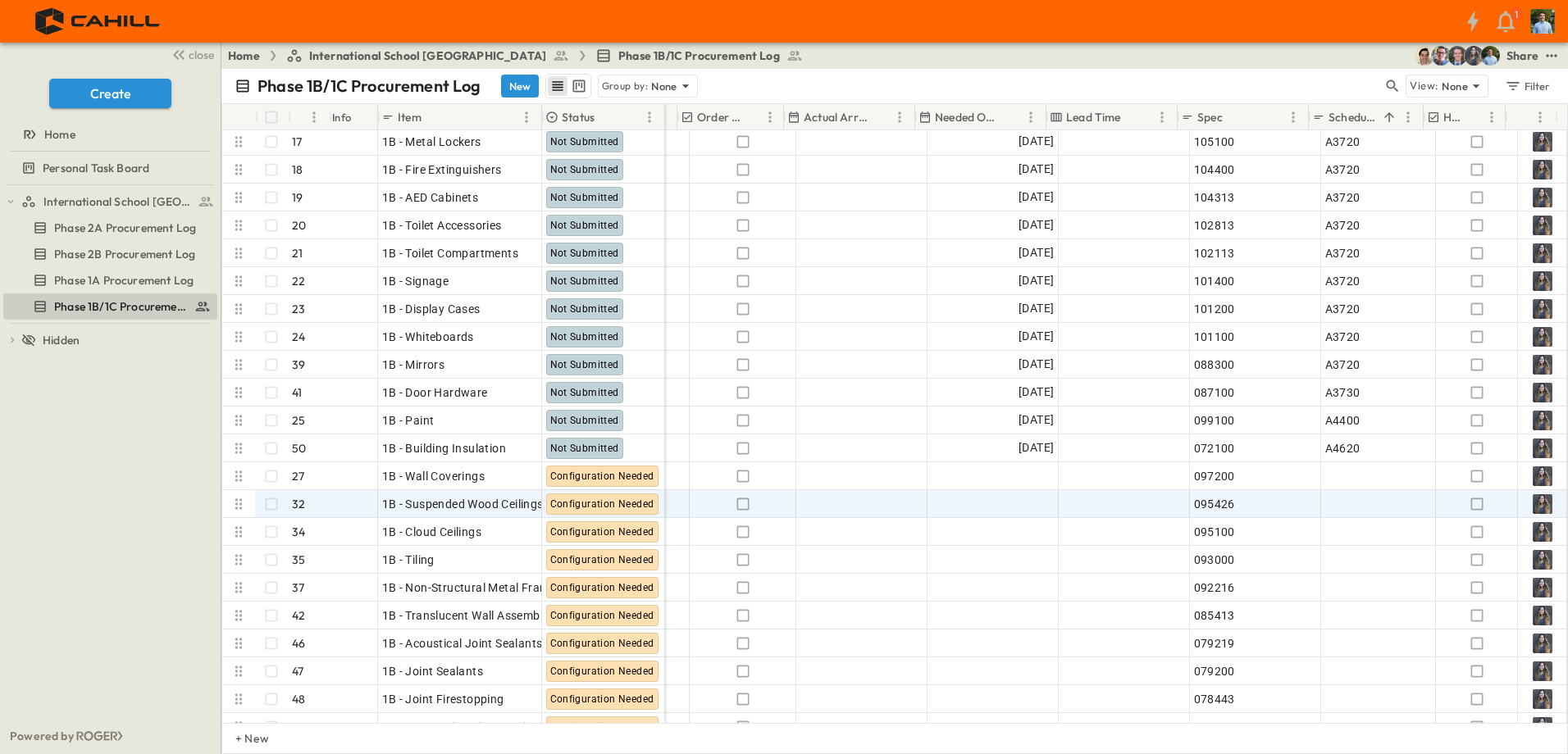 scroll, scrollTop: 932, scrollLeft: 923, axis: both 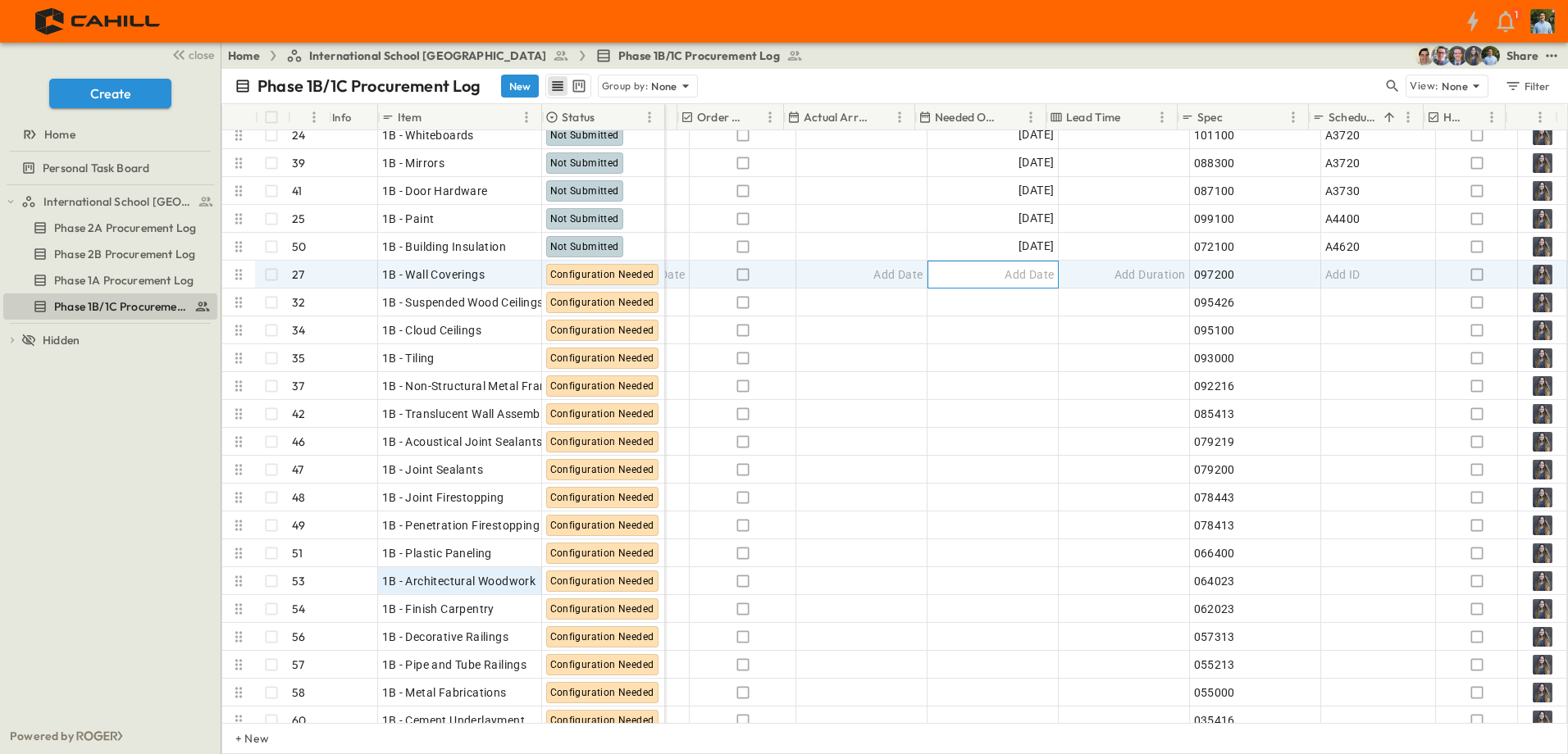drag, startPoint x: 485, startPoint y: 281, endPoint x: 927, endPoint y: 276, distance: 442.02828 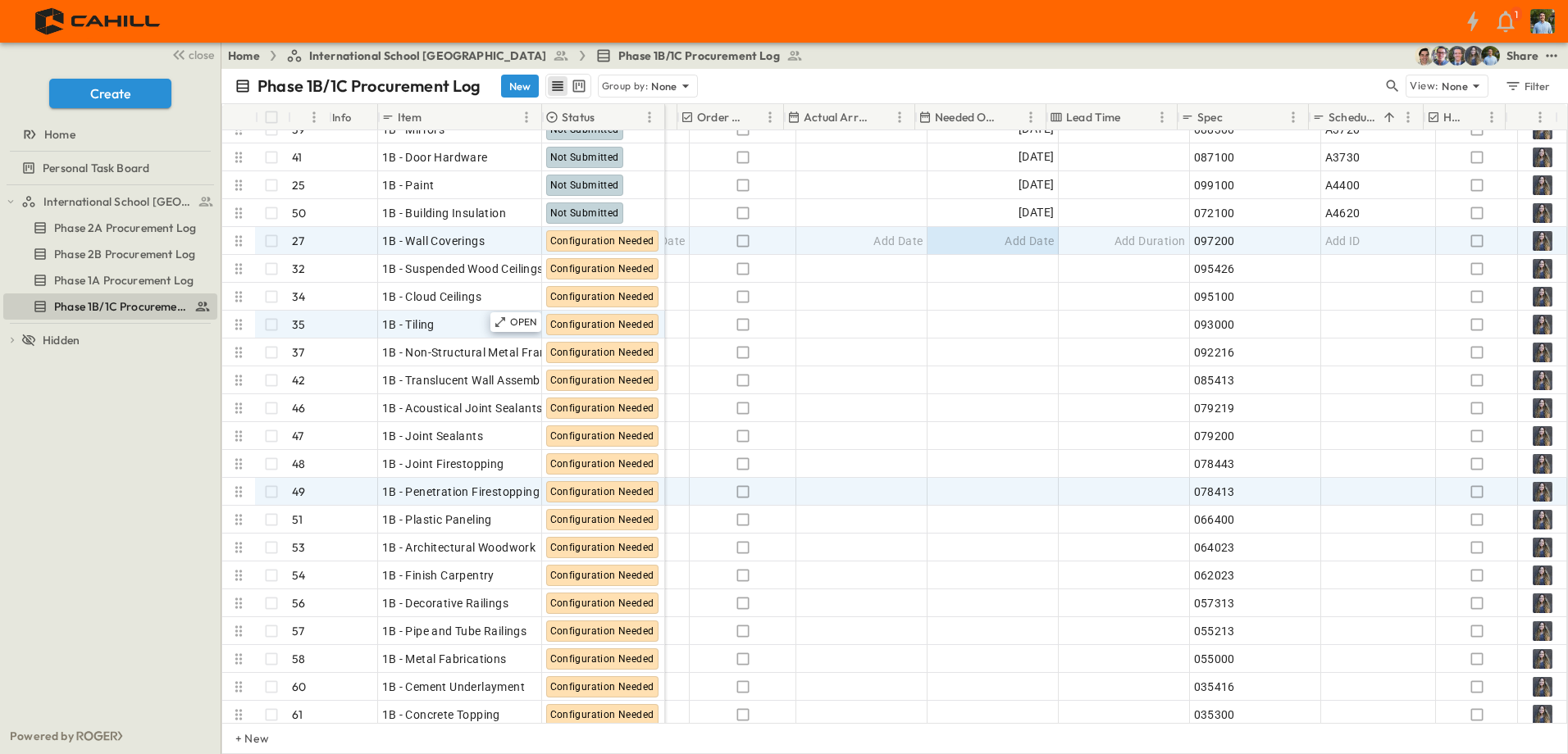 scroll, scrollTop: 1147, scrollLeft: 923, axis: both 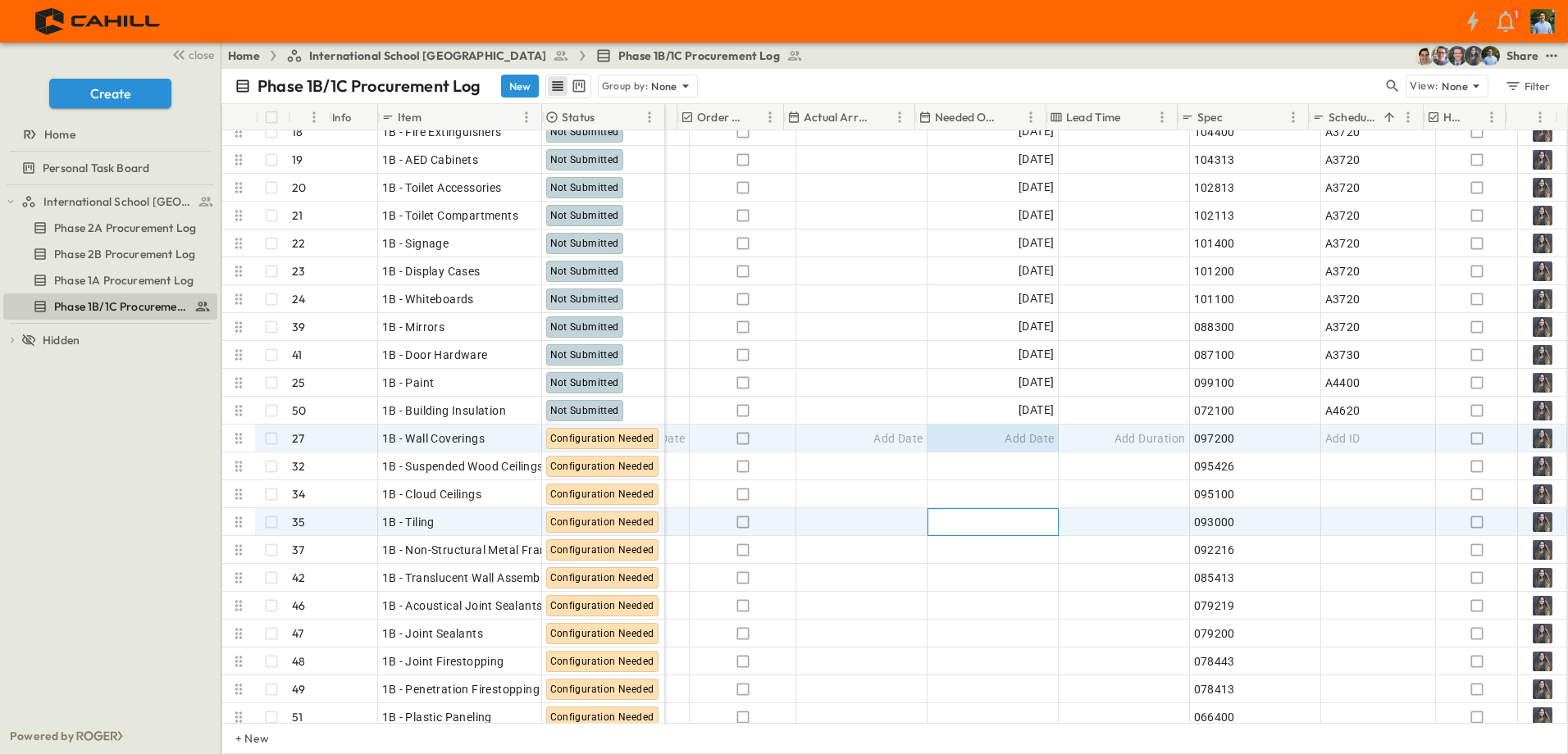 click on "Add Date" at bounding box center [1029, 522] 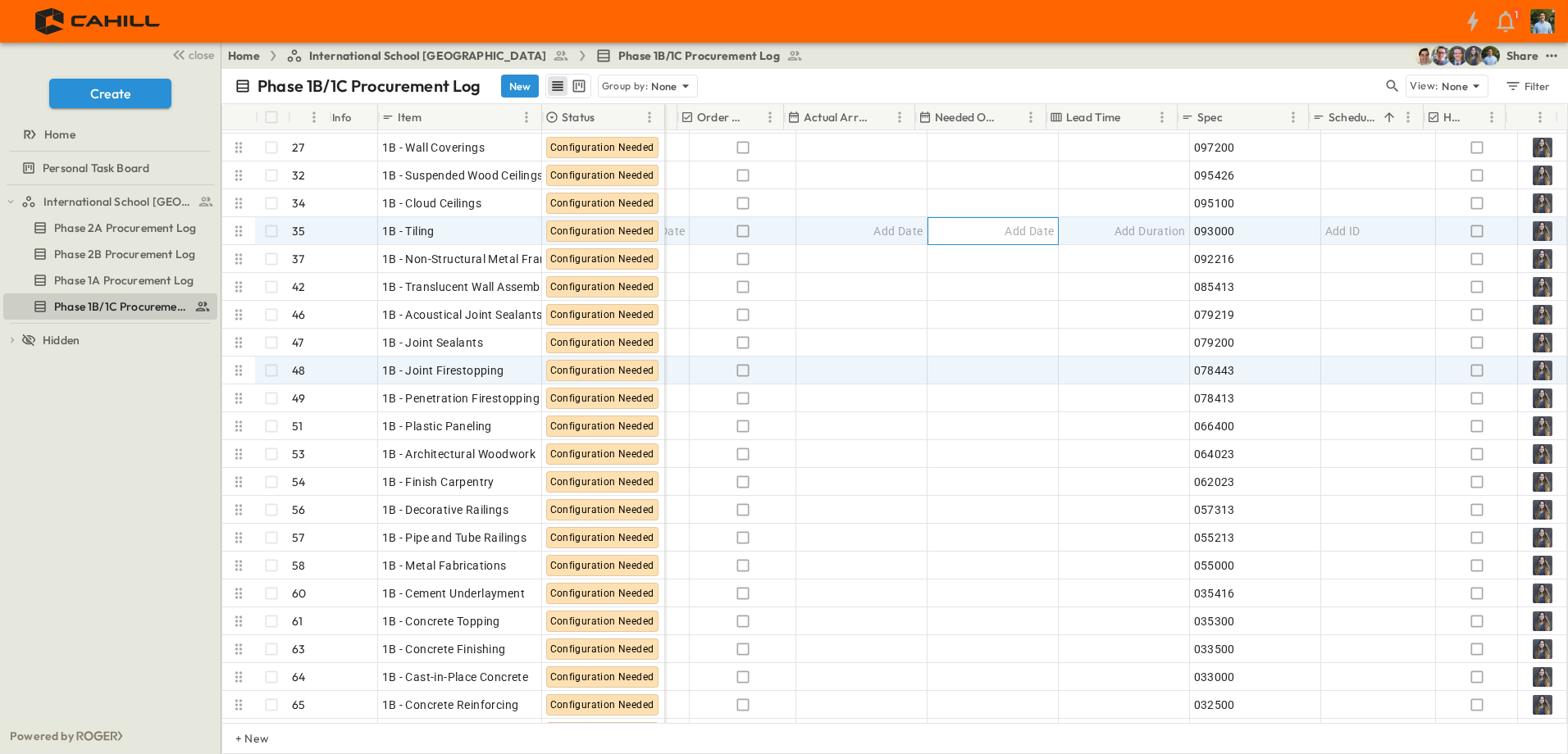 scroll, scrollTop: 1260, scrollLeft: 923, axis: both 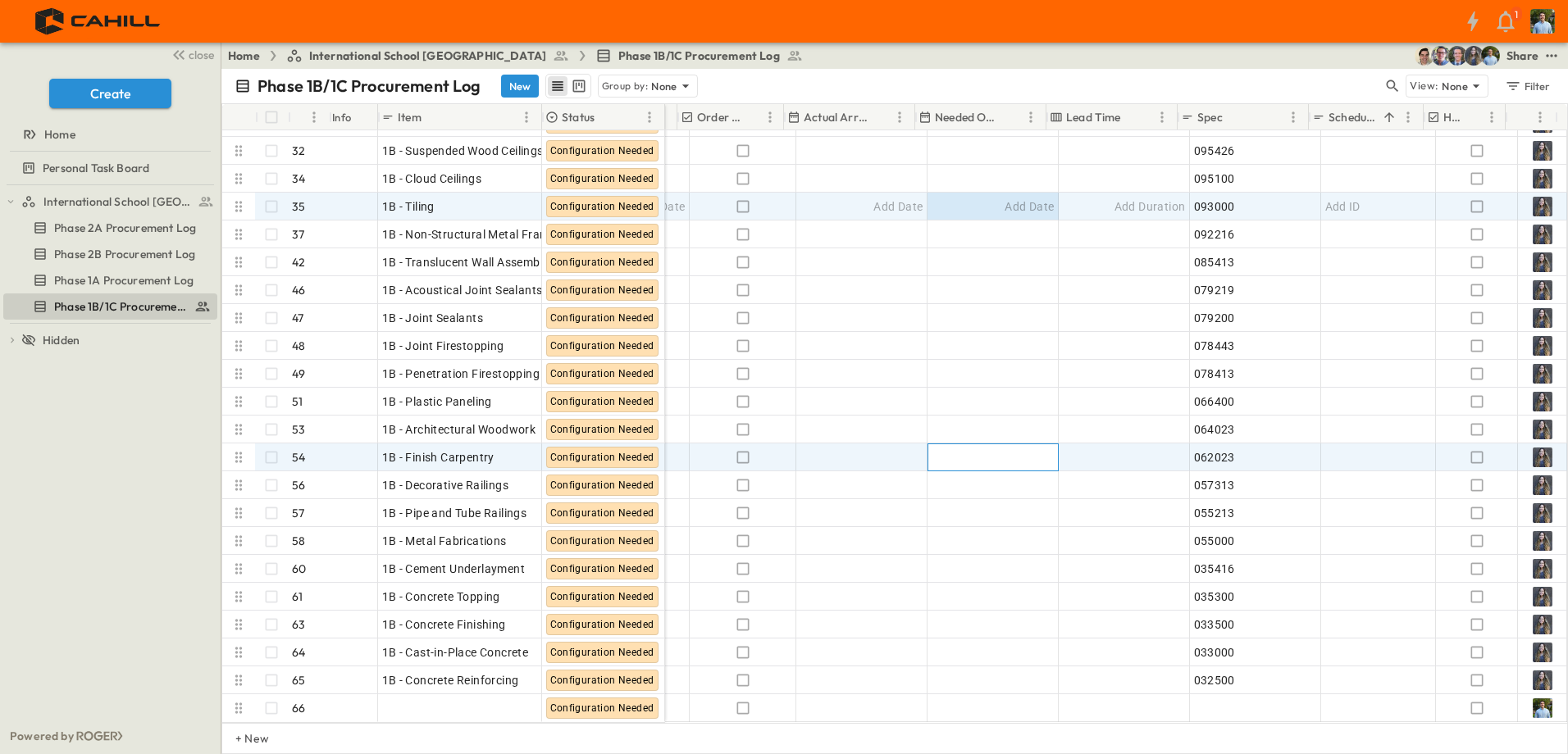 click on "Add Date" at bounding box center (993, 457) 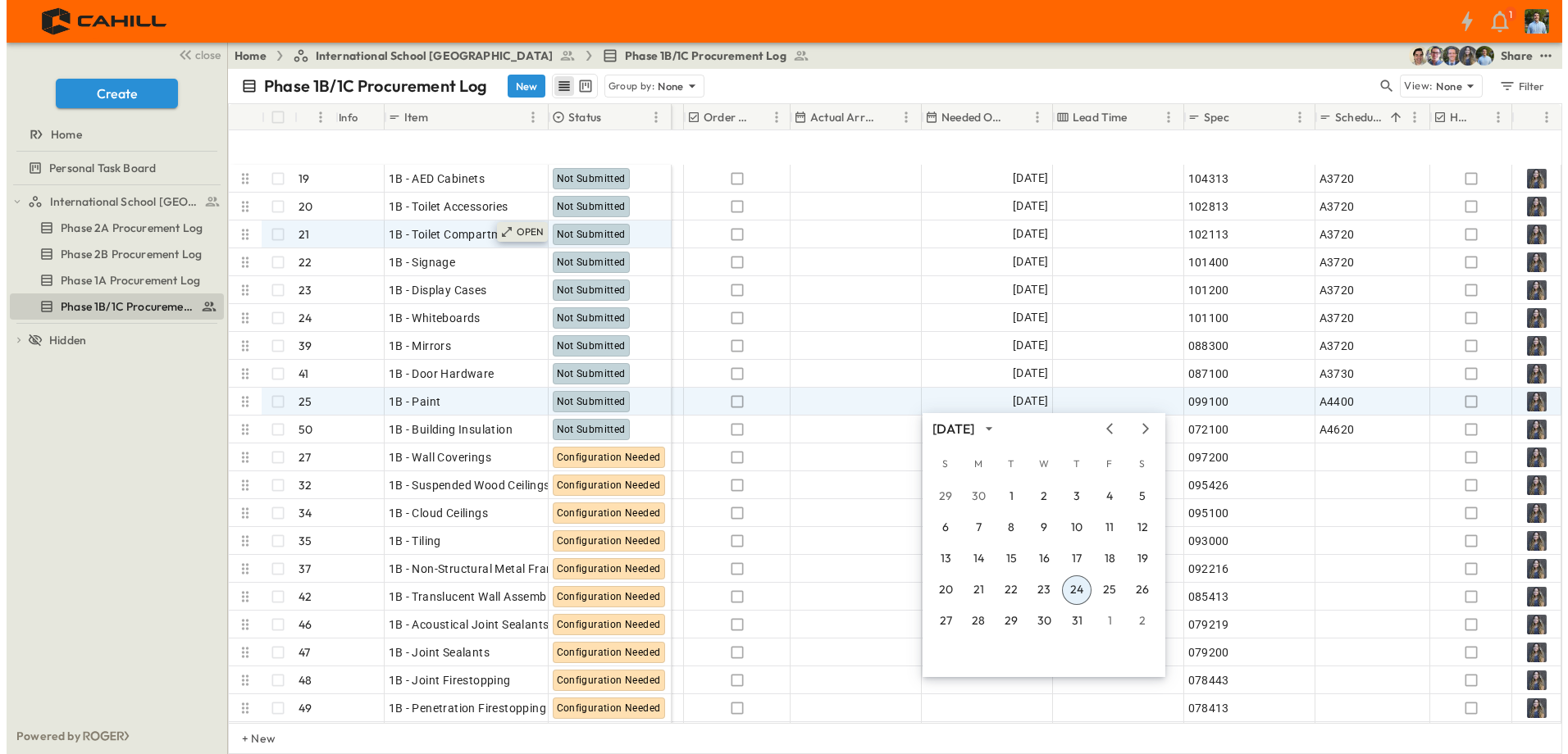 scroll, scrollTop: 1014, scrollLeft: 923, axis: both 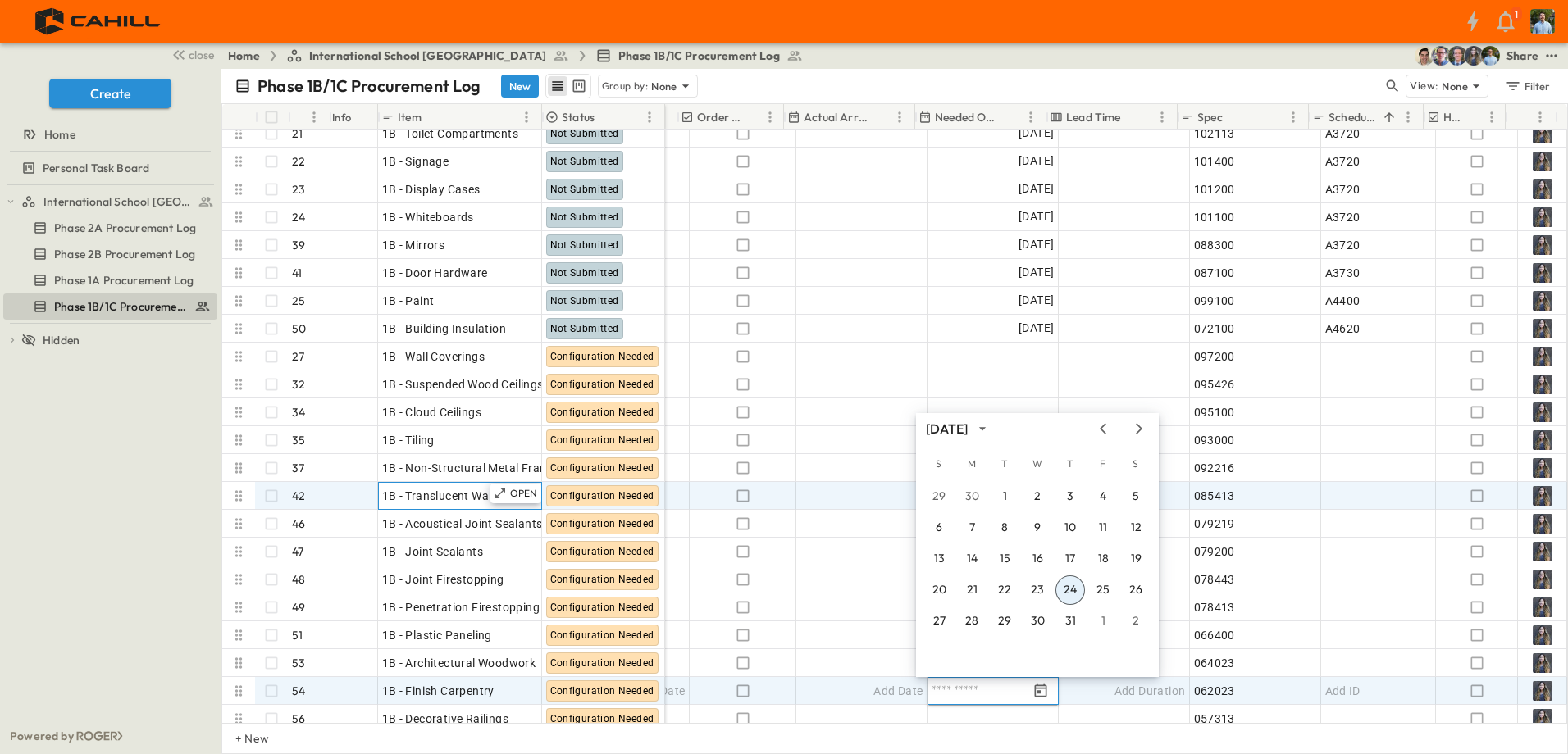 click on "1B - Translucent Wall Assemblies" at bounding box center (470, 496) 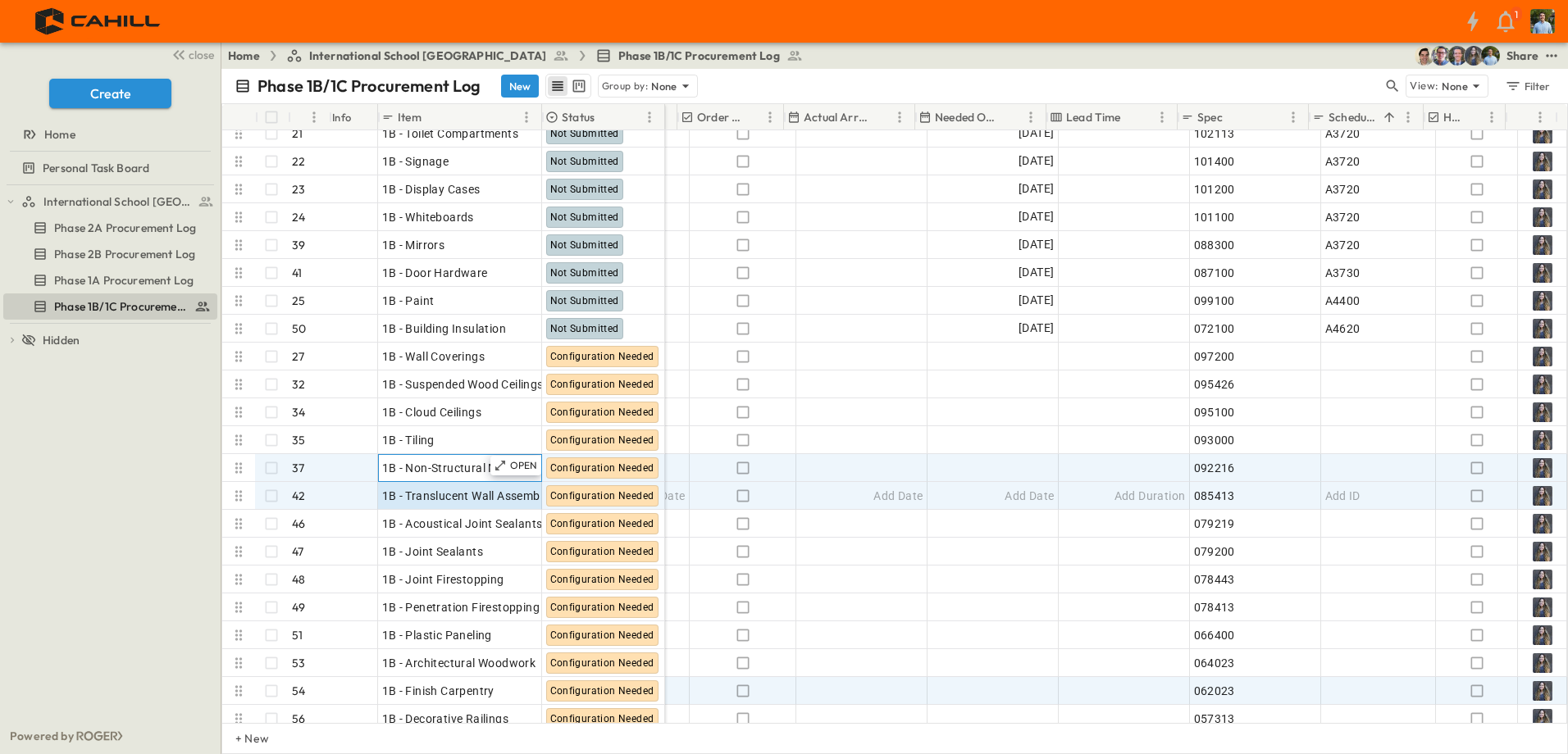 click on "1B - Non-Structural Metal Framing" at bounding box center (474, 468) 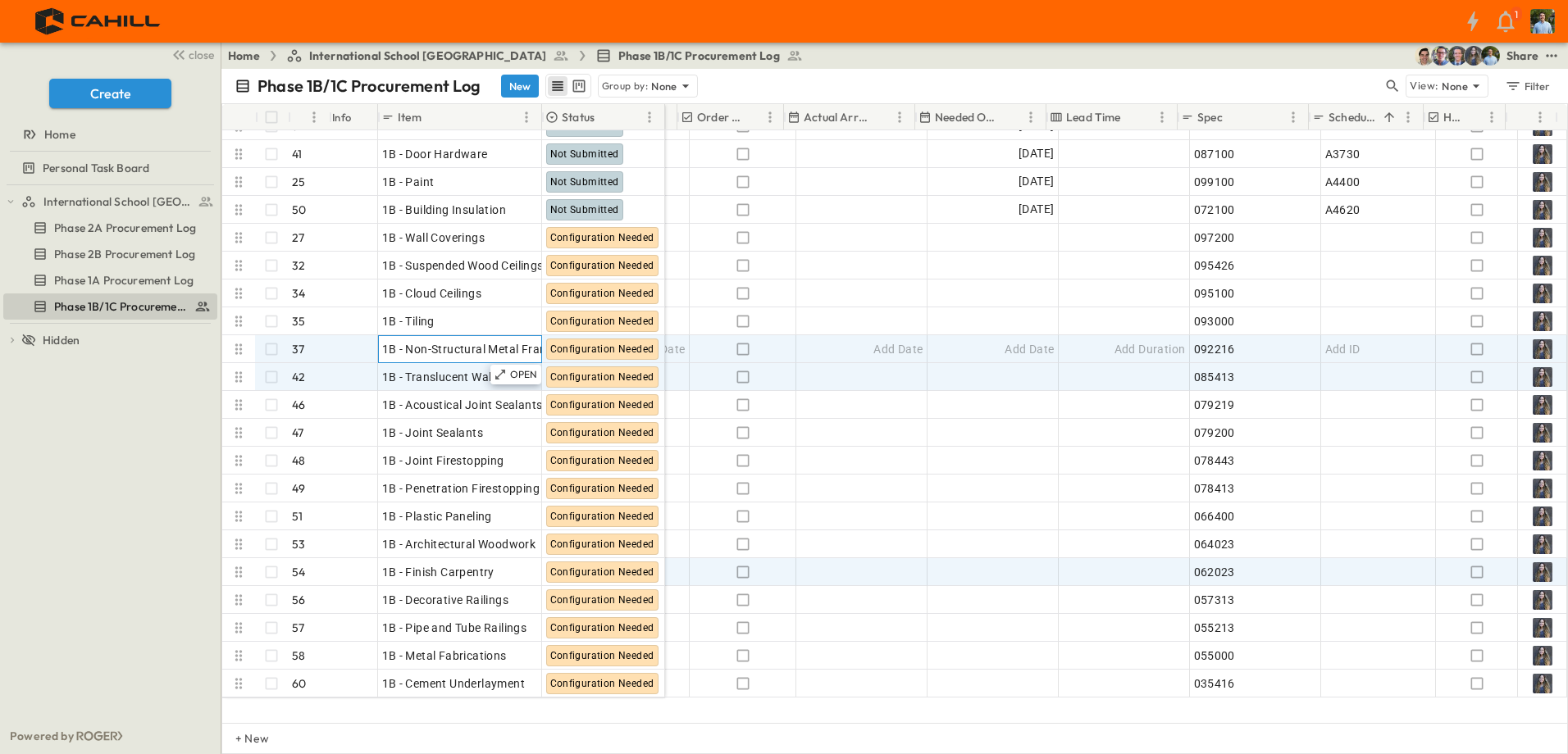 scroll, scrollTop: 1014, scrollLeft: 923, axis: both 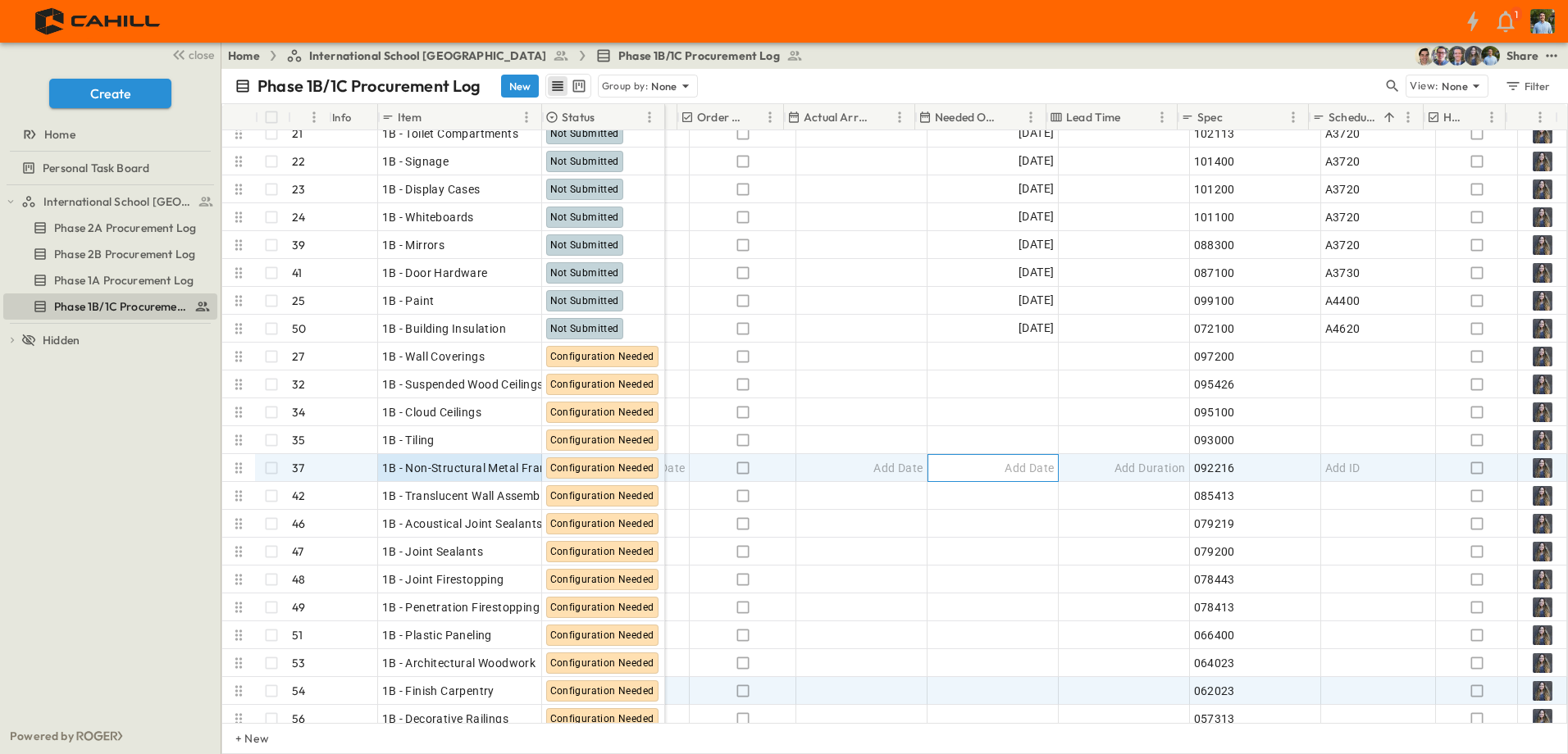 click on "Add Date" at bounding box center [1029, 468] 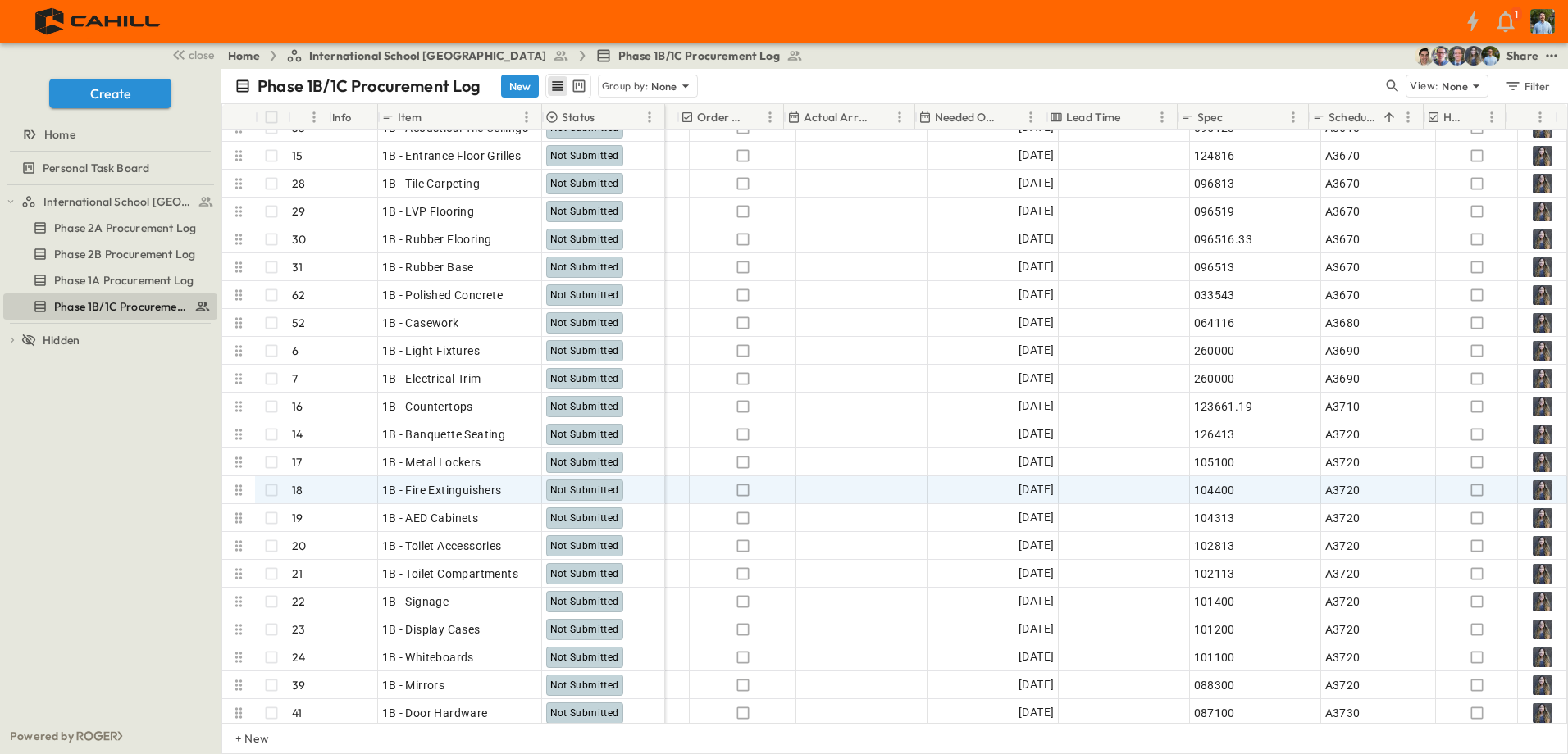 scroll, scrollTop: 440, scrollLeft: 923, axis: both 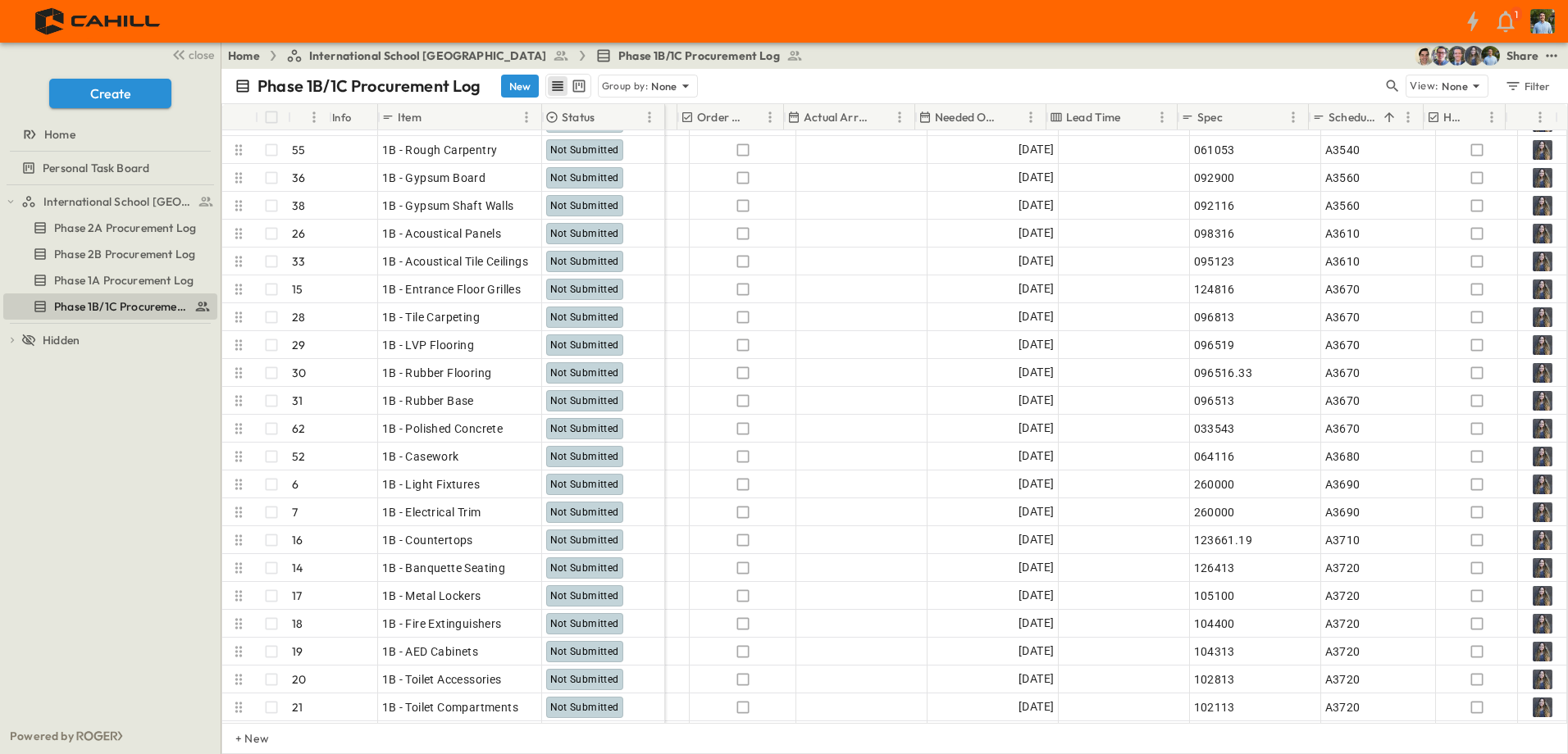 click on "Phase 1B/1C Procurement Log New Group by: None" at bounding box center [809, 86] 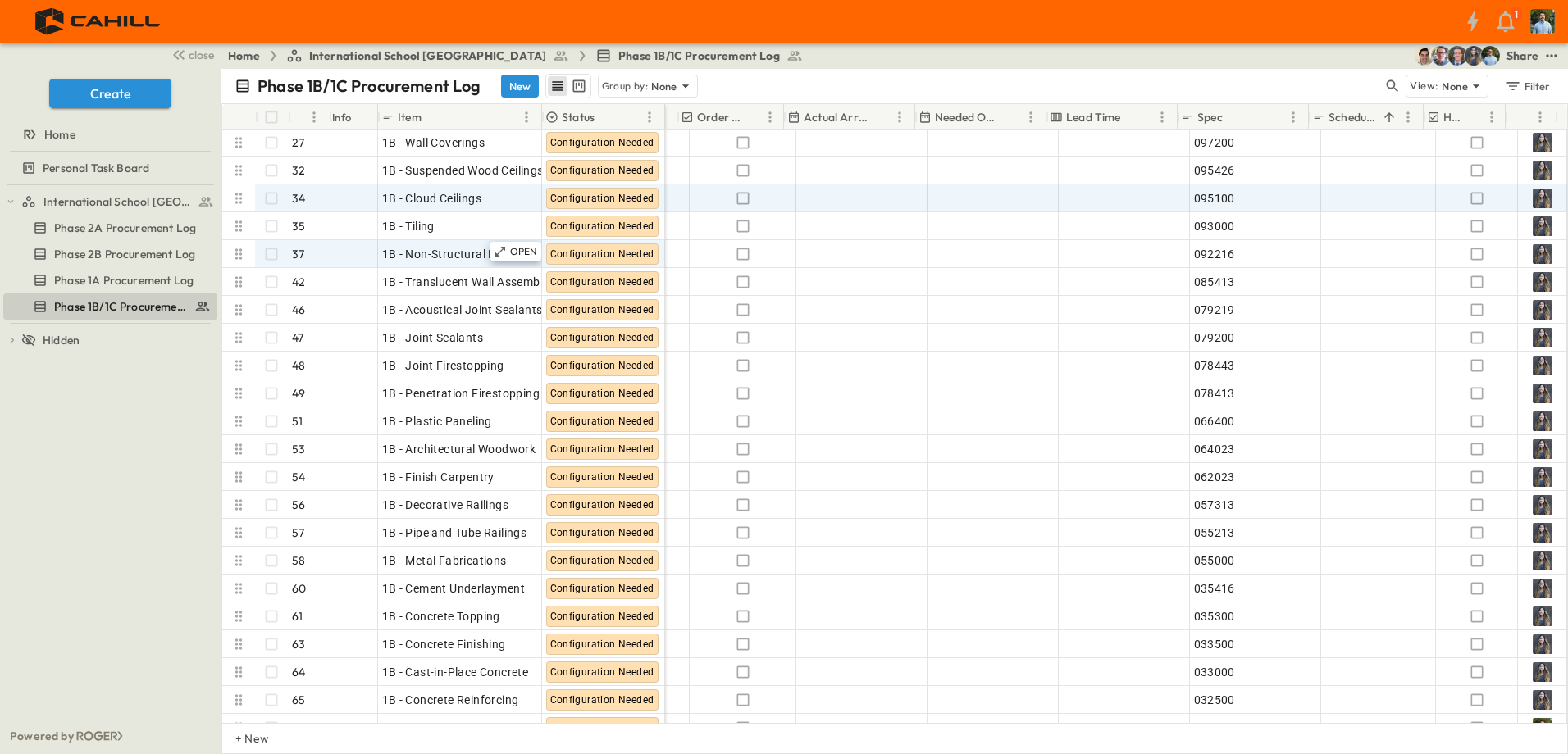 scroll, scrollTop: 1178, scrollLeft: 923, axis: both 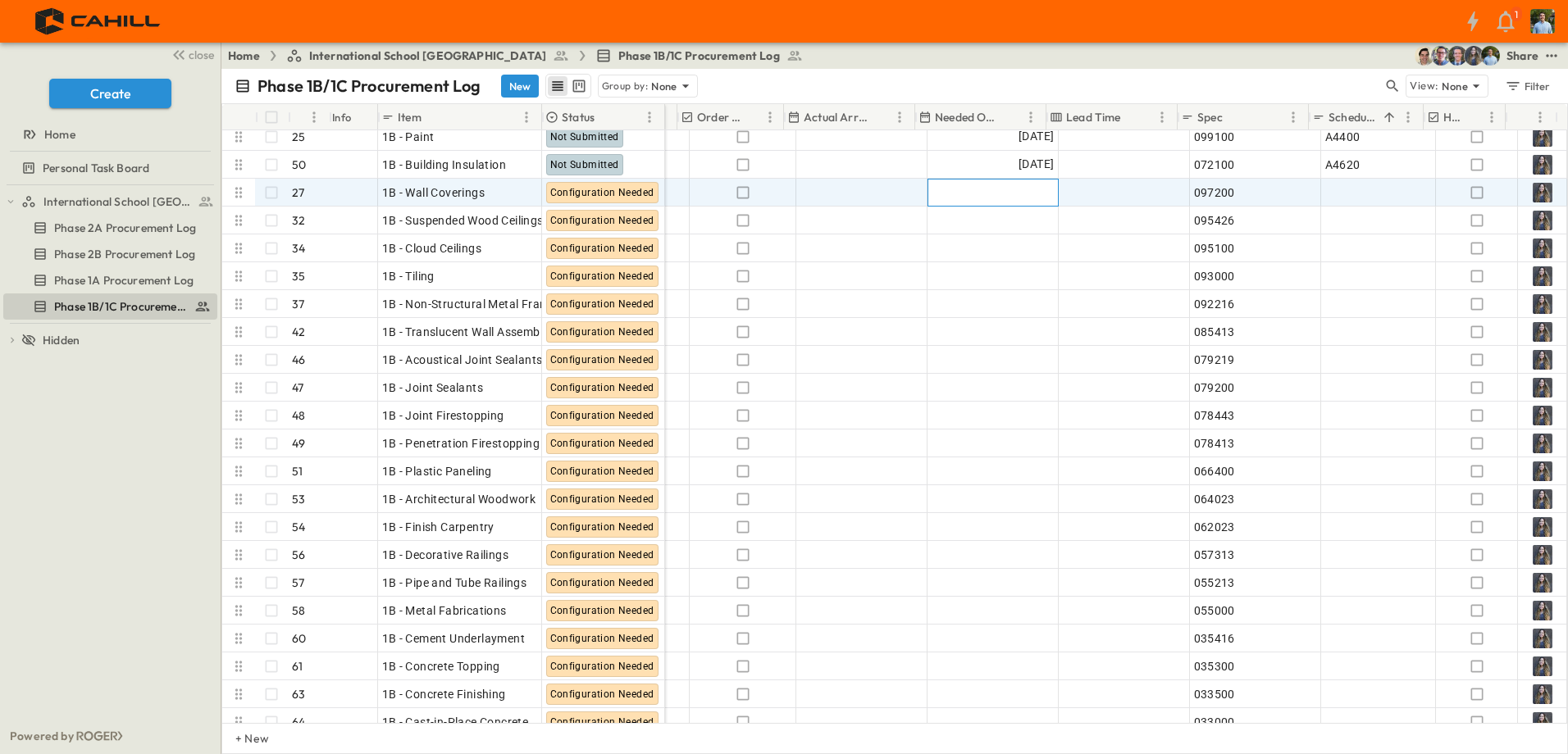 click on "Add Date" at bounding box center [993, 193] 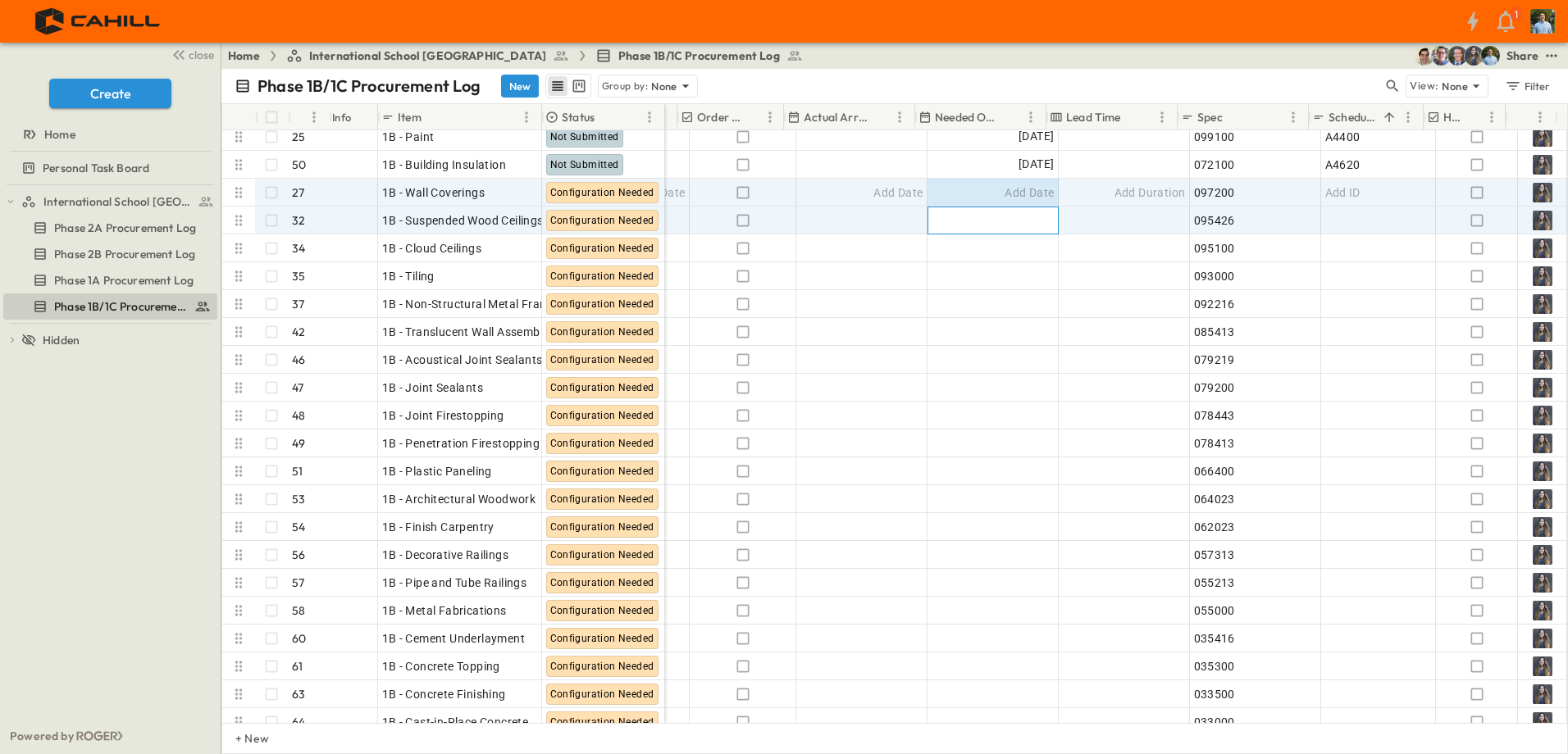 click on "Add Date" at bounding box center [993, 220] 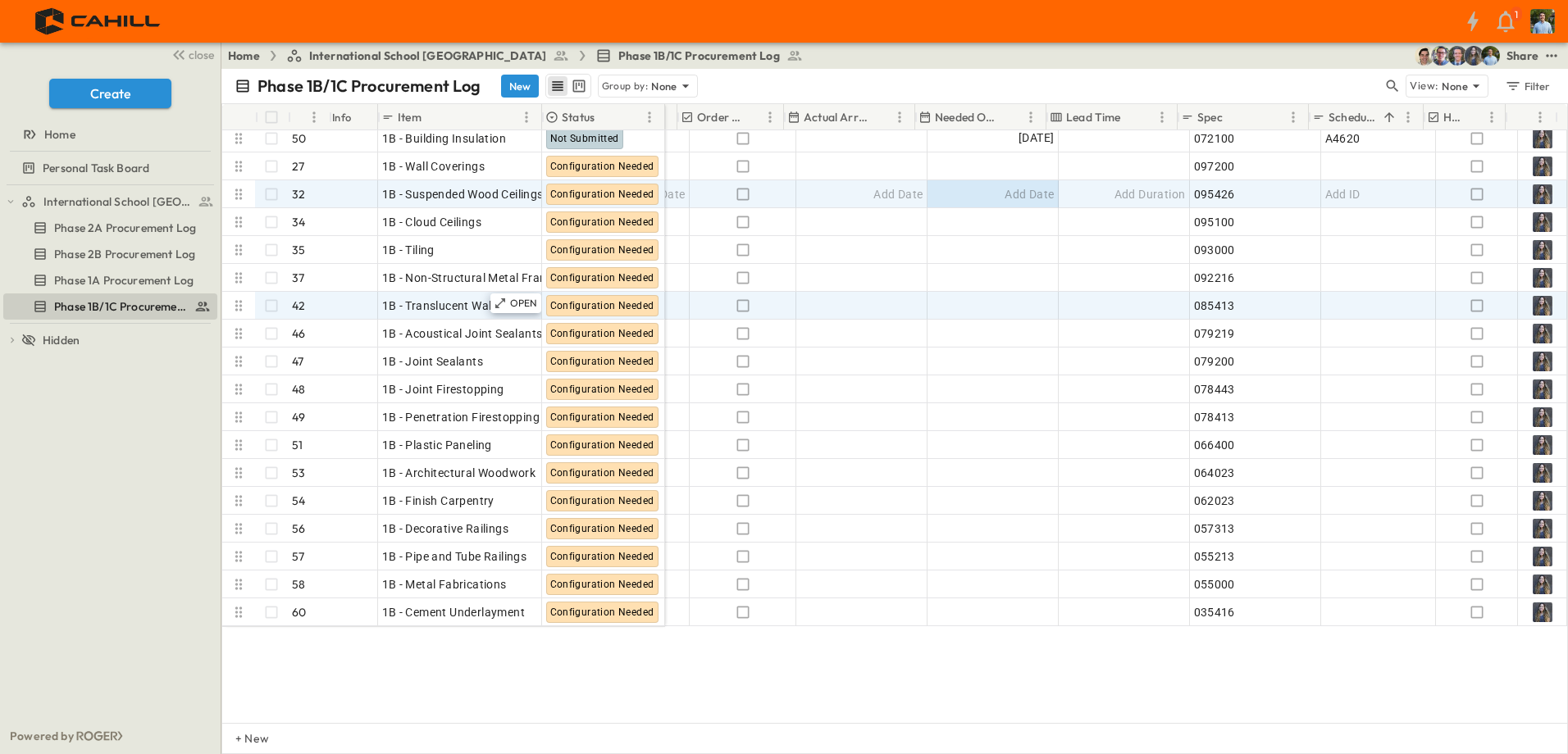 scroll, scrollTop: 1014, scrollLeft: 923, axis: both 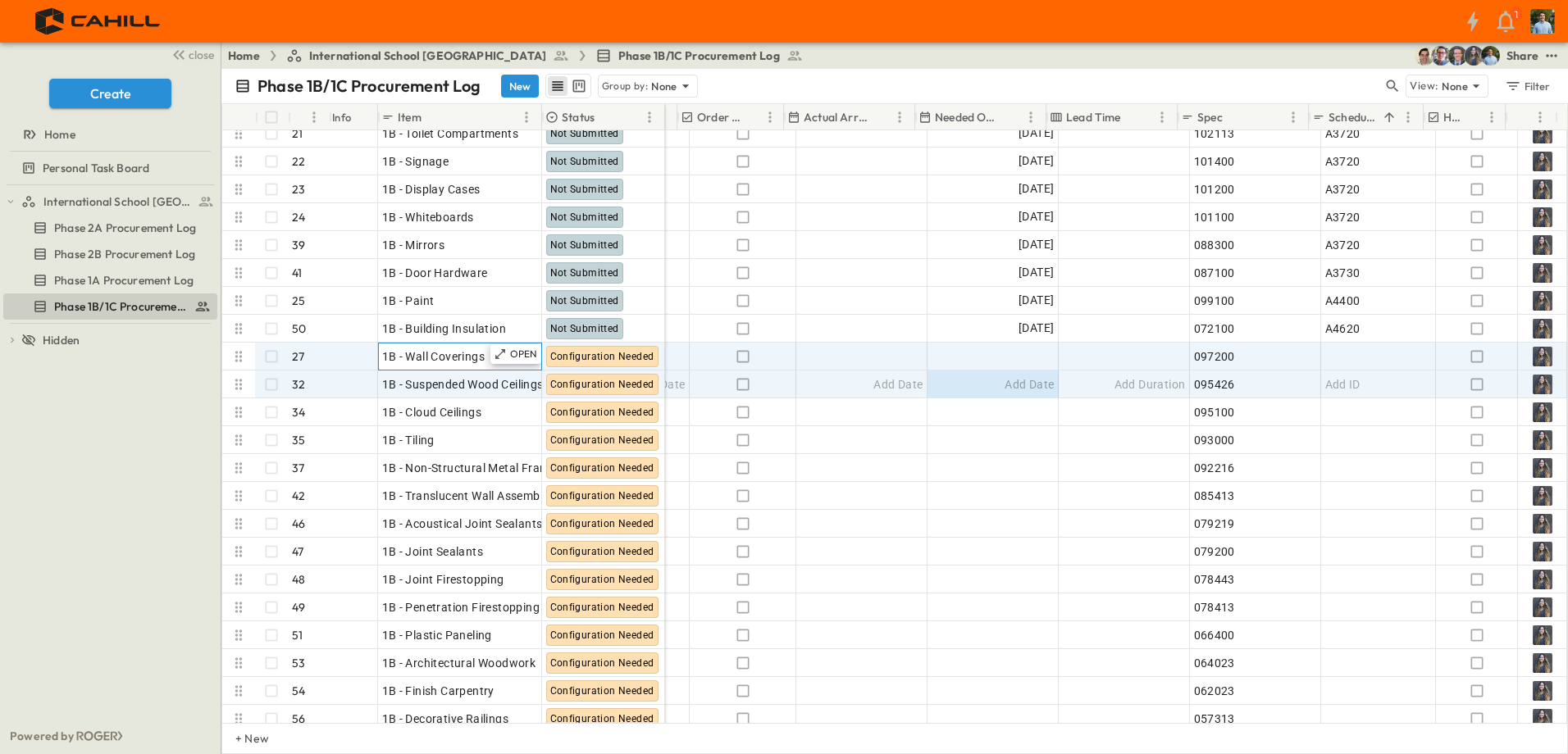 click on "OPEN 1B - Wall Coverings" at bounding box center (460, 357) 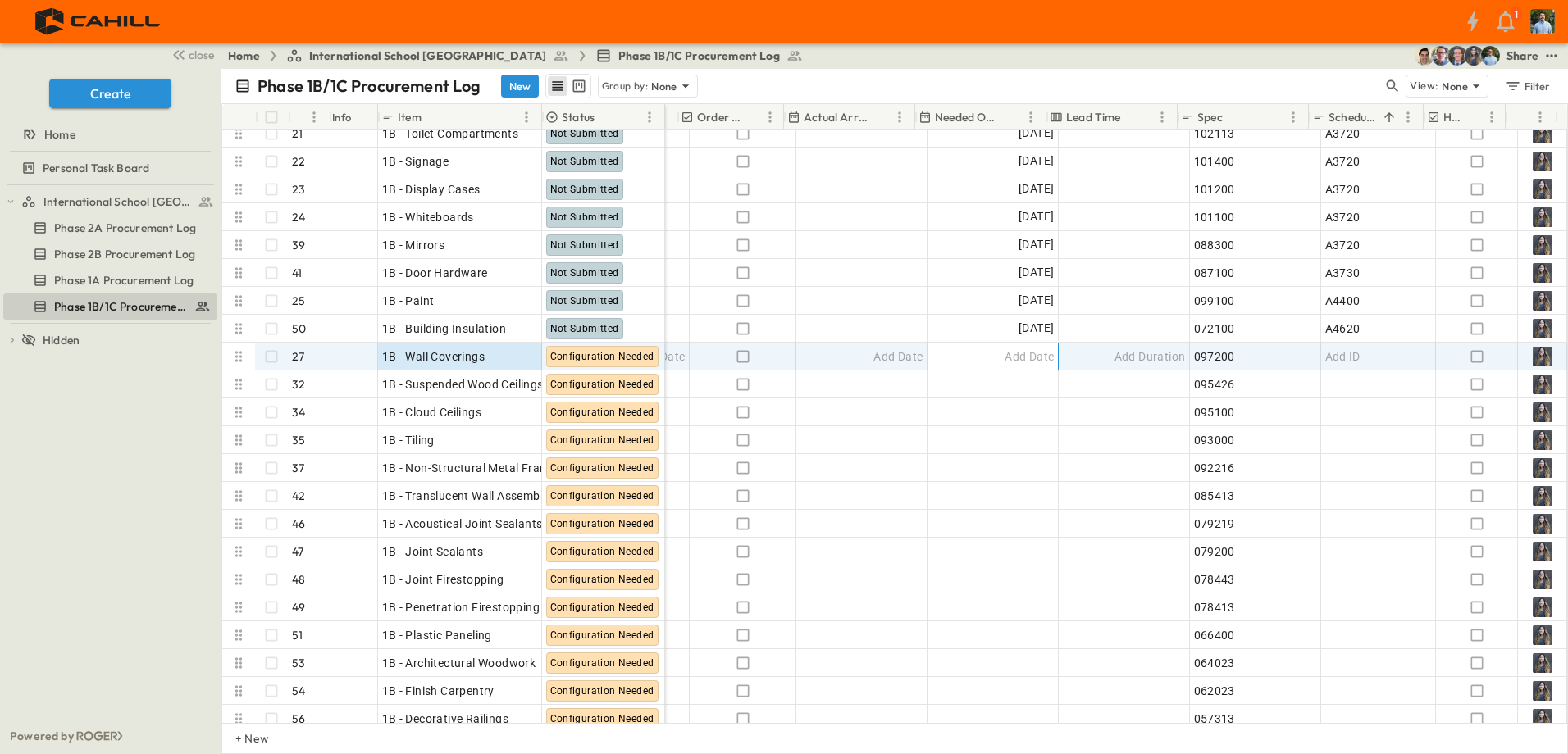 click on "Add Date" at bounding box center [1029, 357] 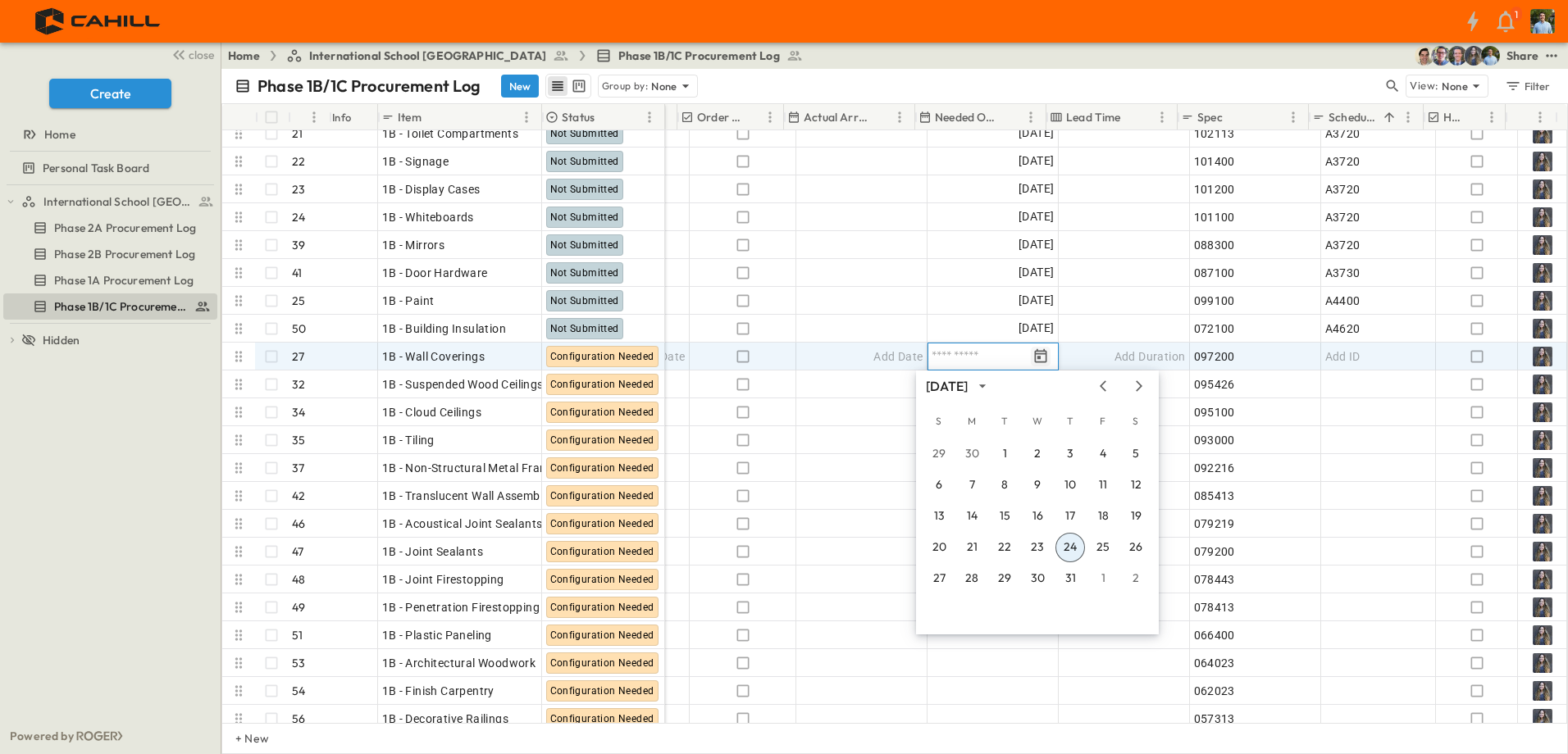 click 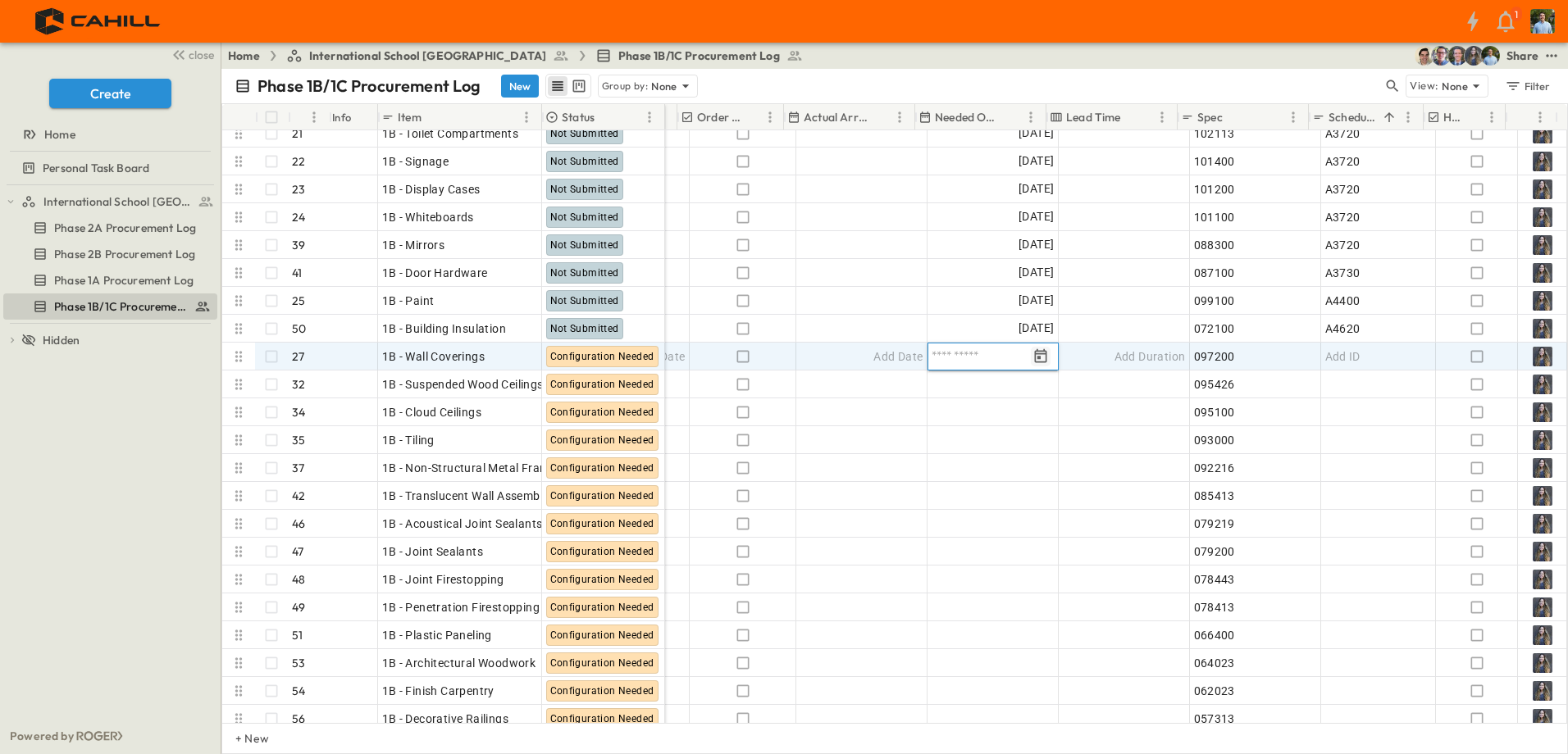 click 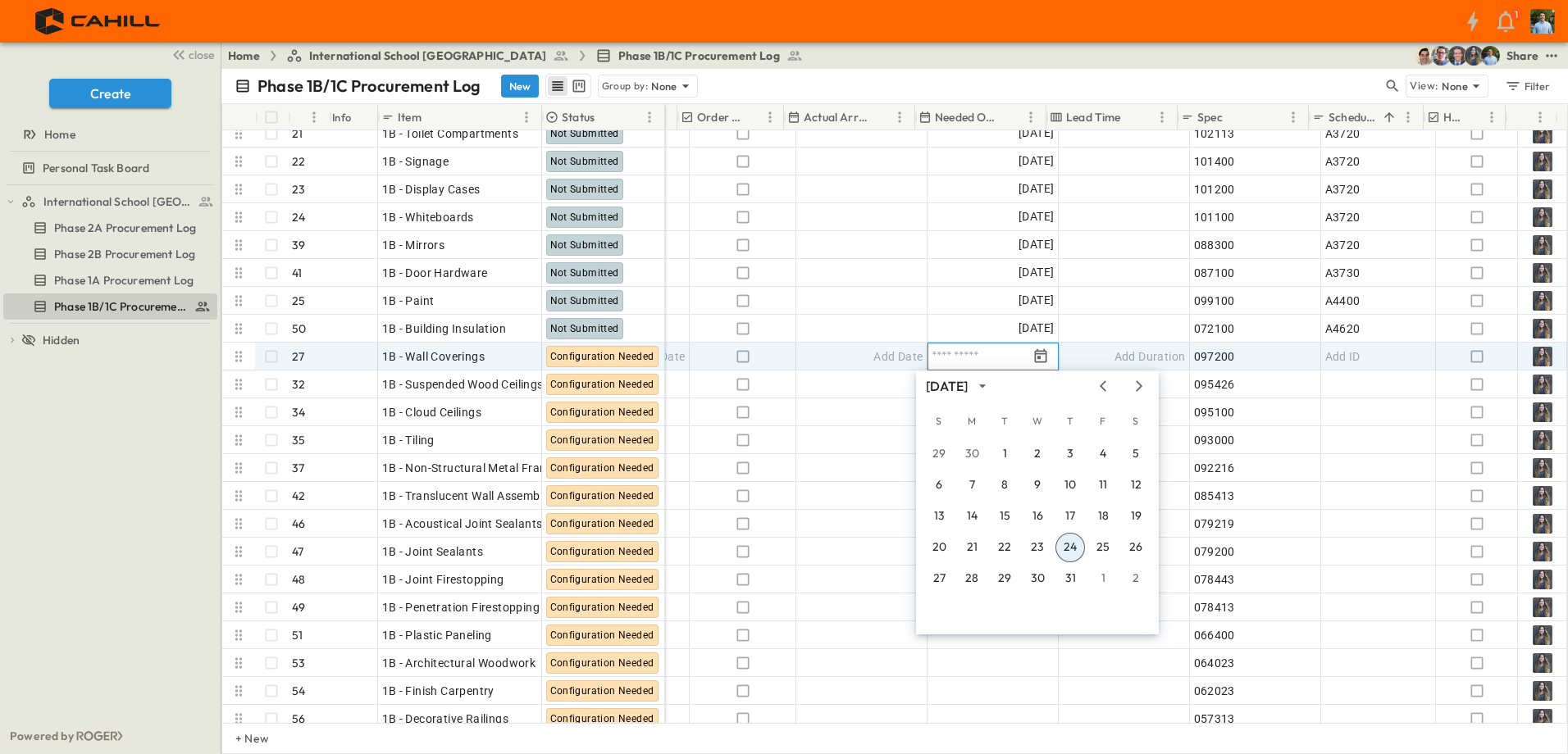 click on "[DATE]" at bounding box center [1037, 386] 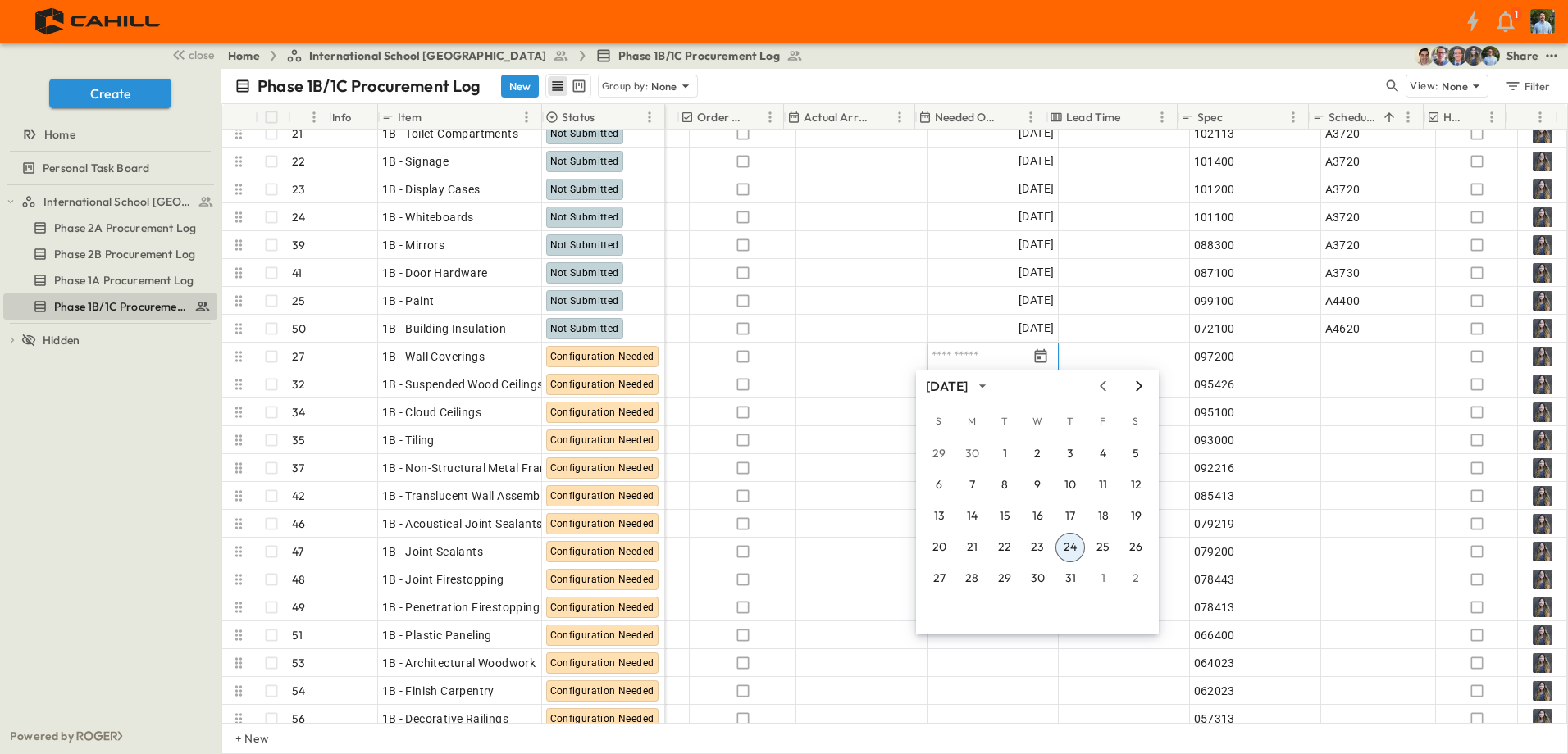 click 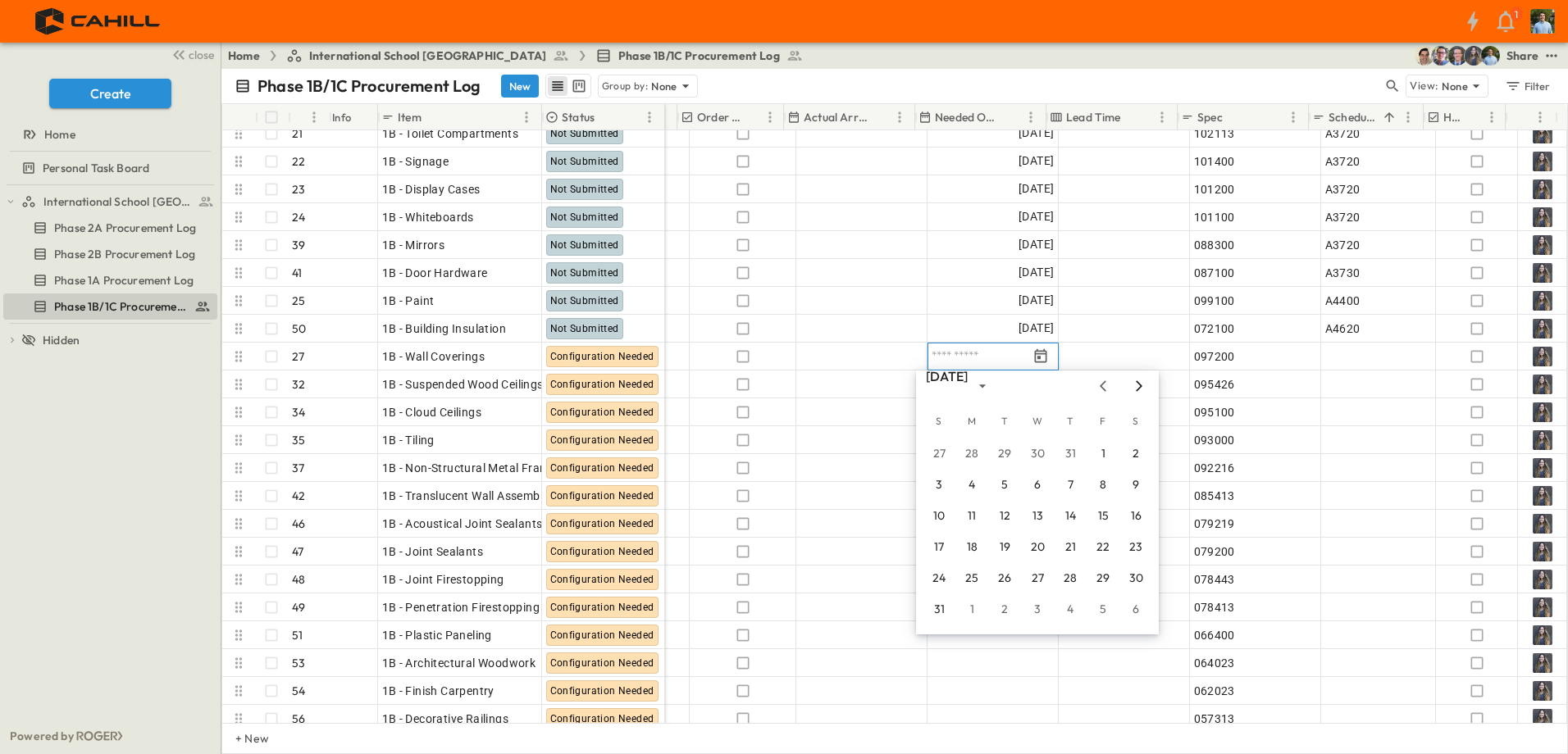 click 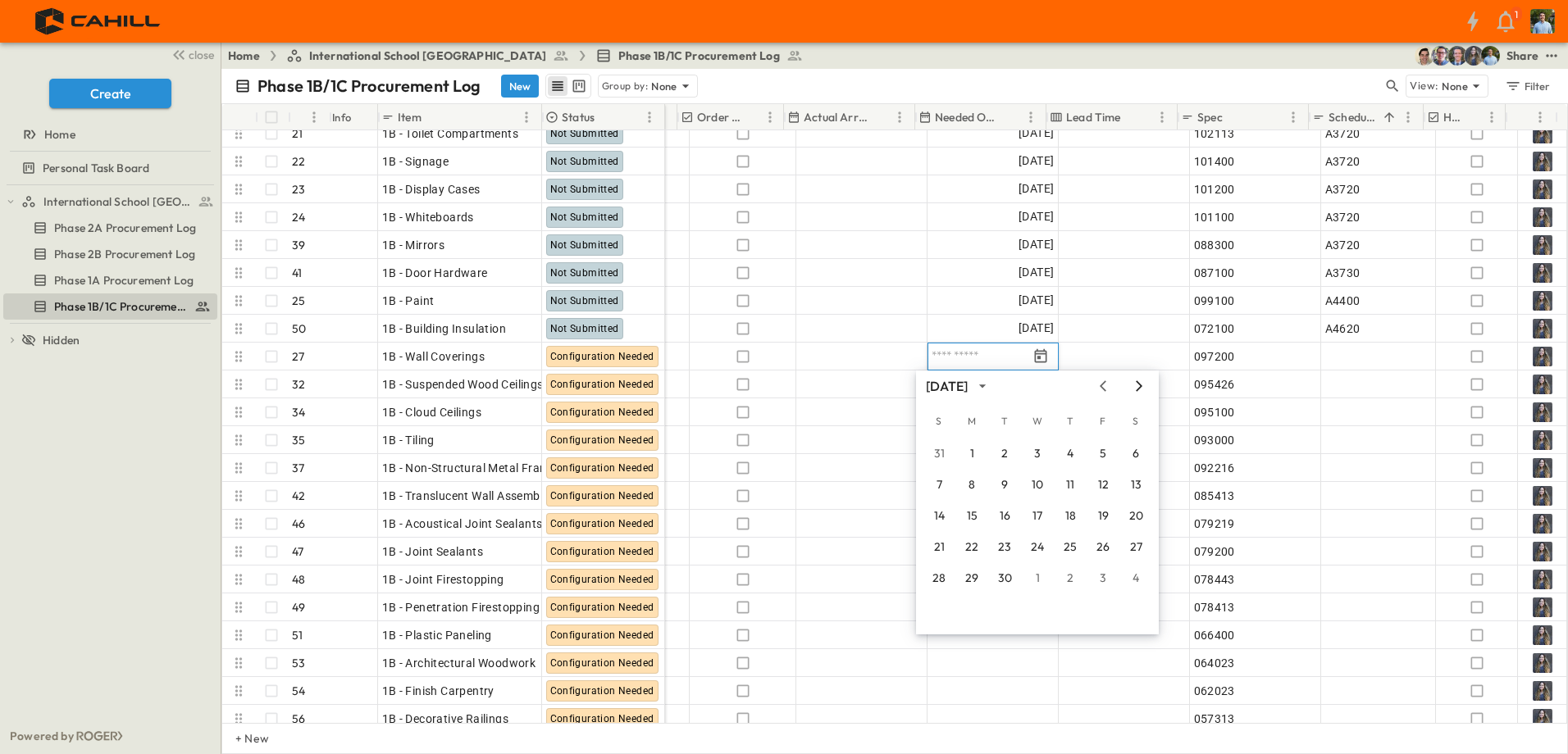 click 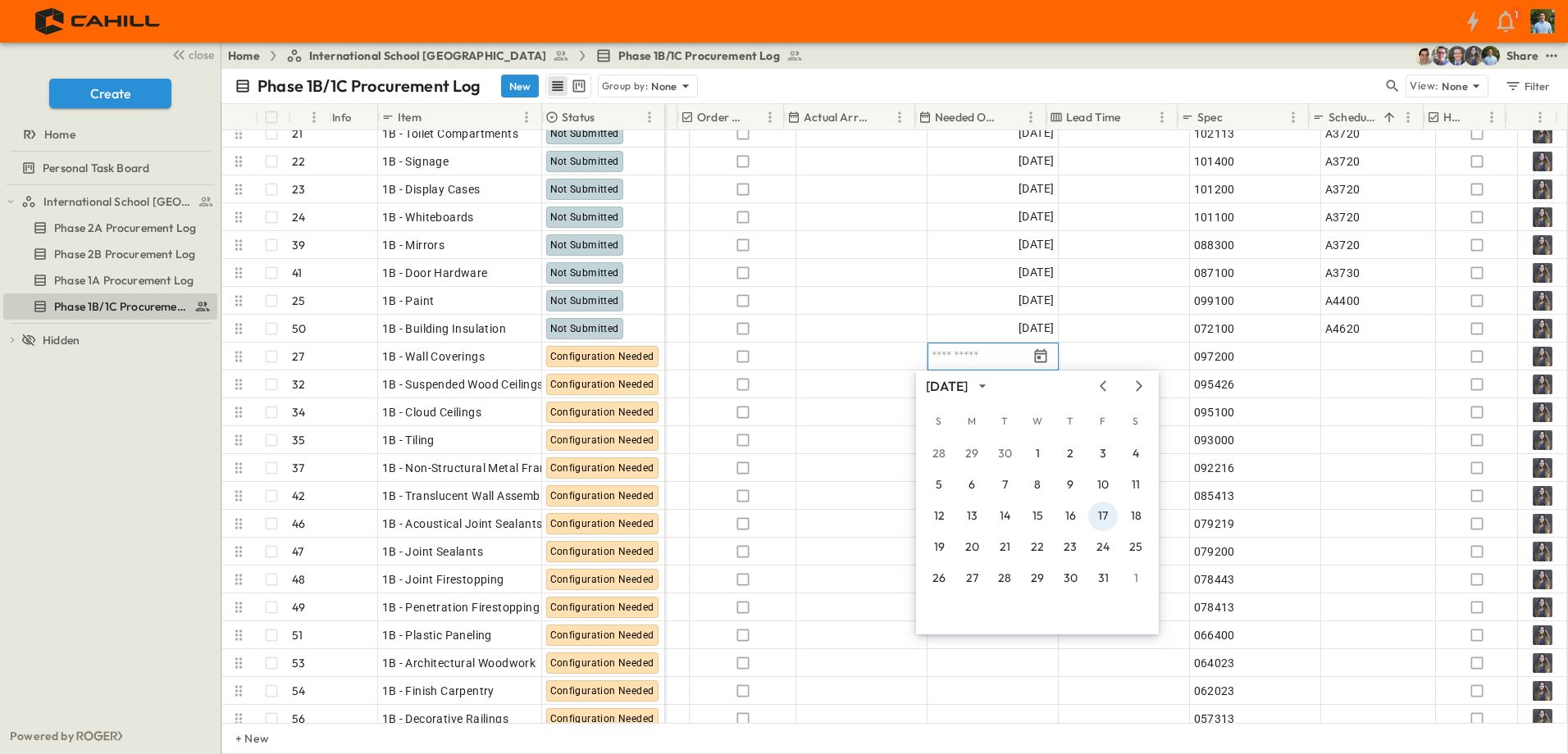 click on "17" at bounding box center (1103, 516) 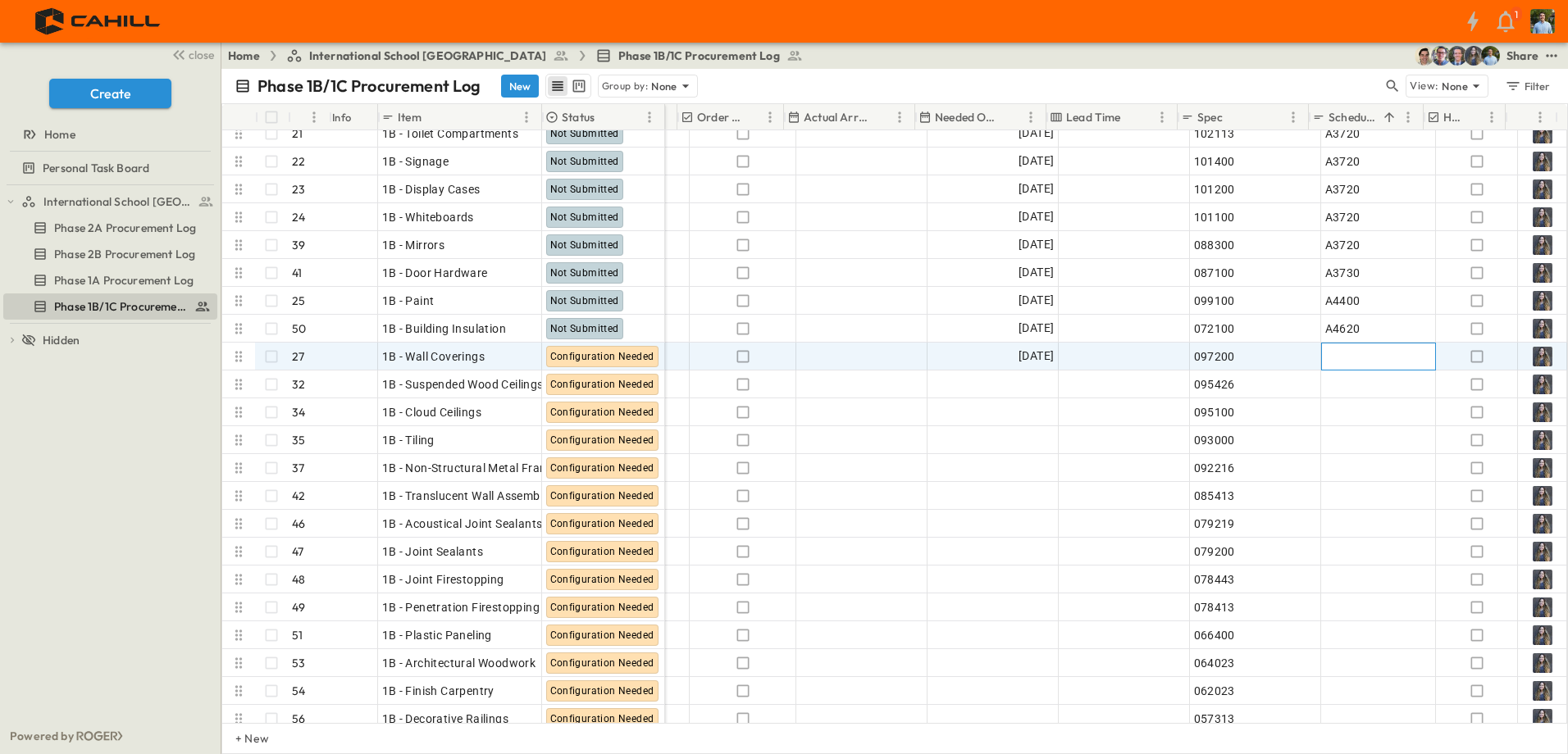 click on "Add ID" at bounding box center [1379, 357] 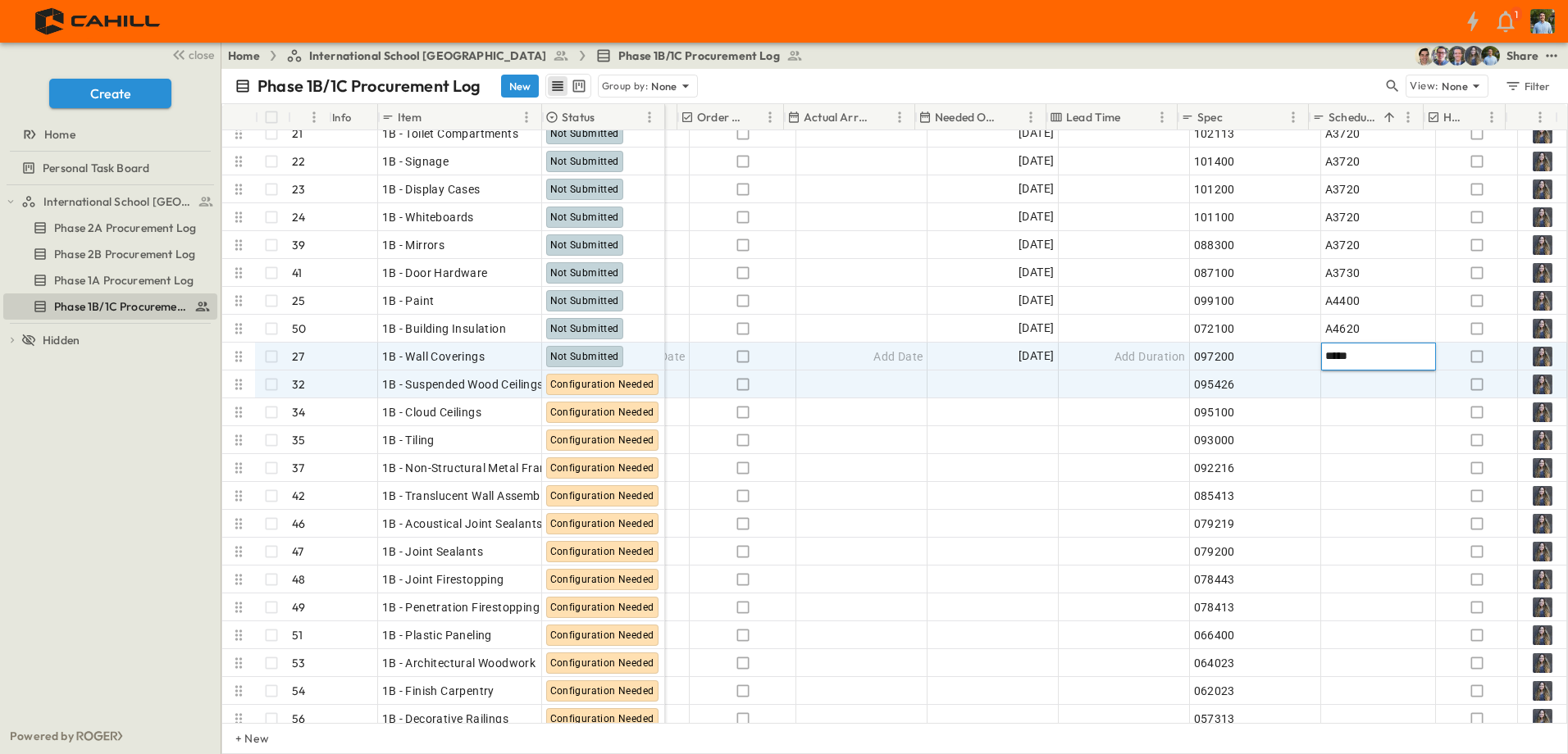 type on "*****" 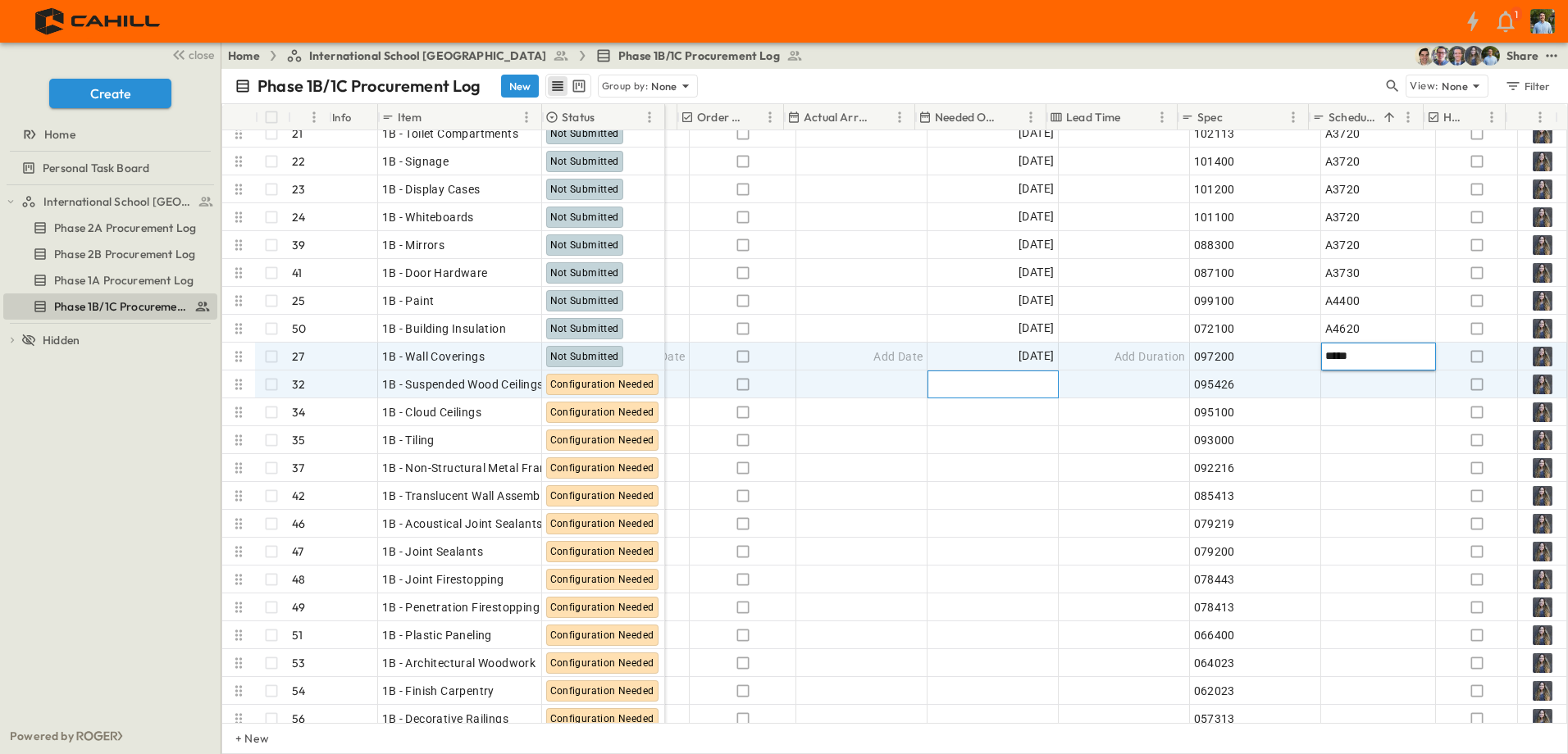 click on "Add Date" at bounding box center [993, 384] 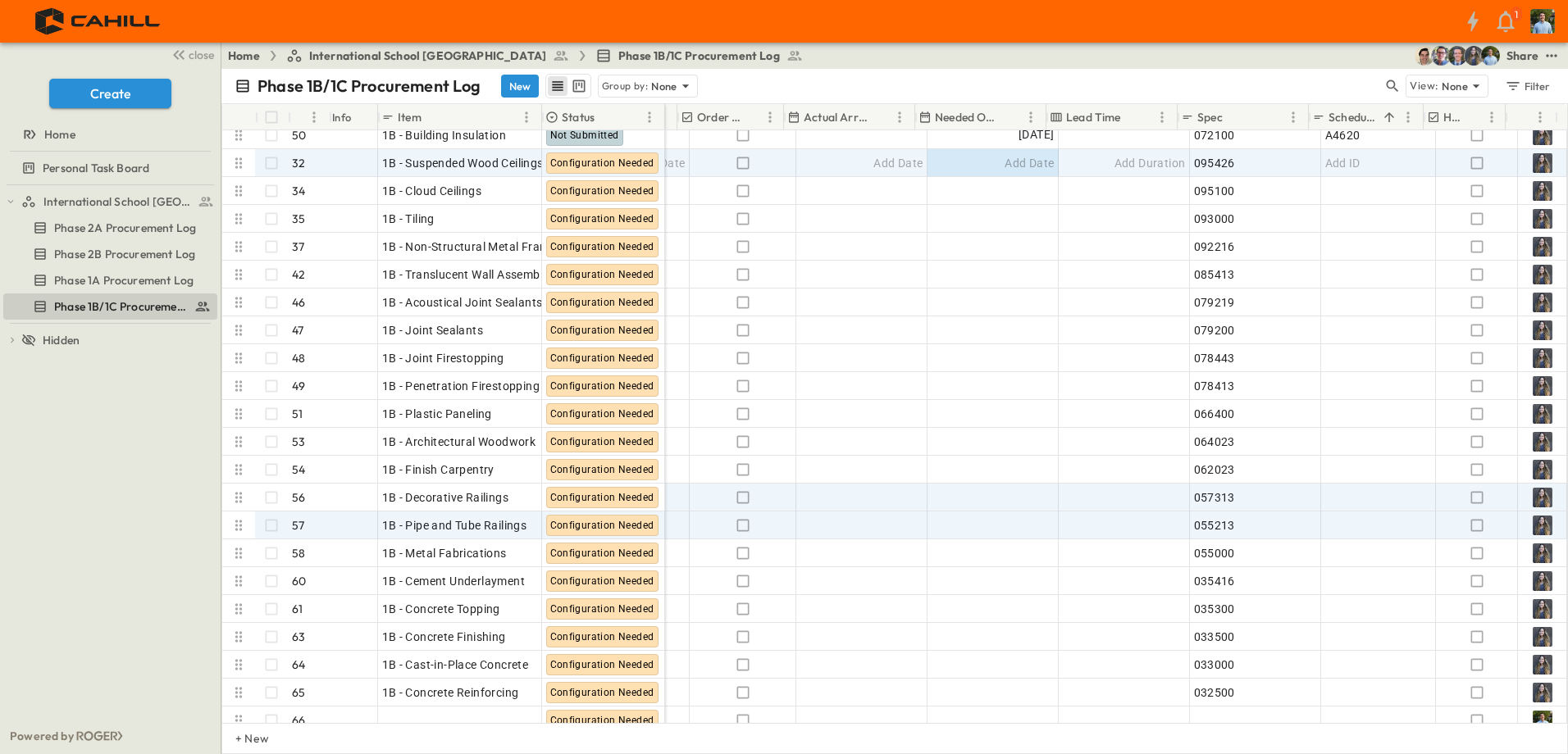 scroll, scrollTop: 1260, scrollLeft: 923, axis: both 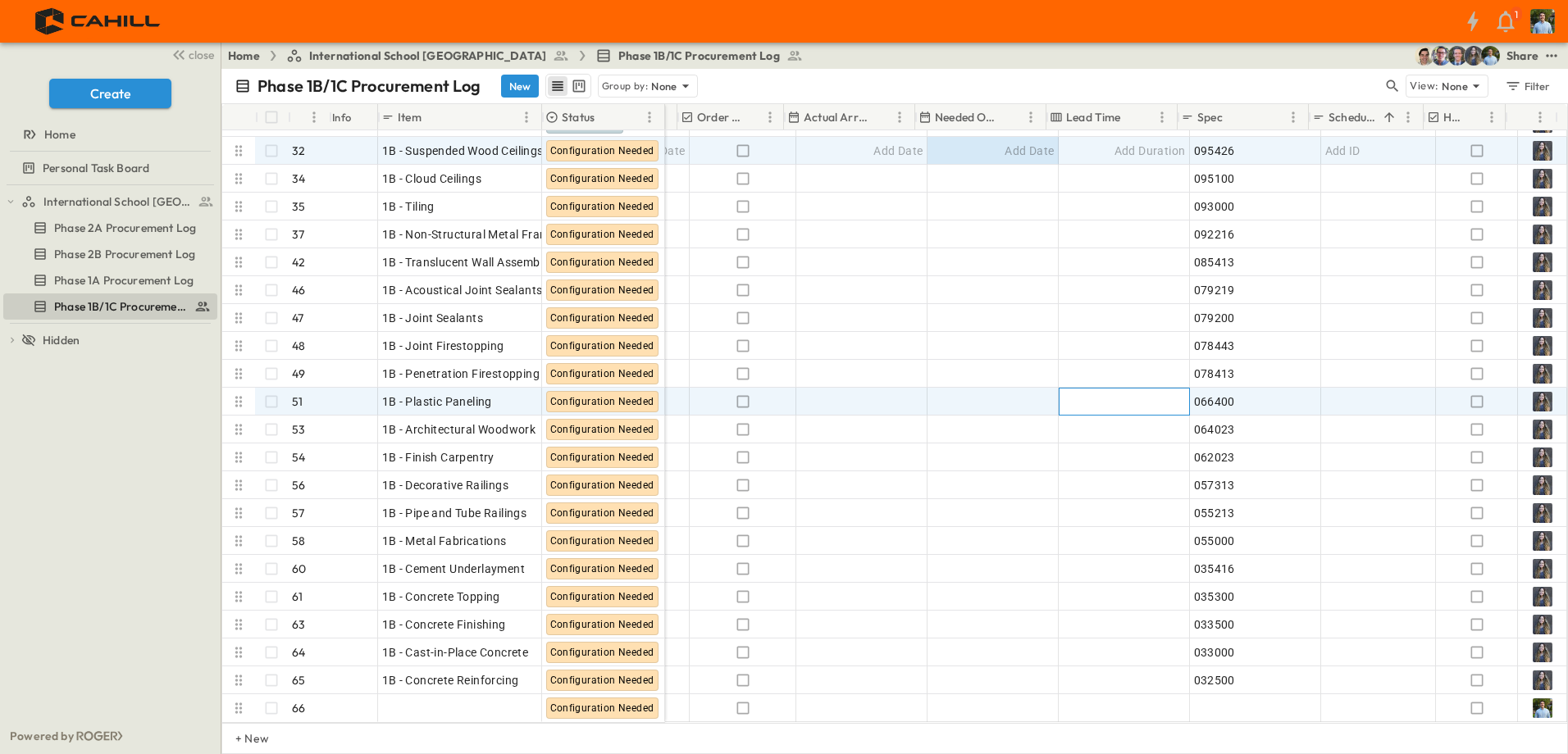 click on "Add Duration" at bounding box center (1150, 402) 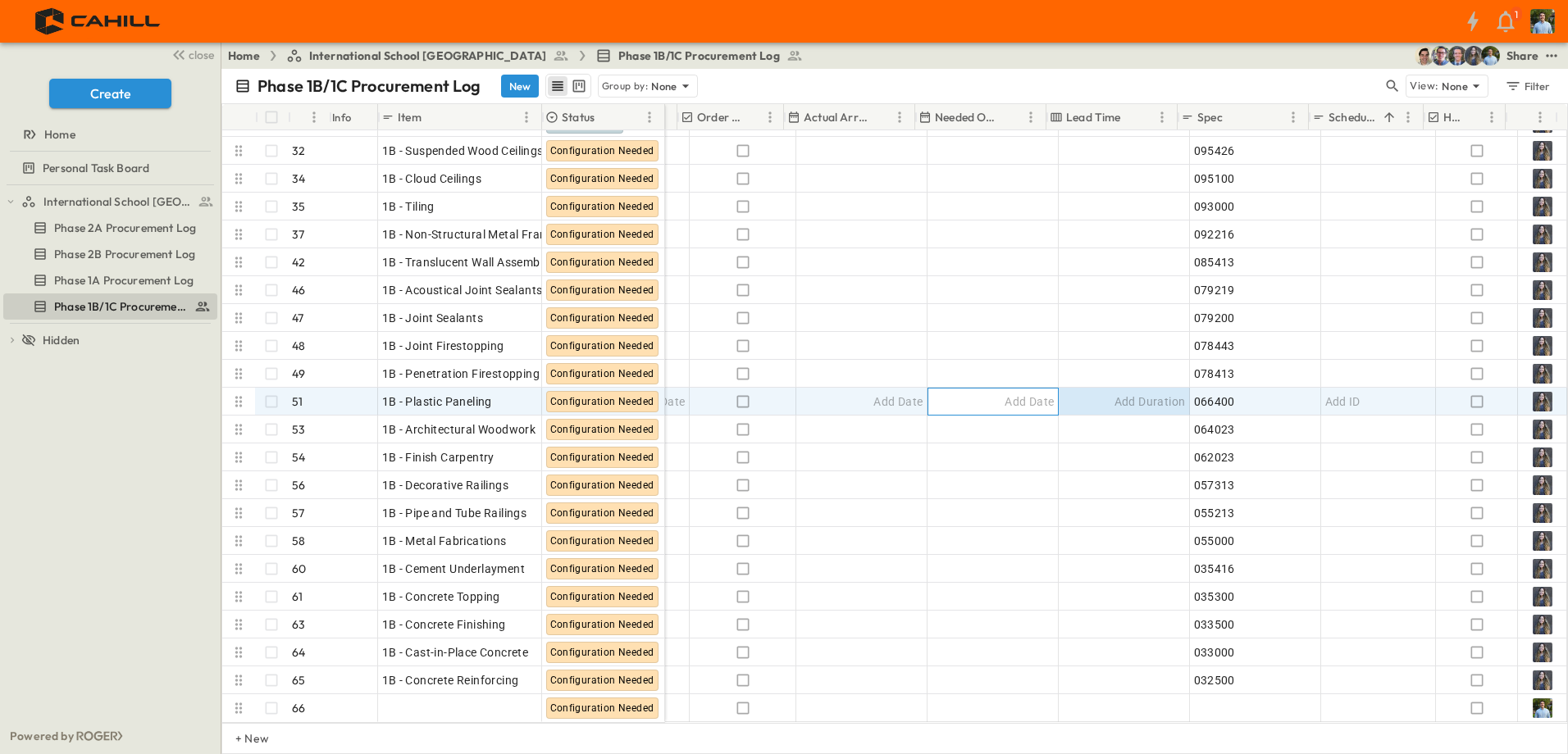 click on "Add Date" at bounding box center [993, 402] 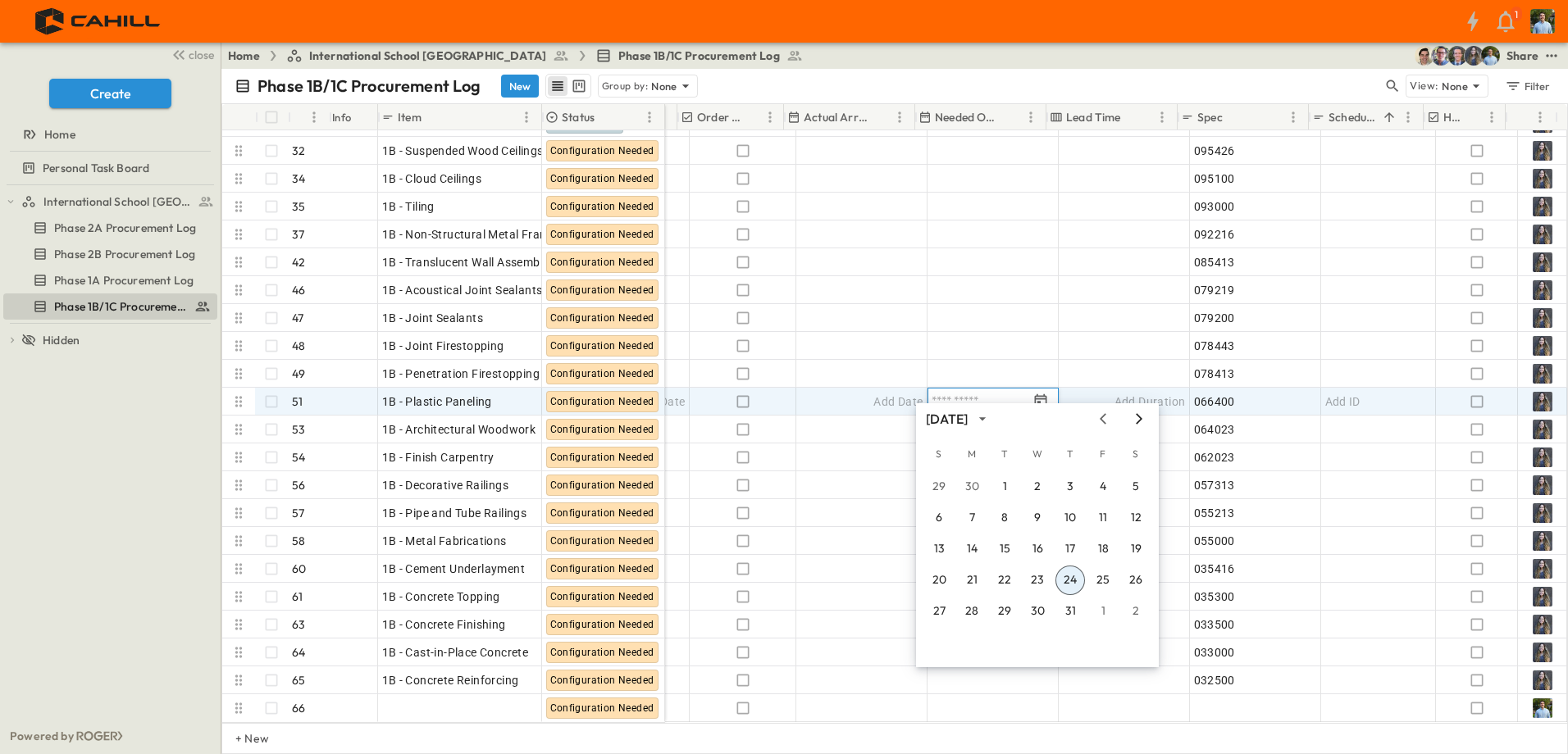 click 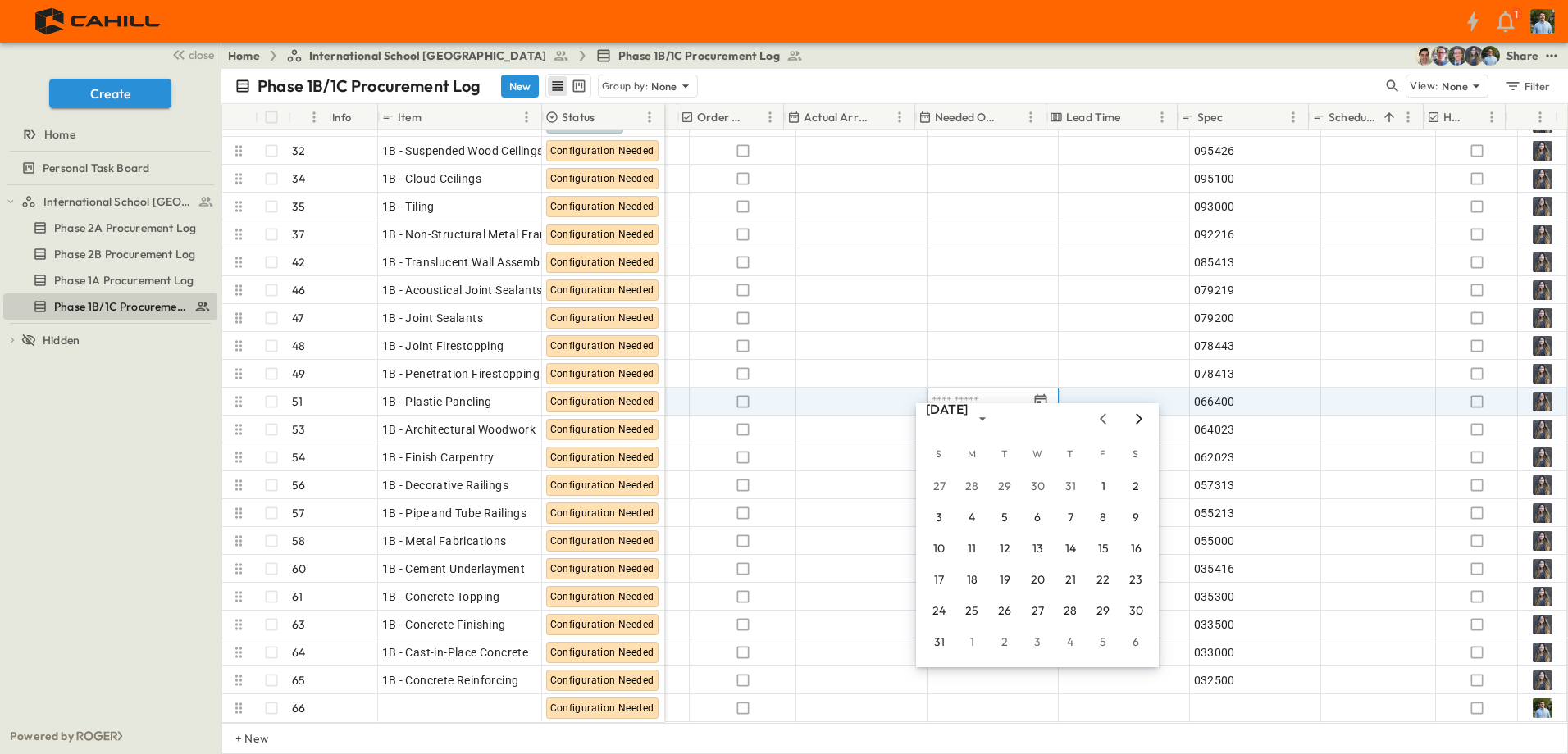 click 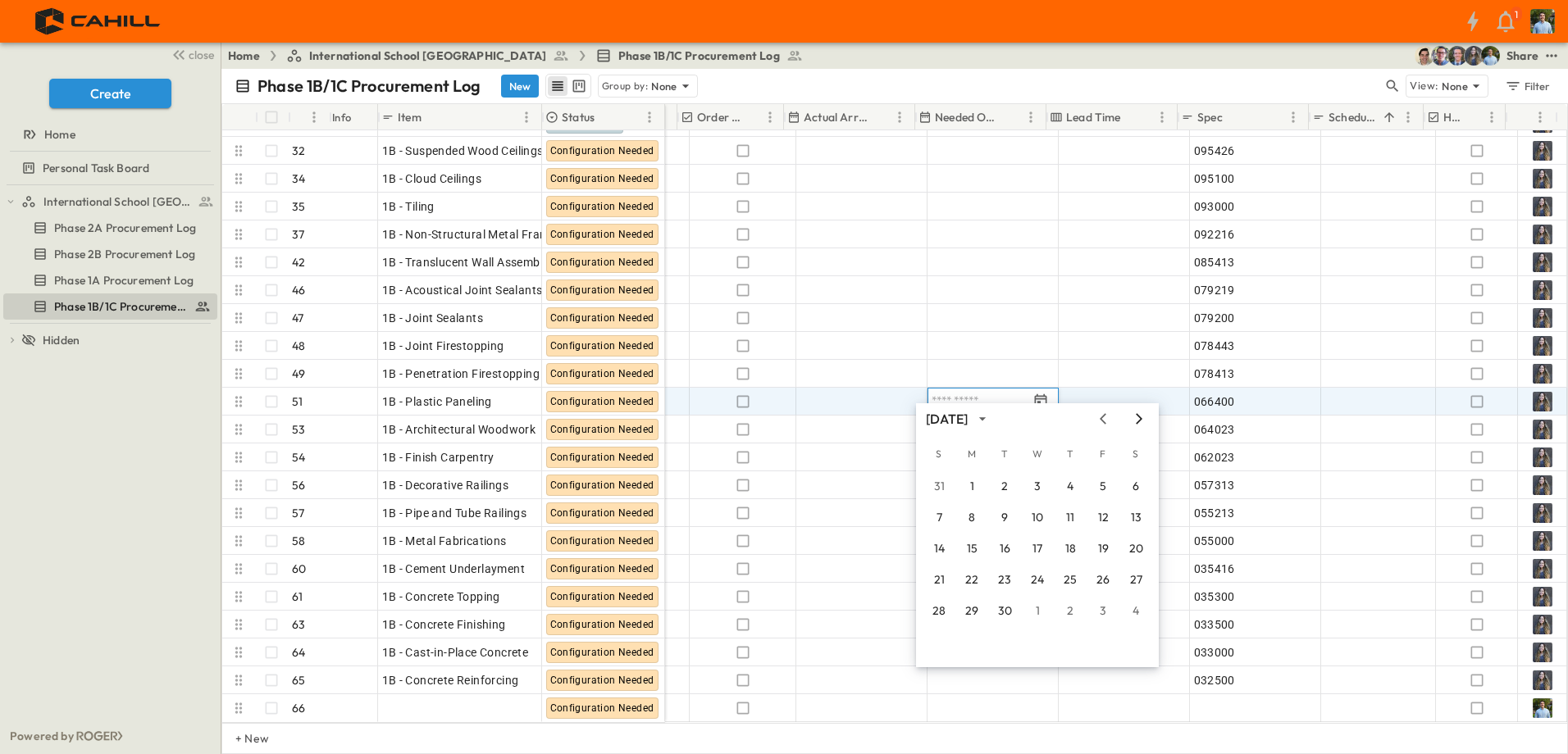 click 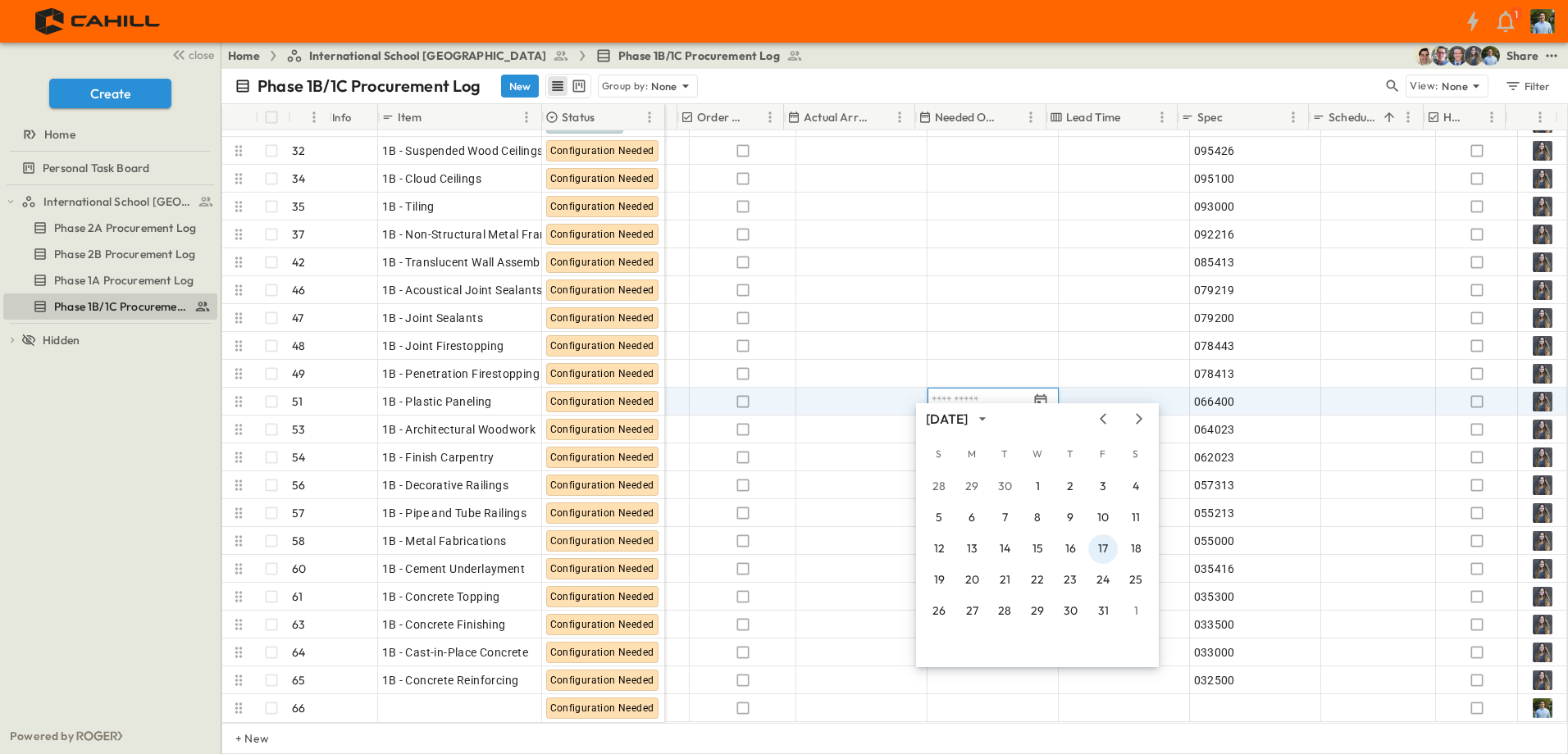 click on "17" at bounding box center (1103, 549) 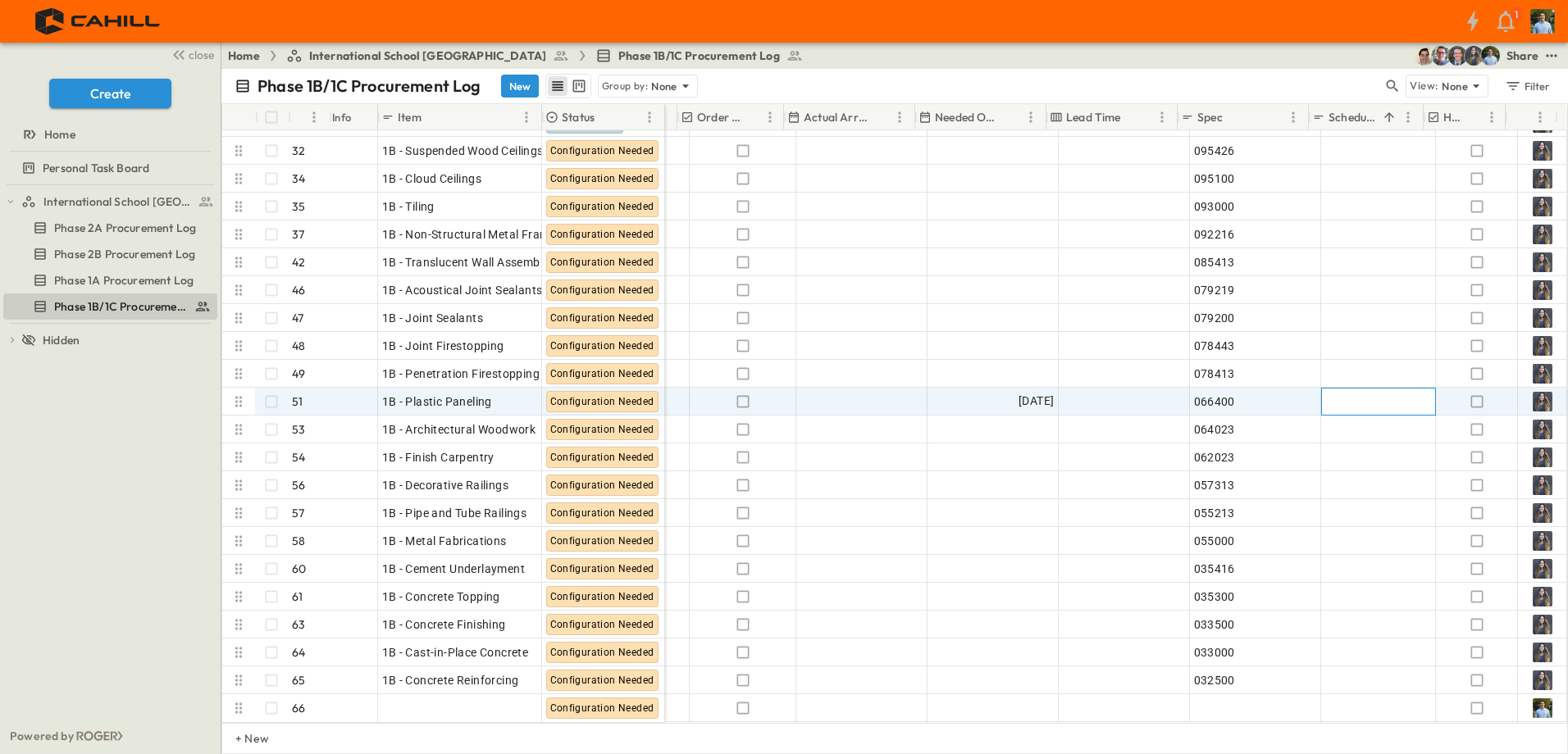 click on "Add ID" at bounding box center (1379, 402) 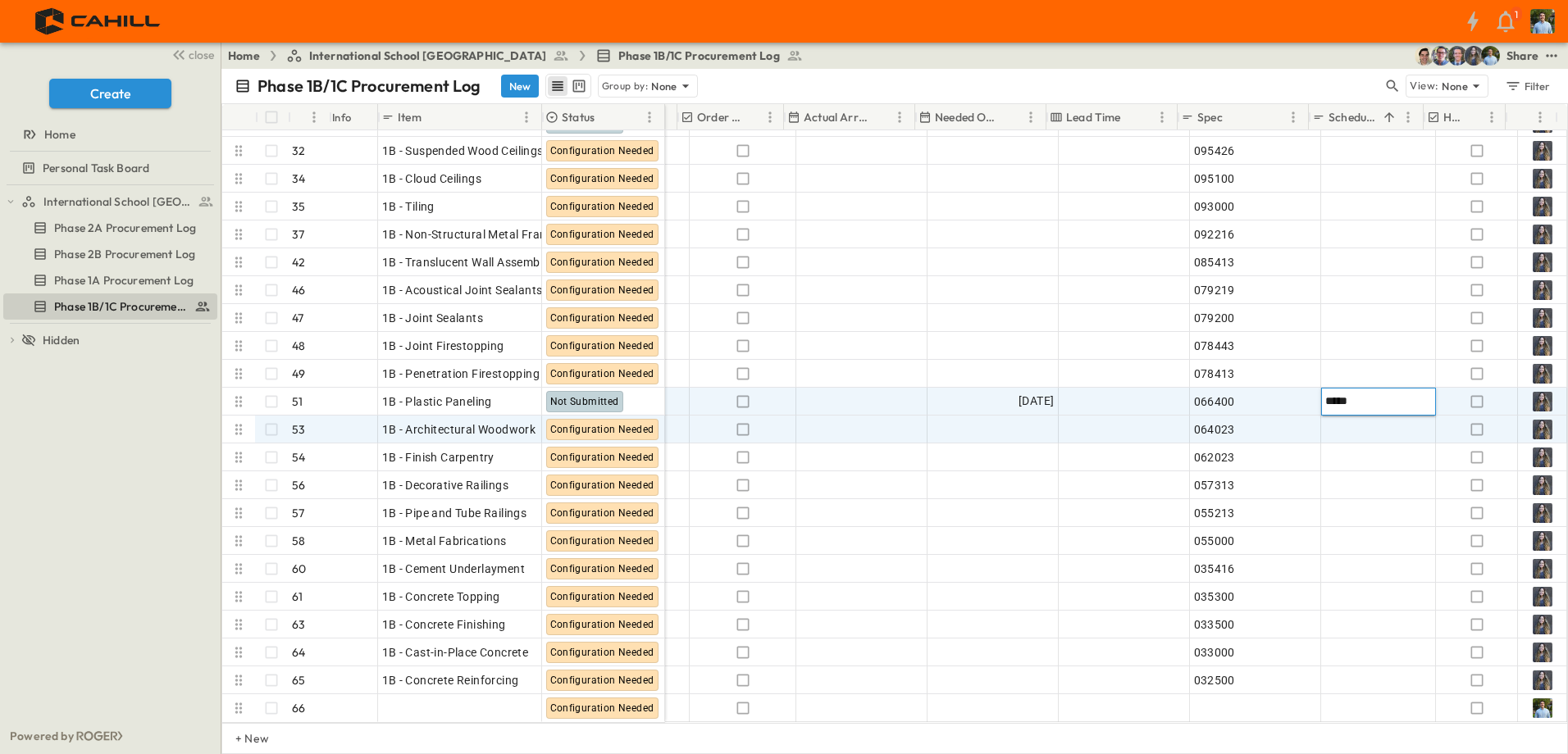 type on "*****" 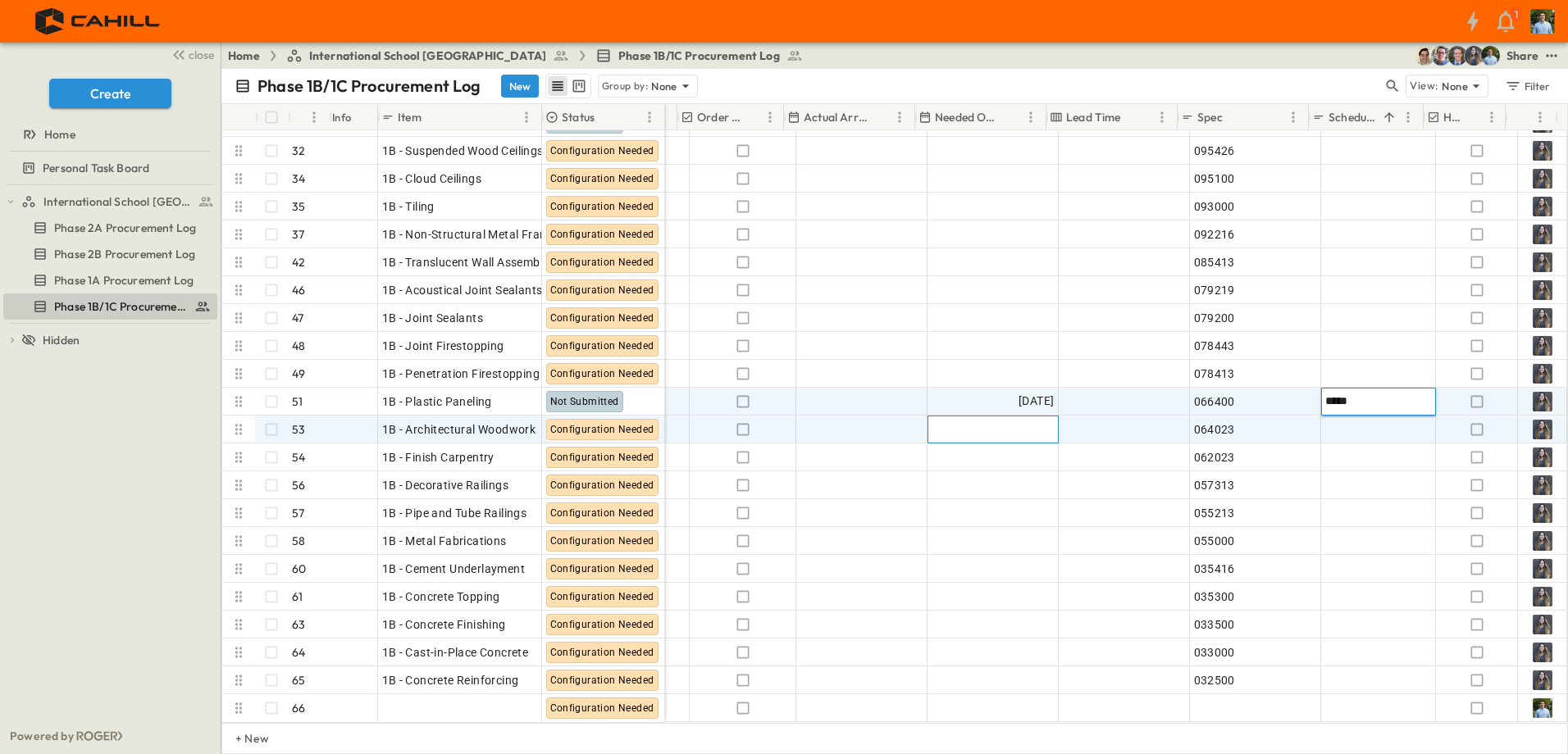 click on "Add Date" at bounding box center (1029, 429) 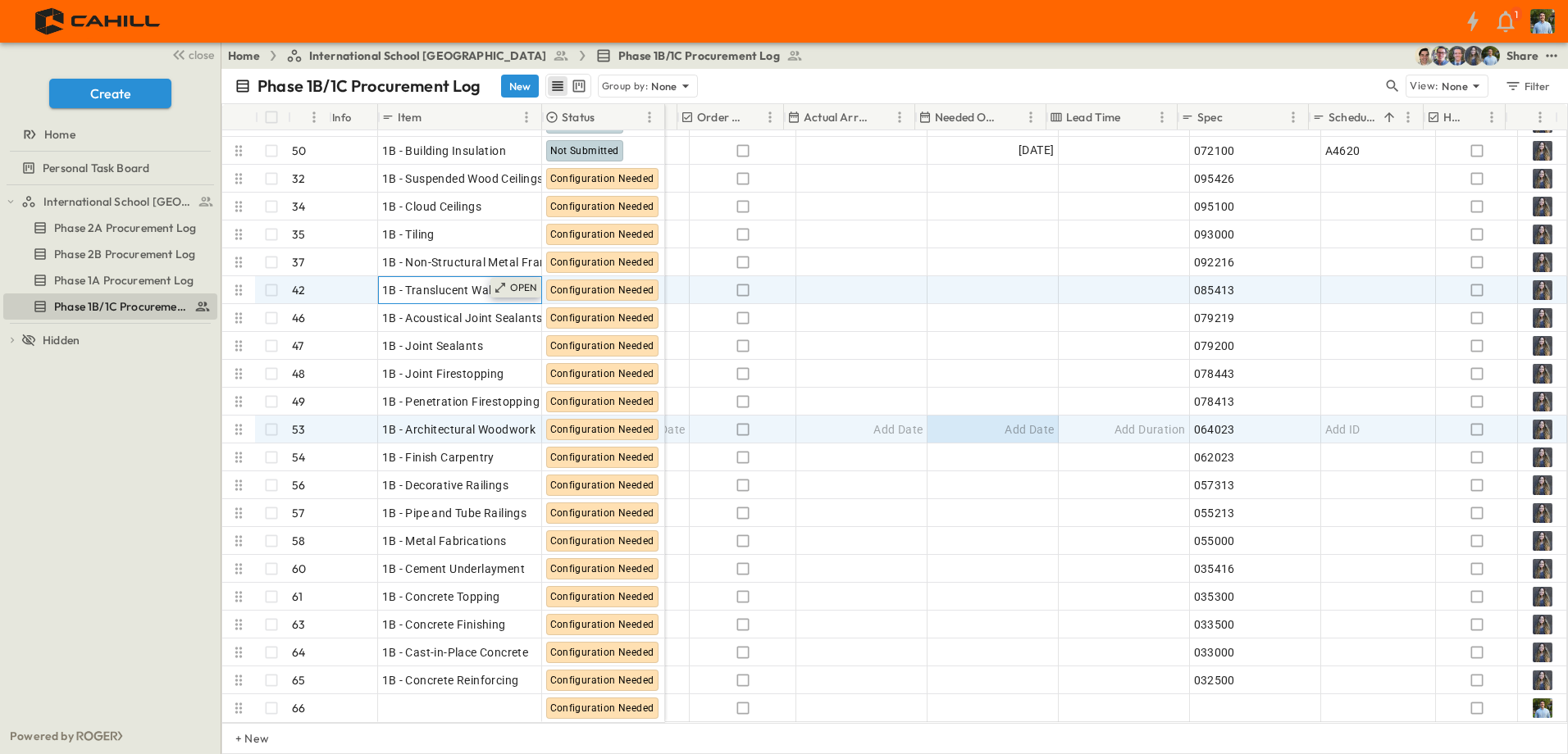 click on "OPEN" at bounding box center (516, 288) 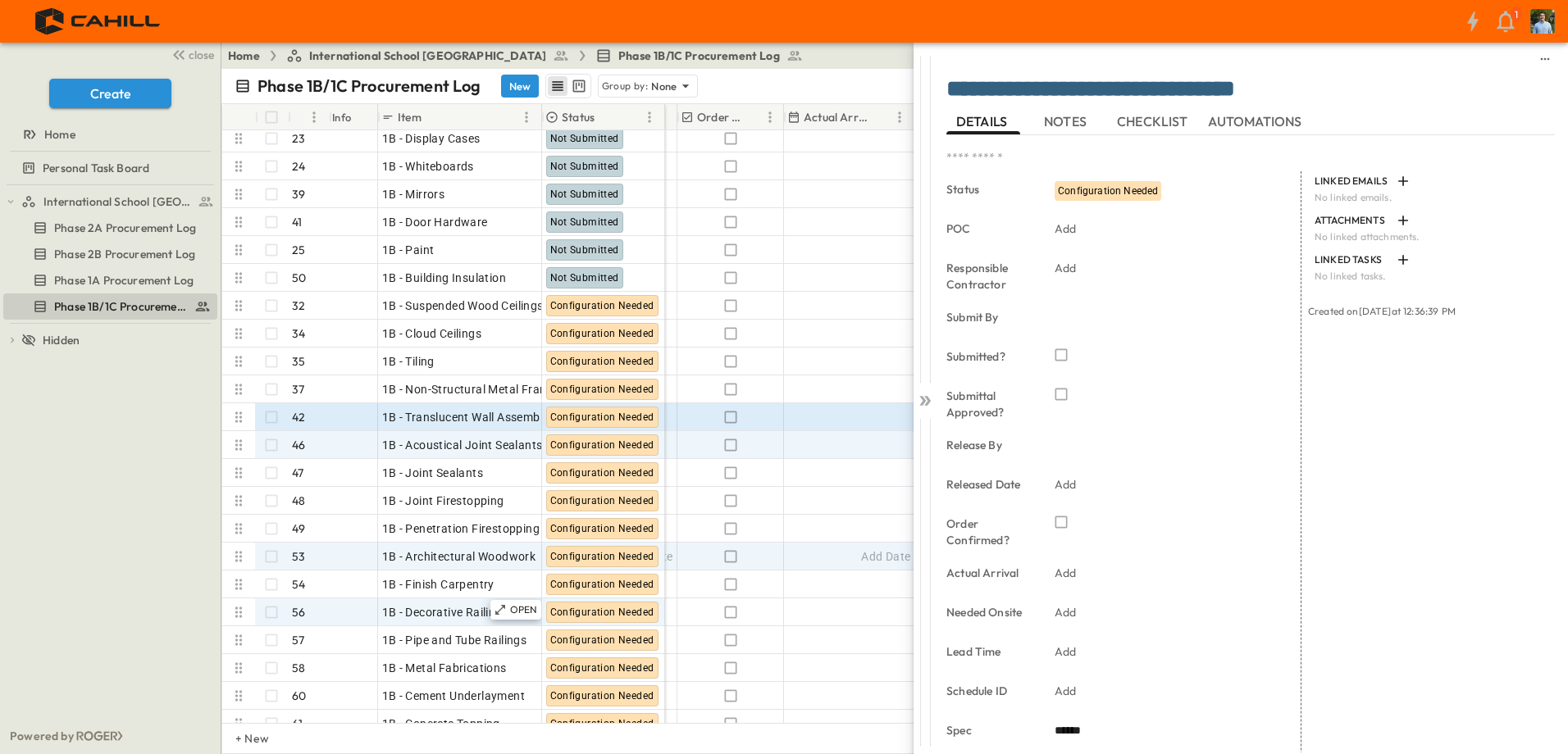 scroll, scrollTop: 1096, scrollLeft: 923, axis: both 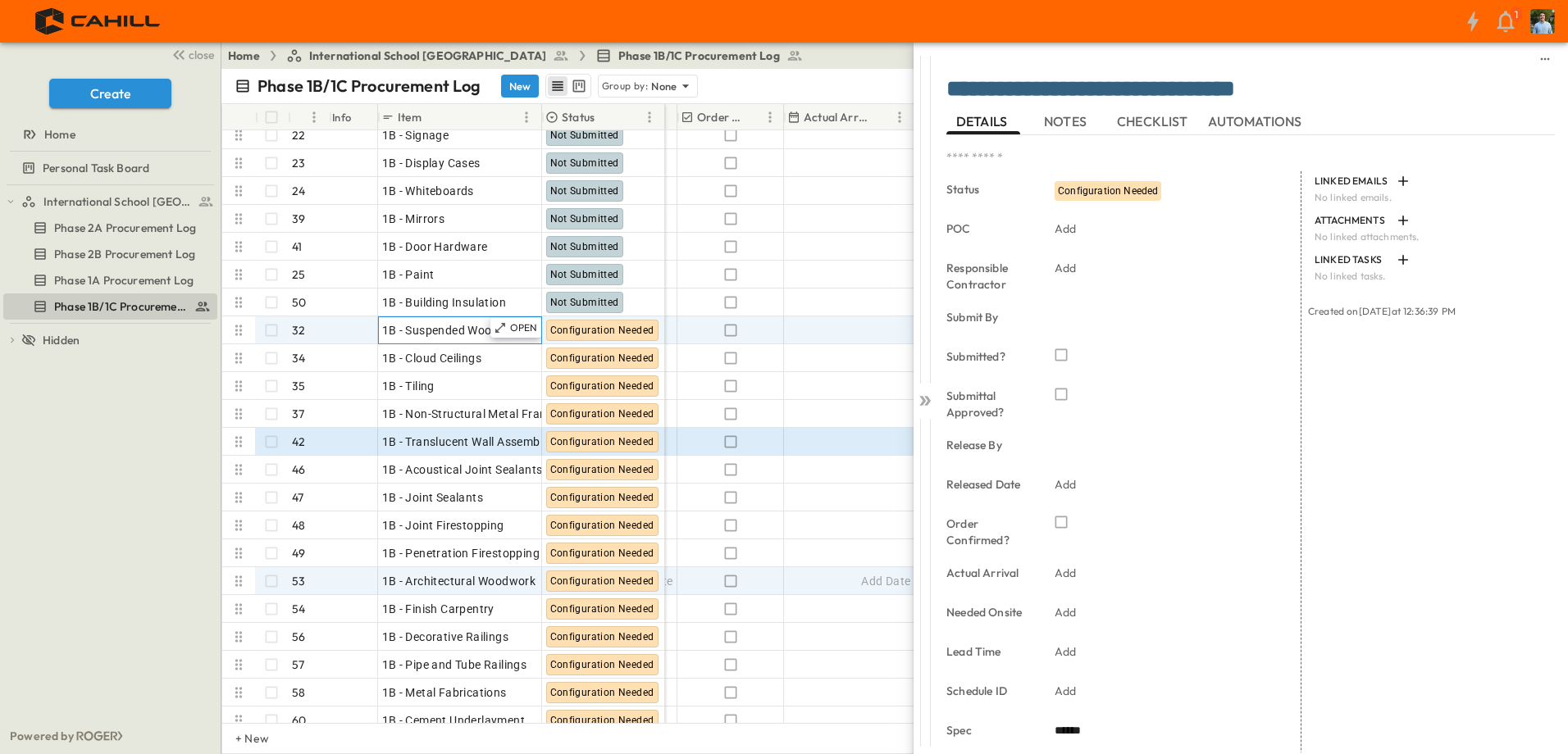 click on "1B - Suspended Wood Ceilings" at bounding box center [460, 330] 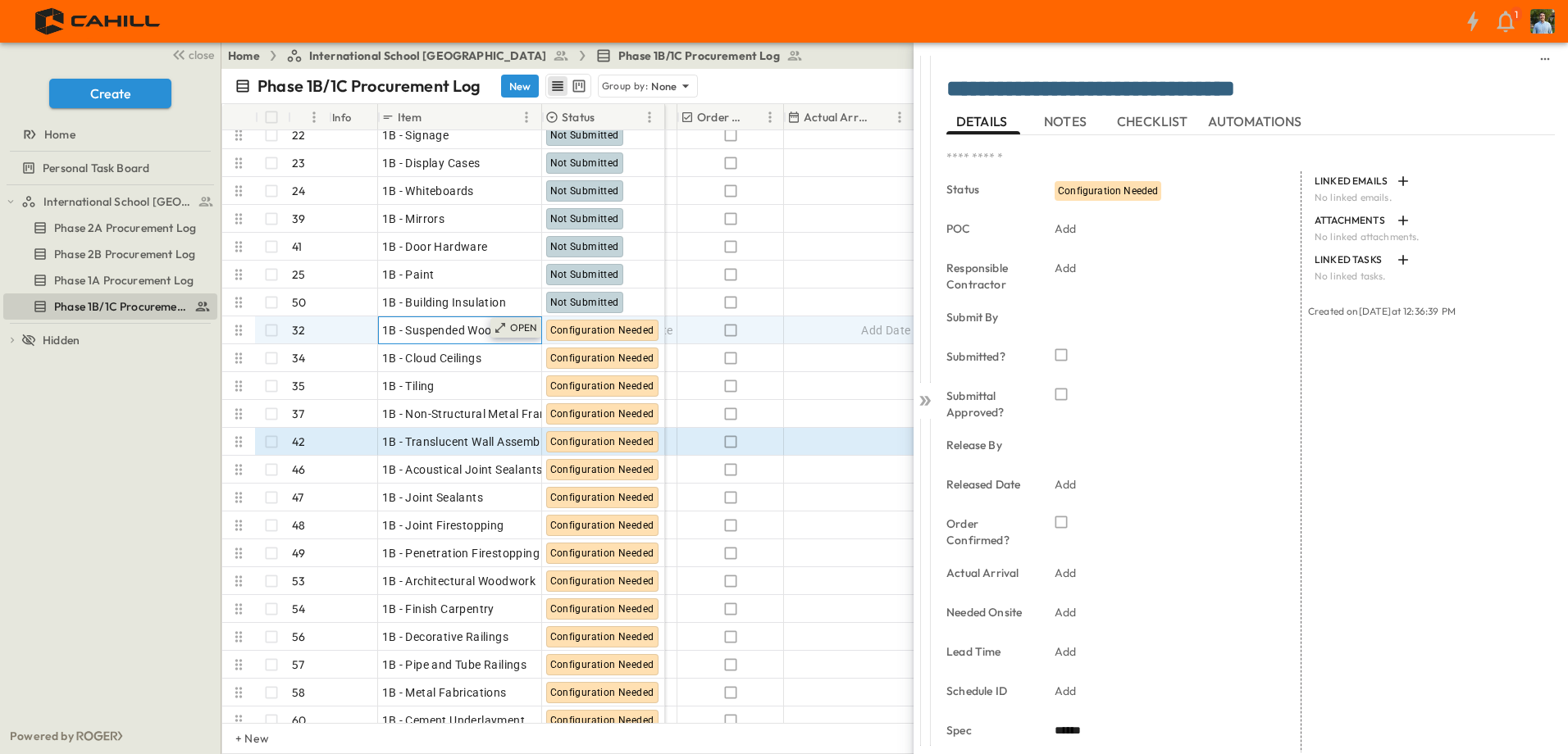 click 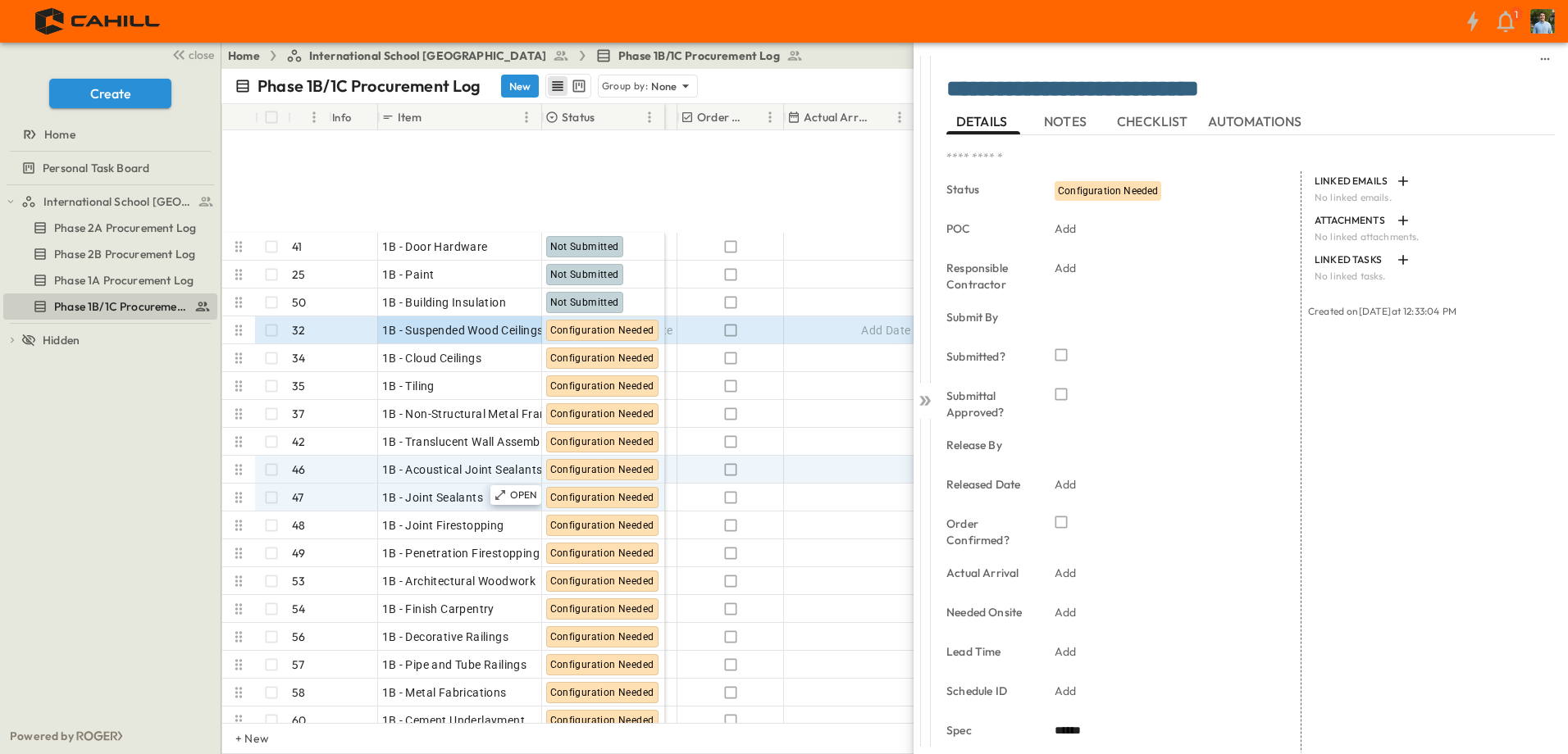scroll, scrollTop: 1259, scrollLeft: 923, axis: both 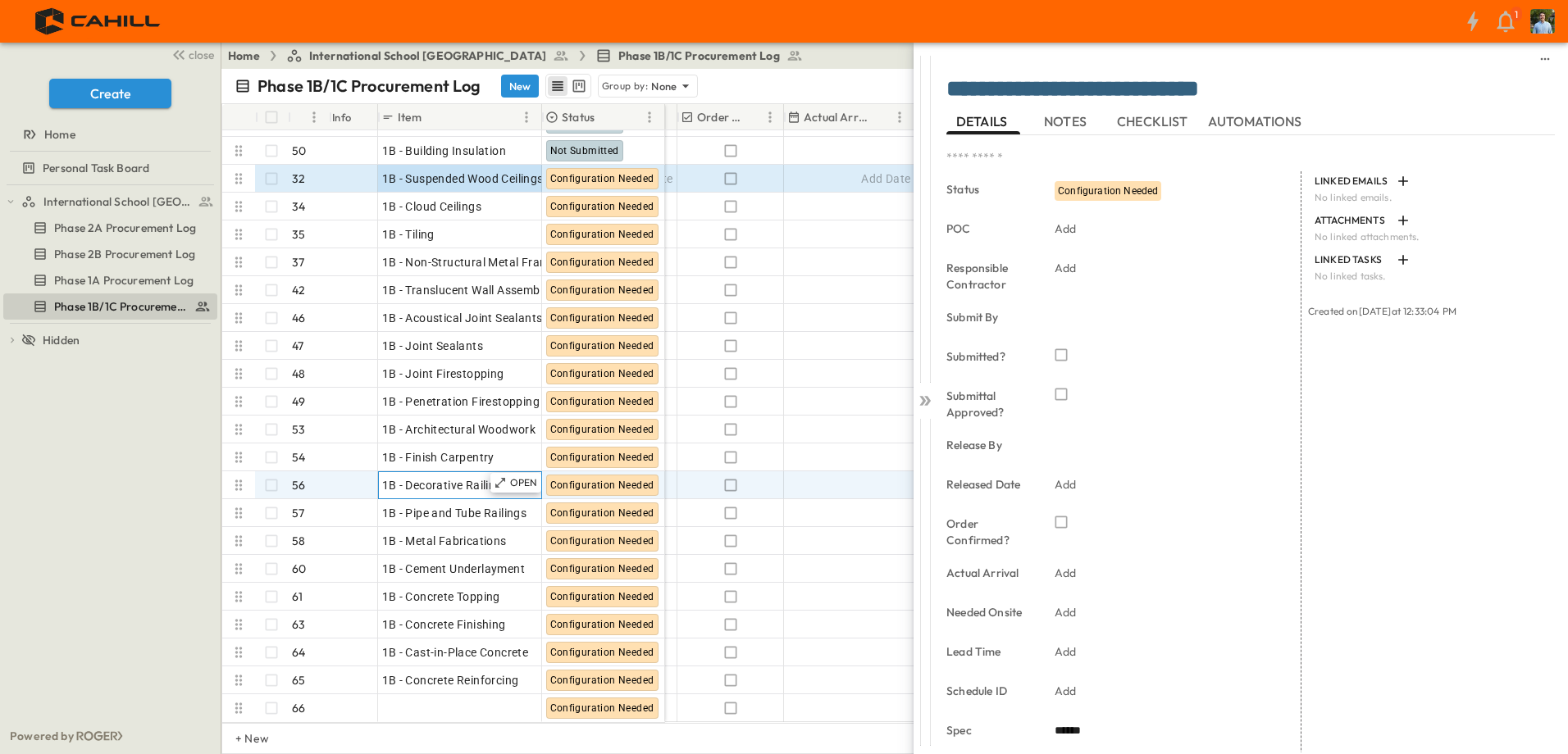 click on "1B - Decorative Railings" at bounding box center [445, 485] 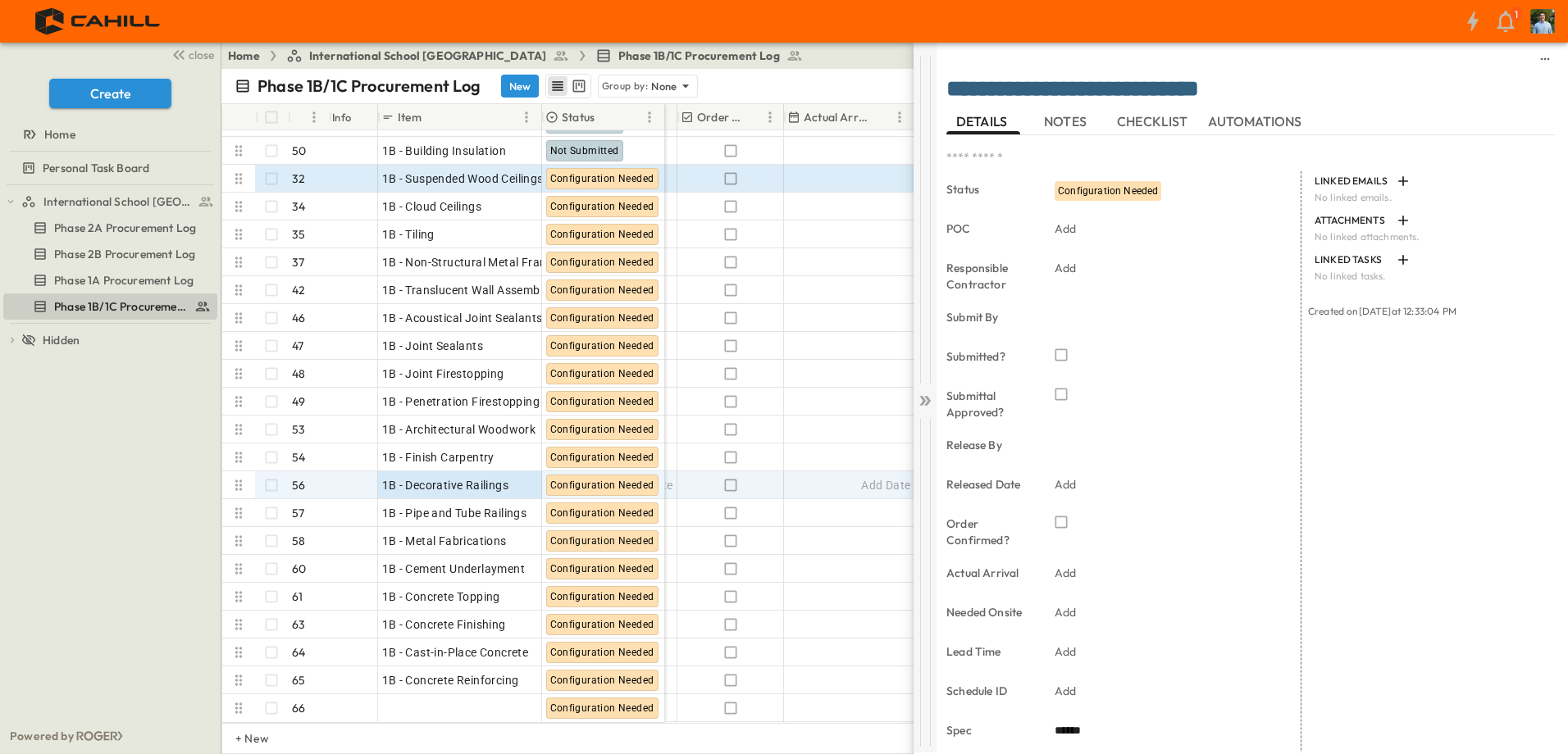 click 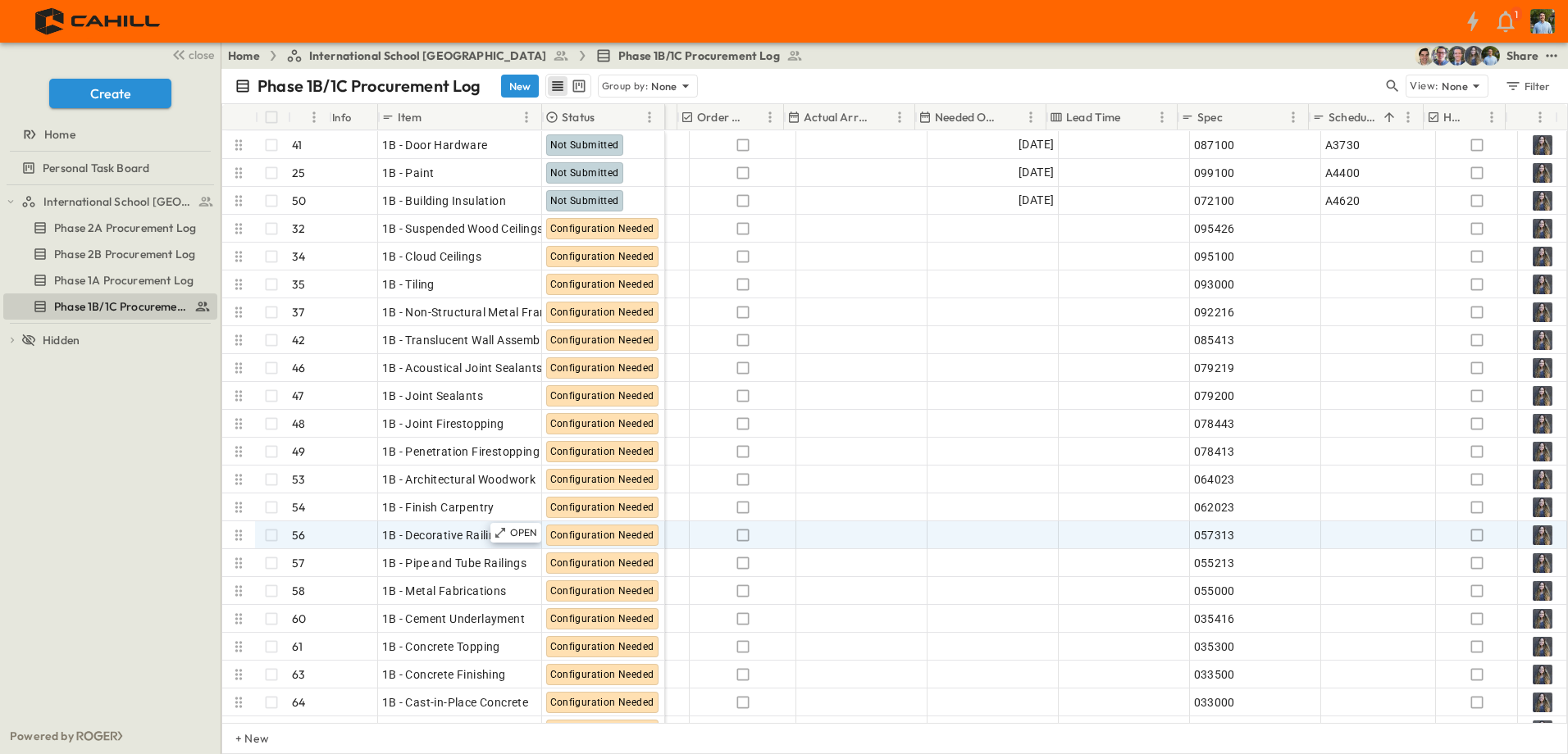 scroll, scrollTop: 1259, scrollLeft: 923, axis: both 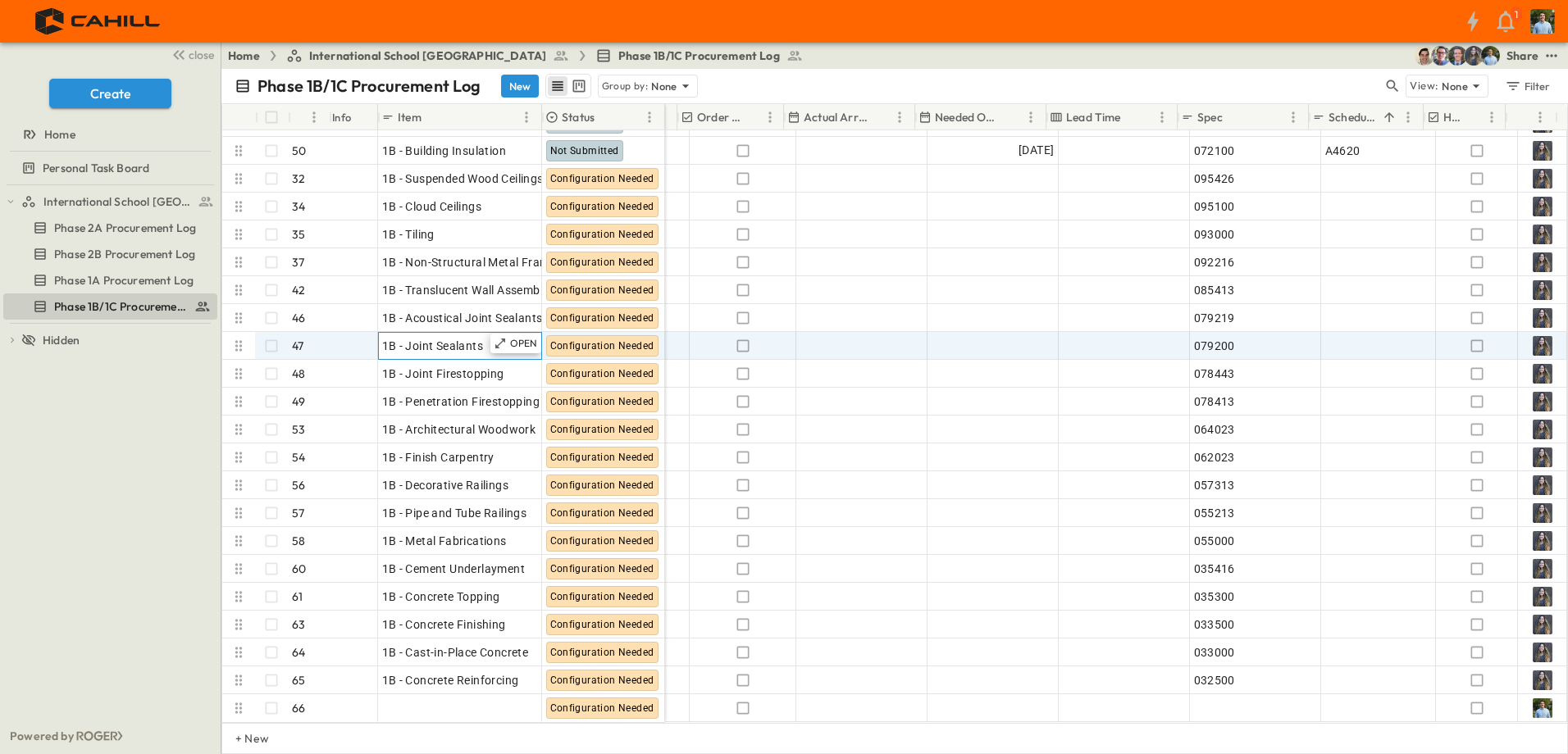 click on "1B - Joint Sealants" at bounding box center [433, 346] 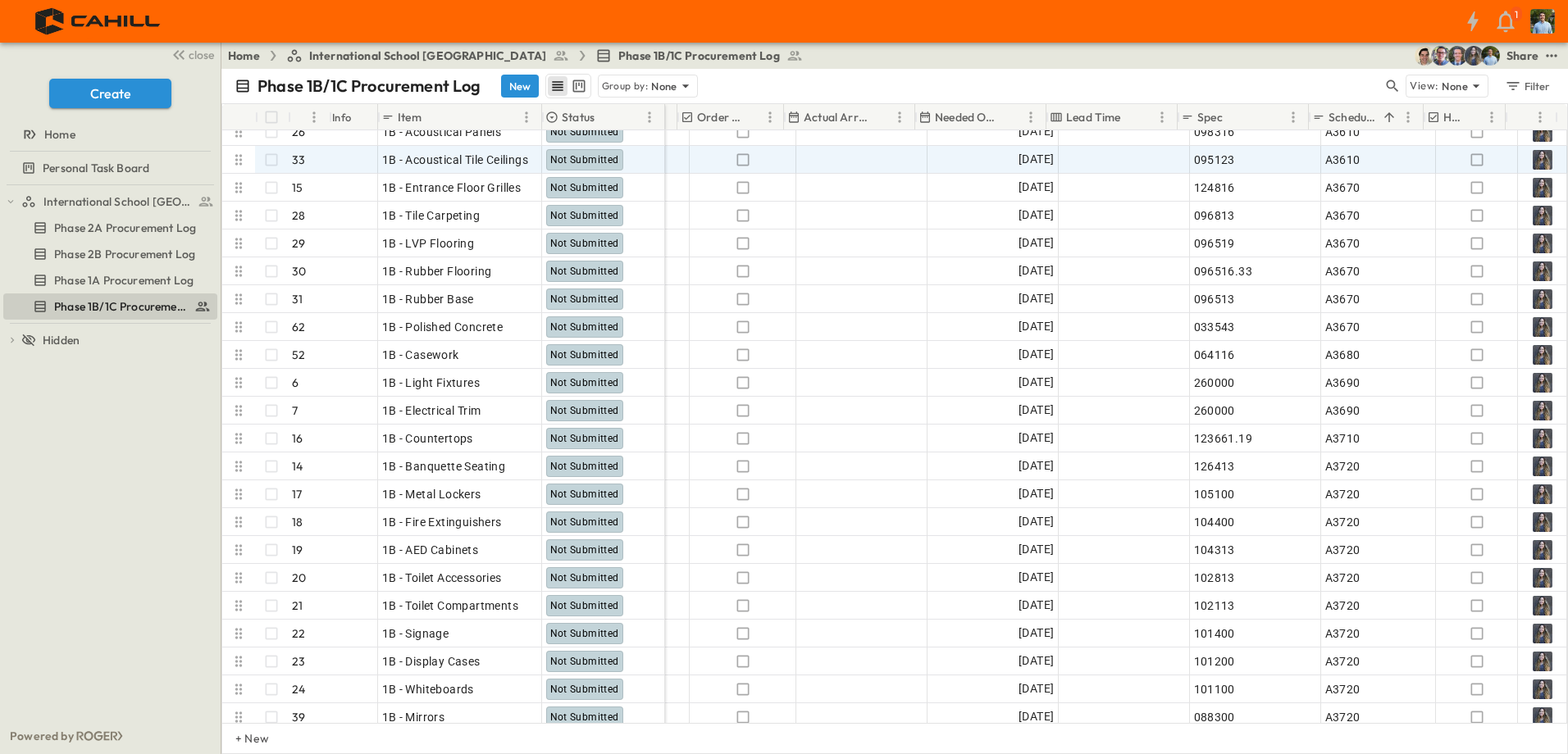 scroll, scrollTop: 521, scrollLeft: 923, axis: both 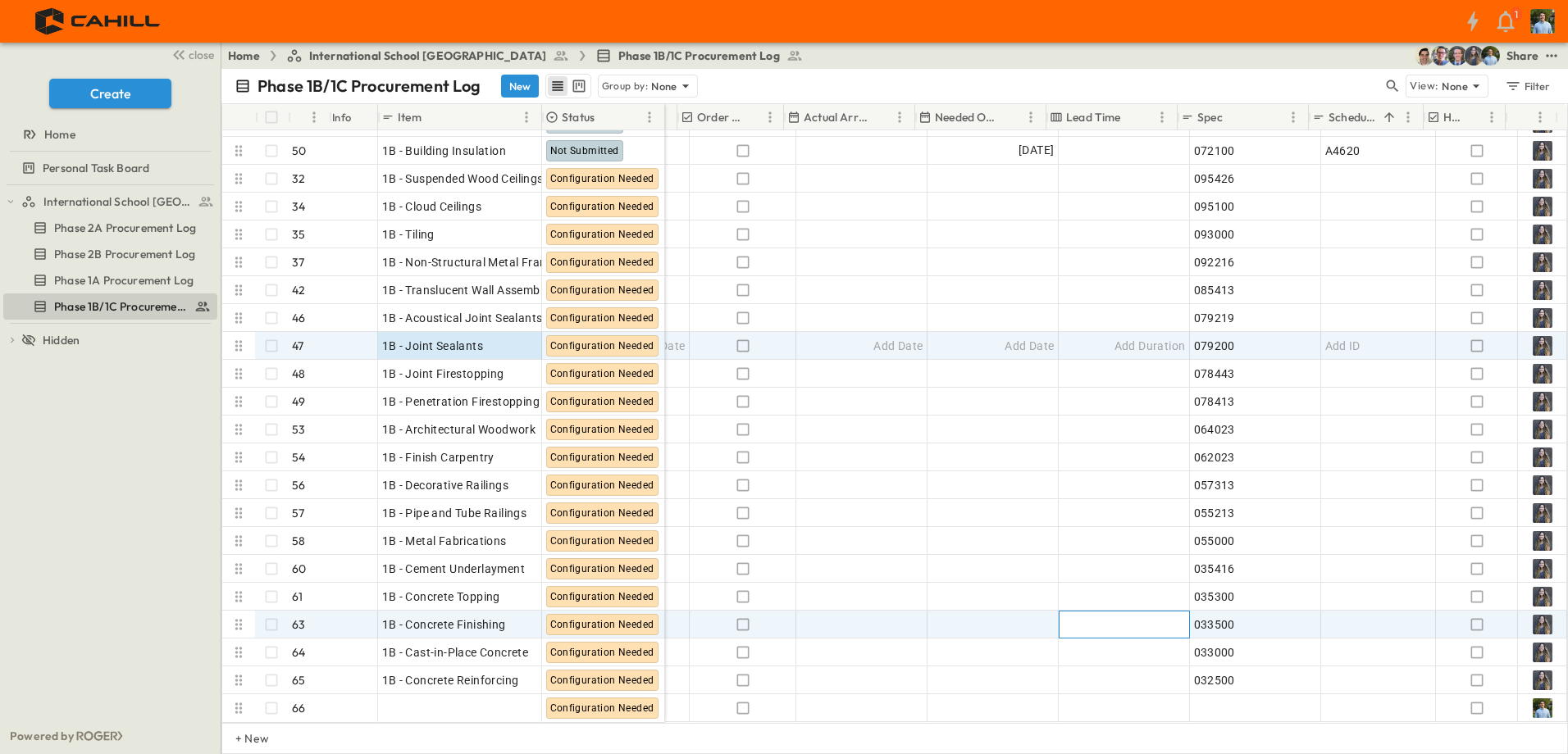 click on "Add Duration" at bounding box center [1124, 625] 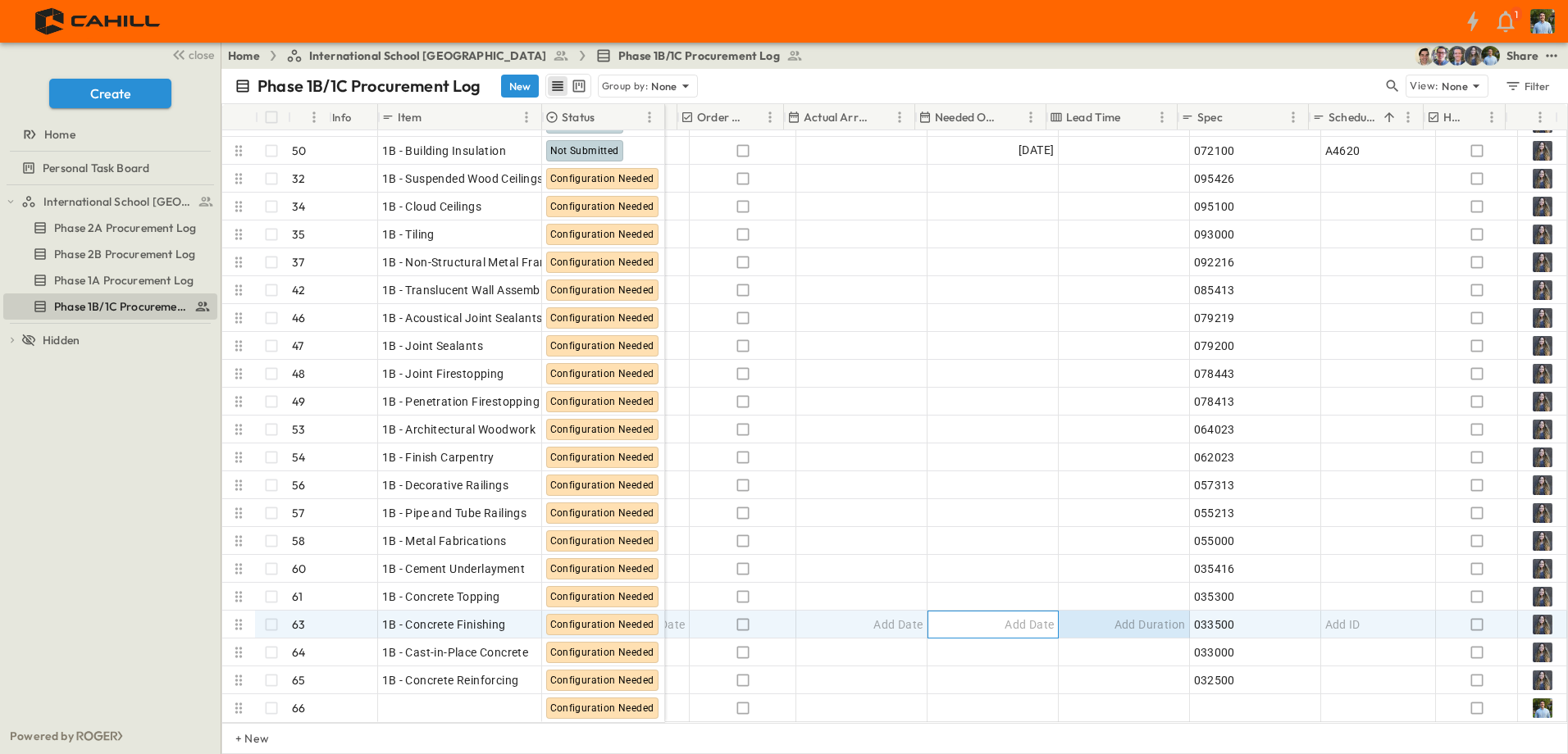 click on "Add Date" at bounding box center [1029, 625] 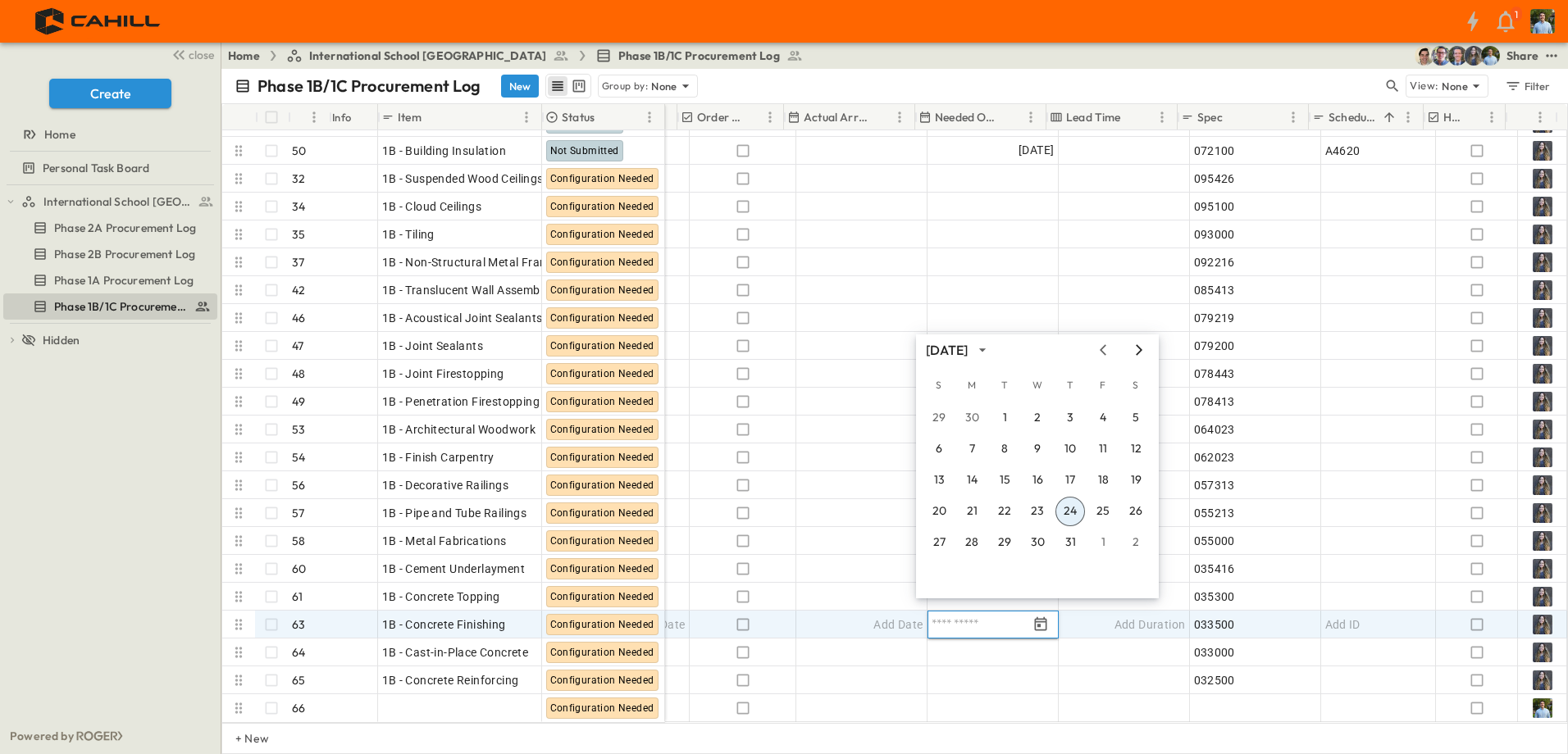 click 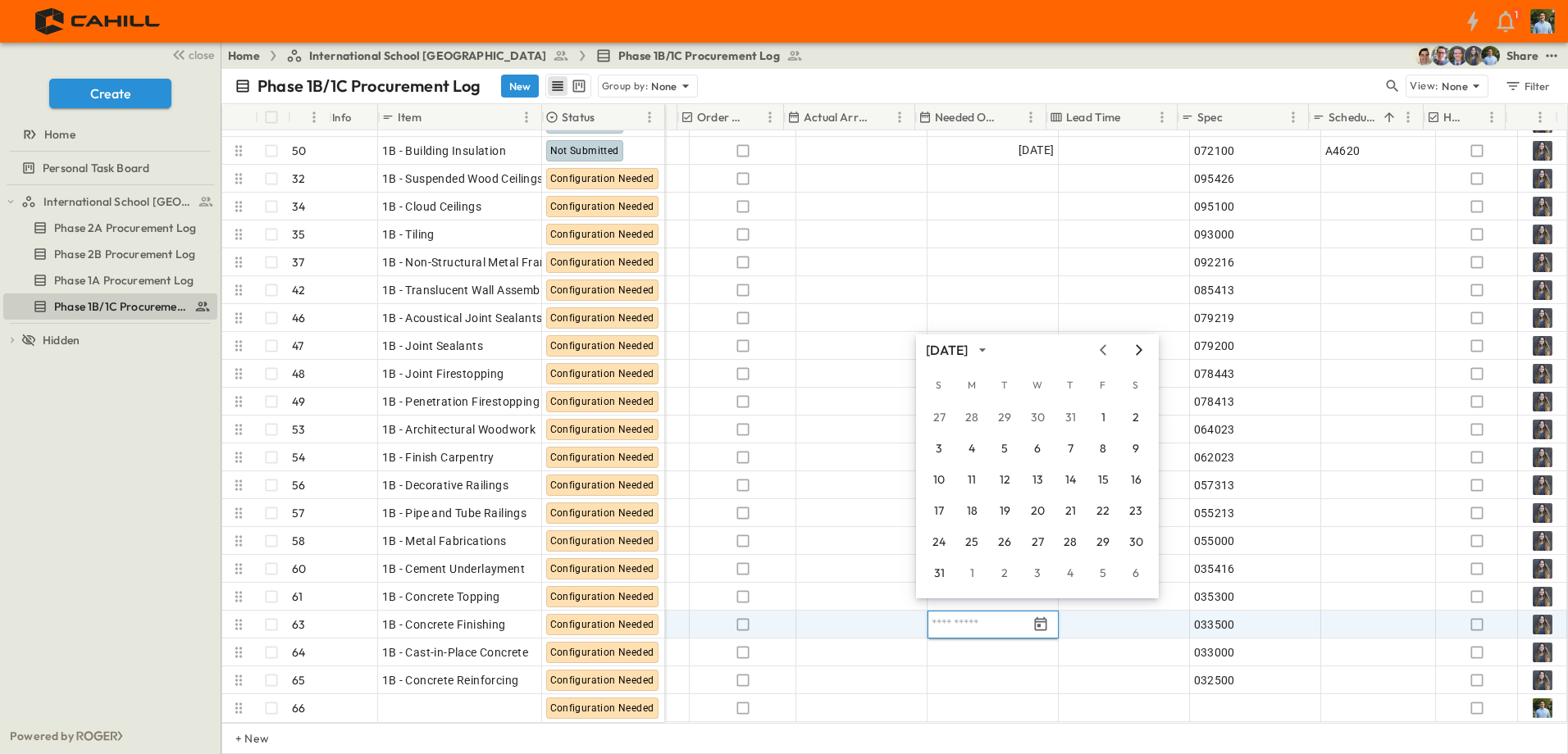 click 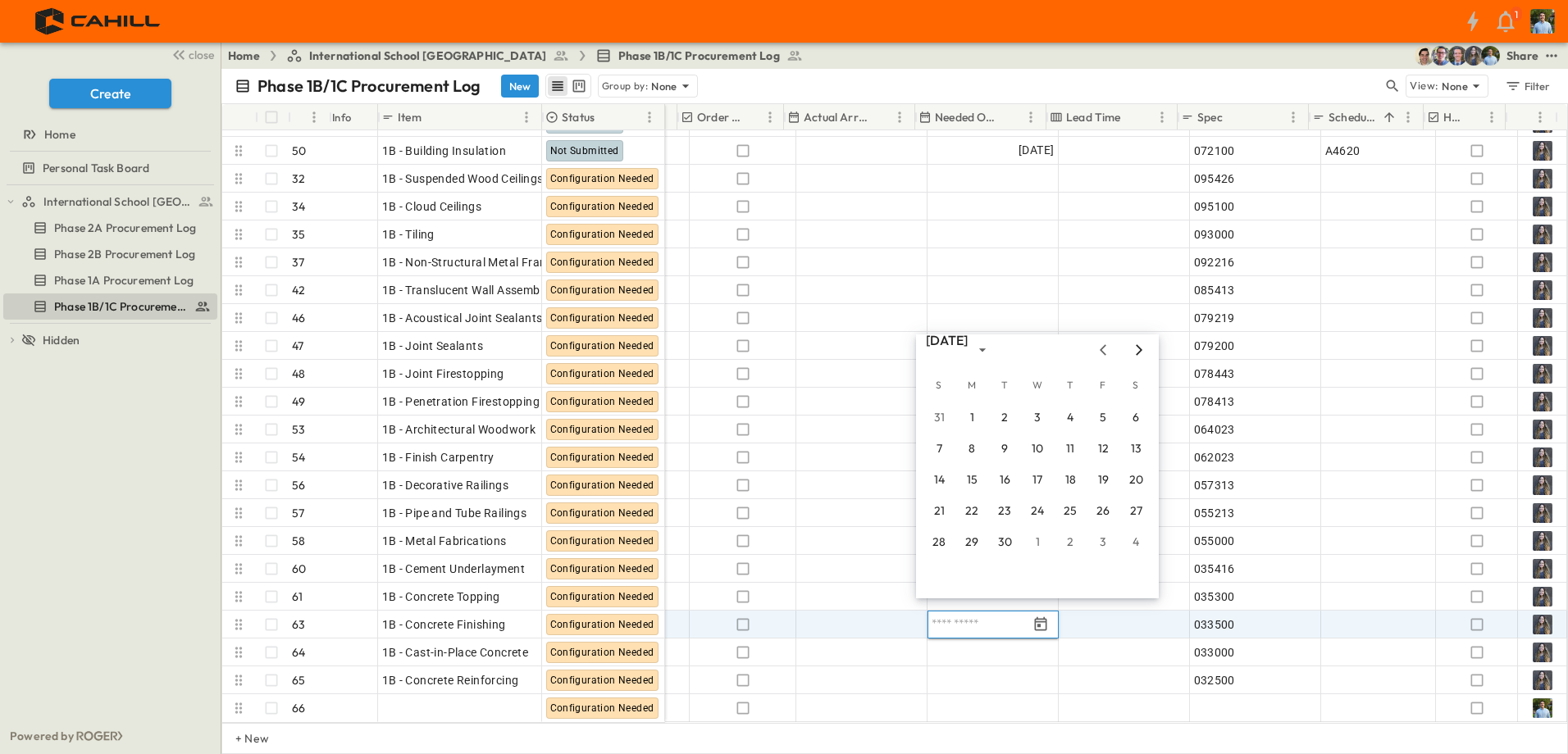 click 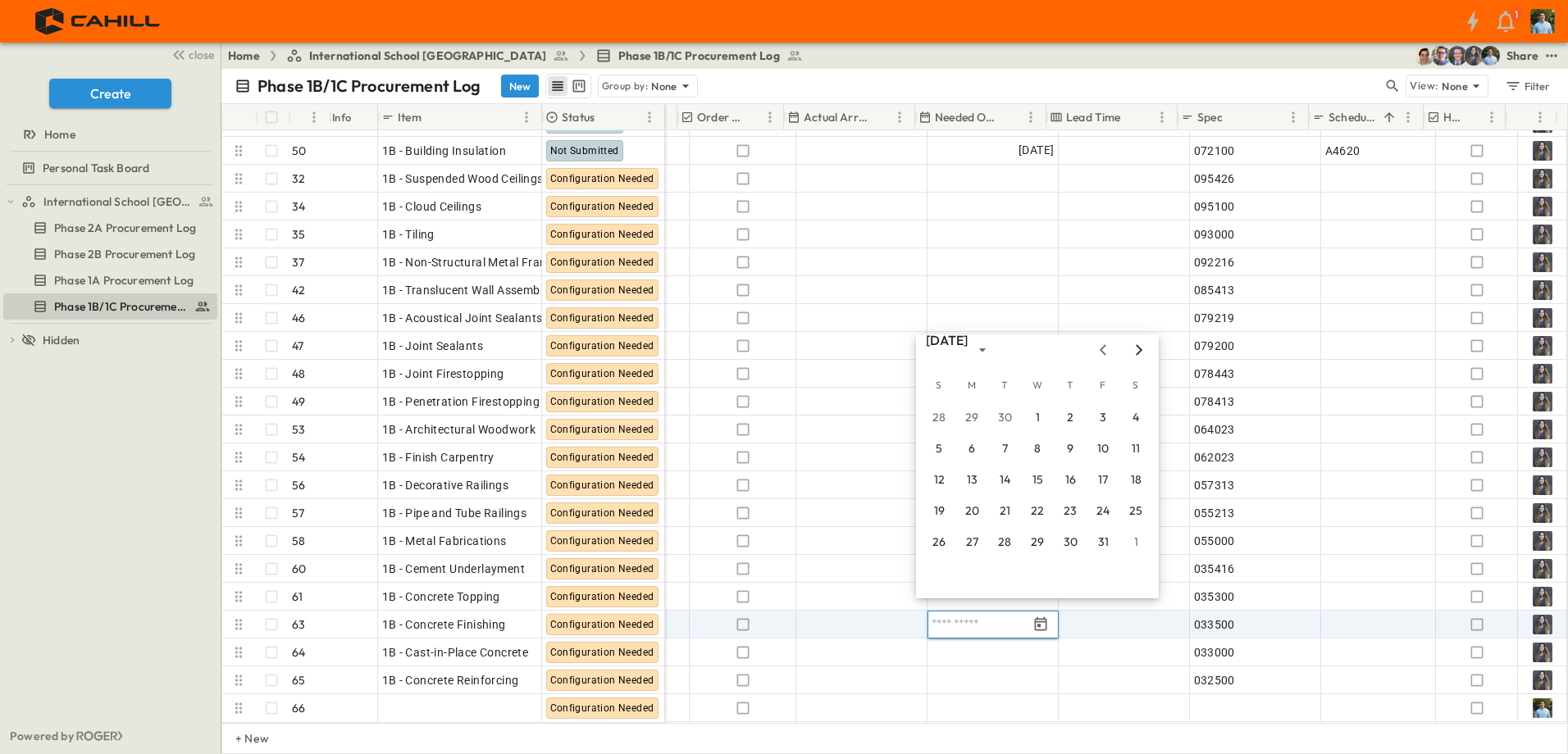 click 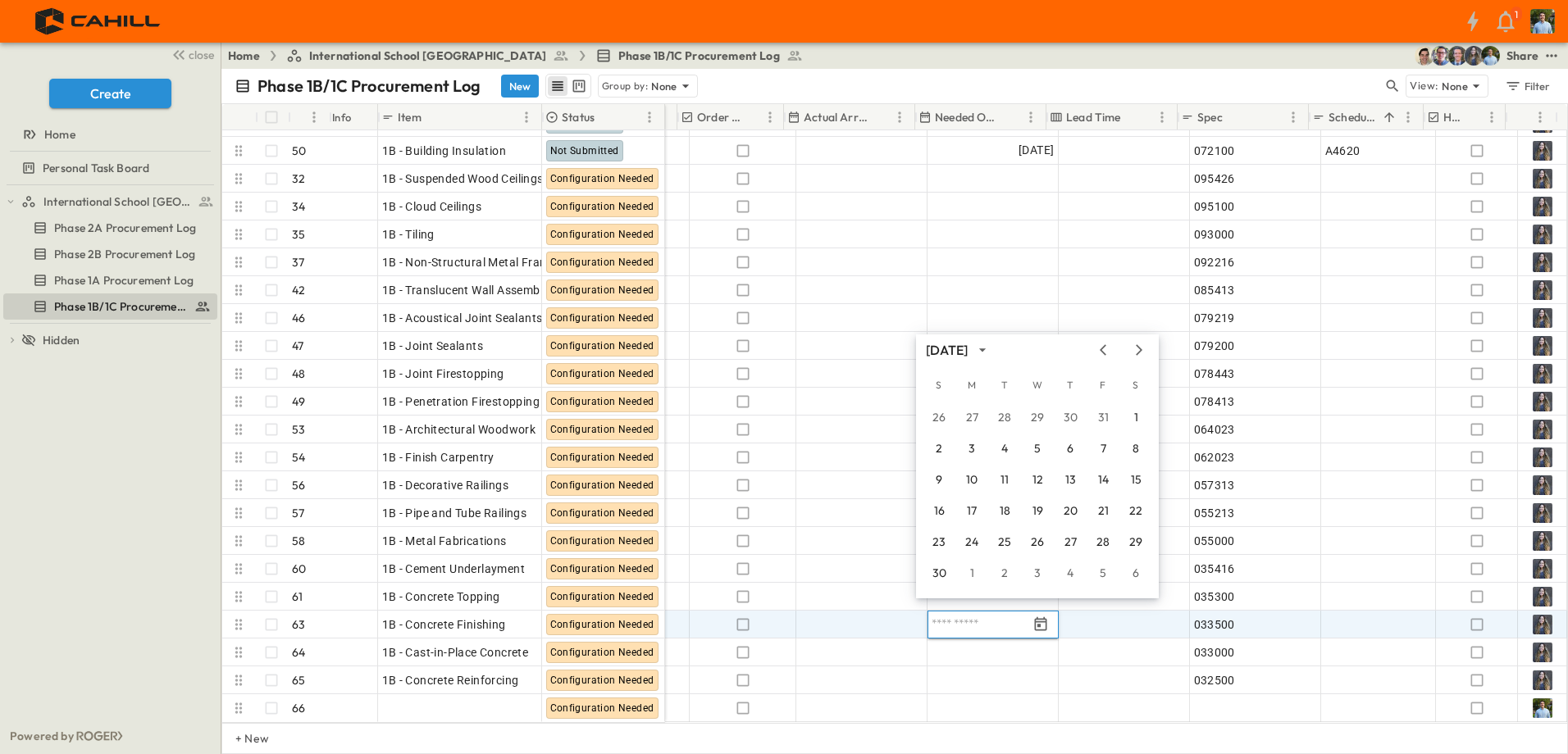 click on "[DATE]" at bounding box center [1037, 350] 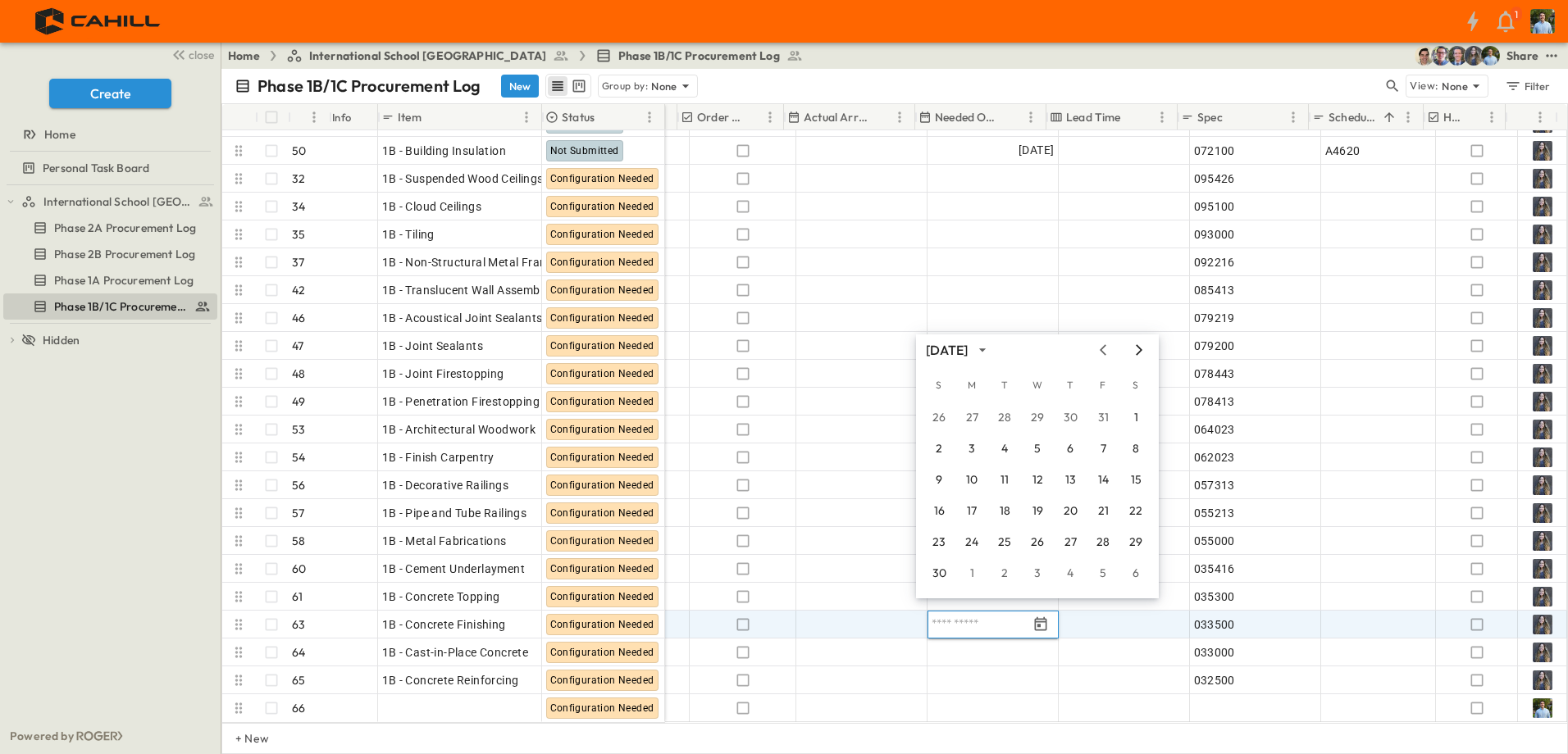 drag, startPoint x: 1142, startPoint y: 353, endPoint x: 1130, endPoint y: 379, distance: 28.635642 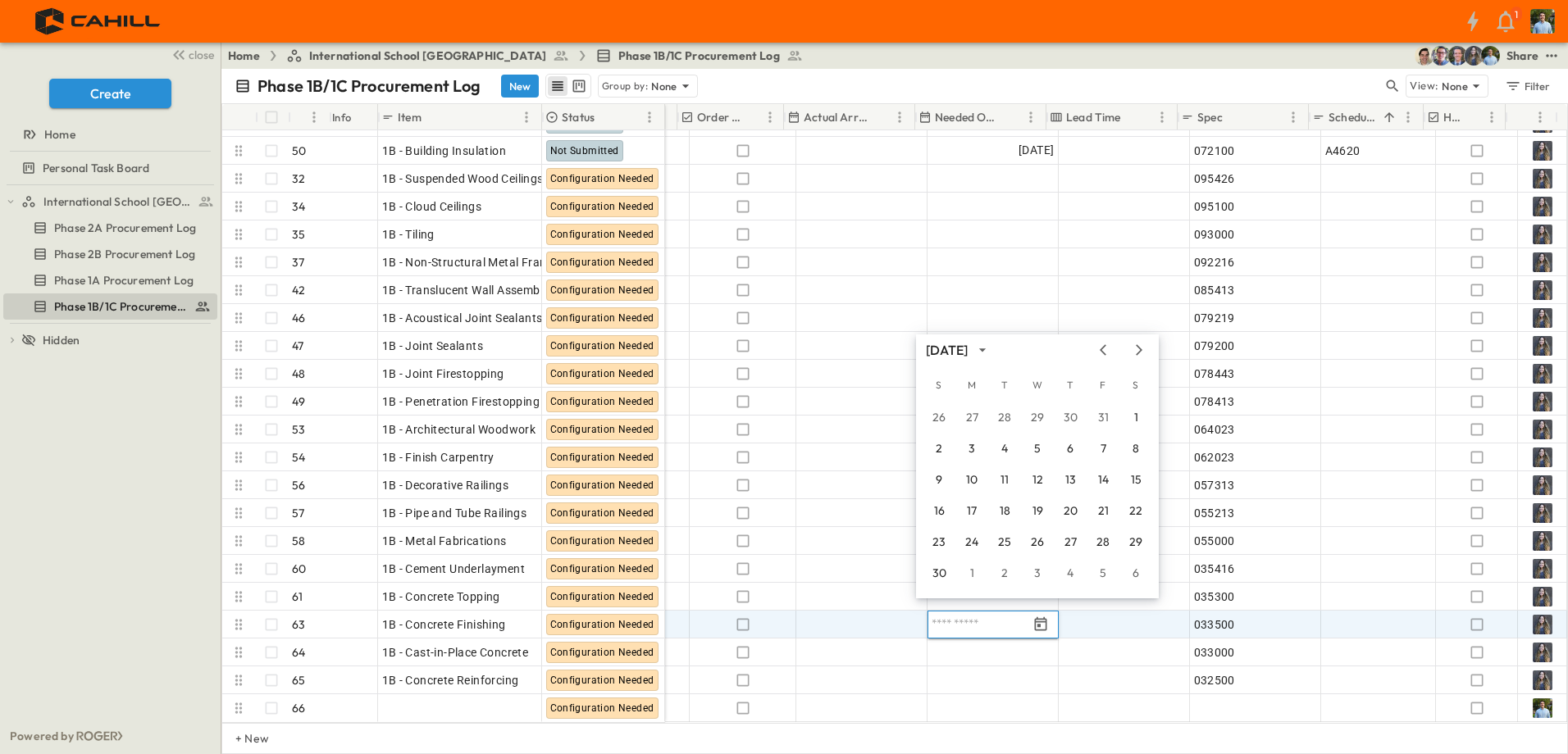 click 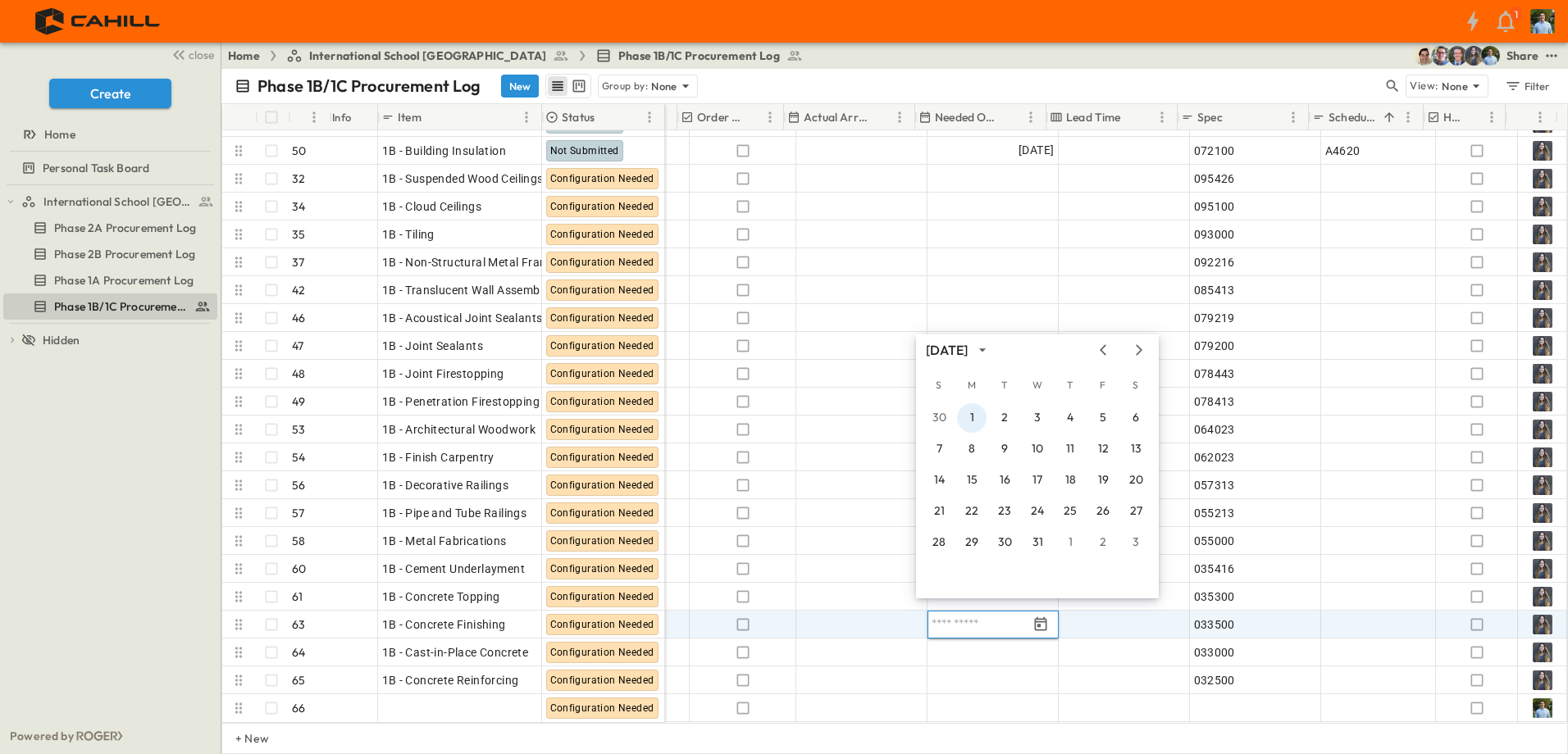 click on "1" at bounding box center (972, 418) 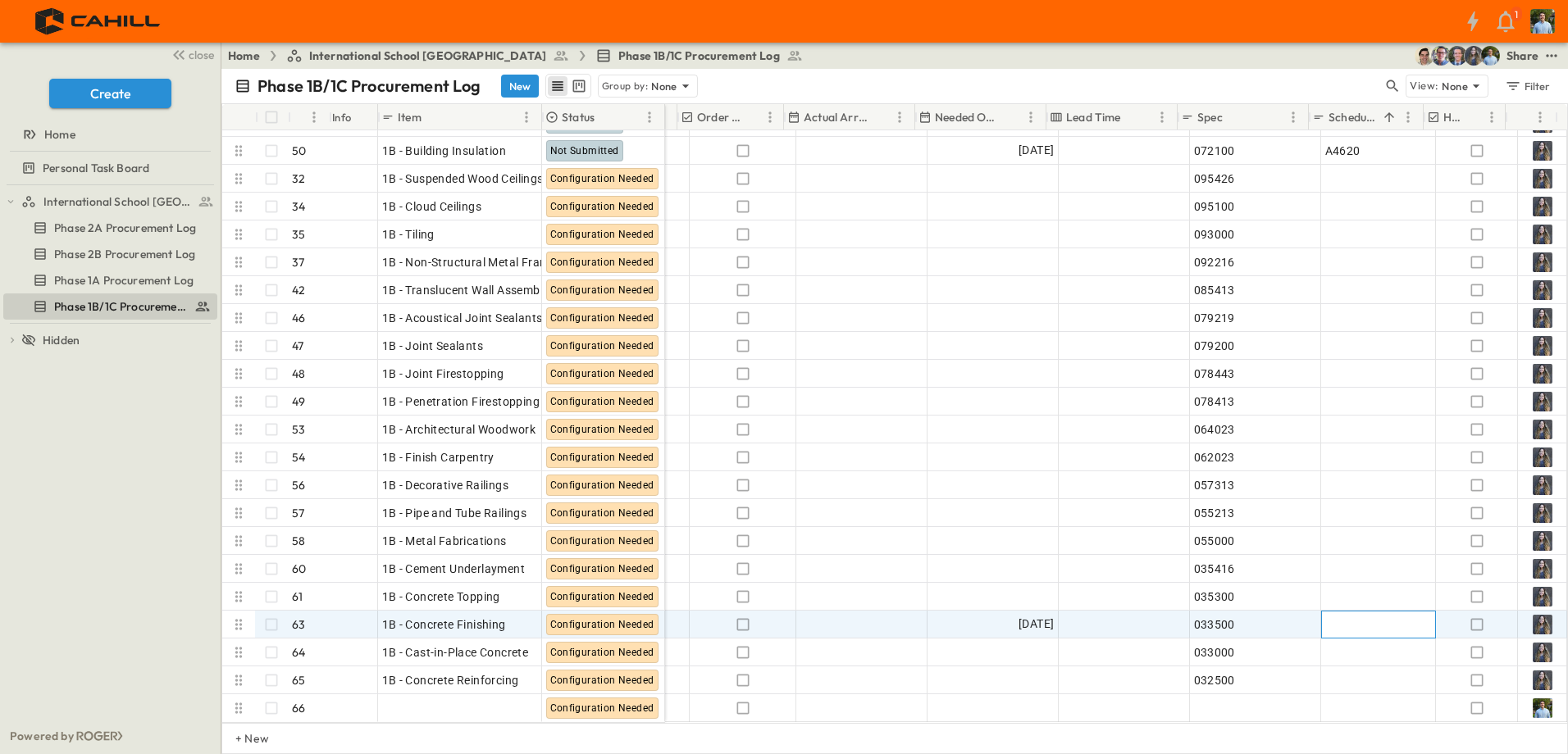 click on "Add ID" at bounding box center [1342, 625] 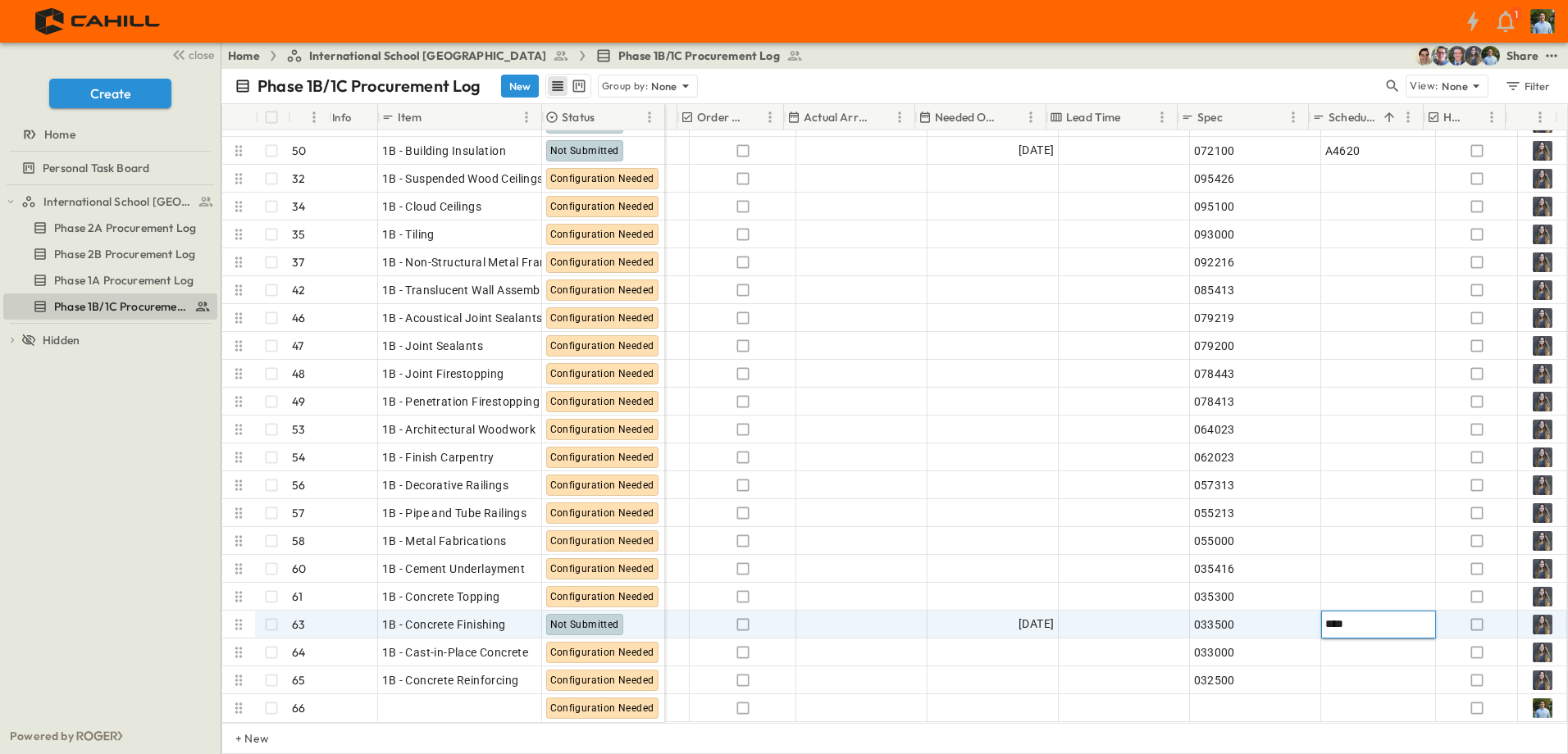 type on "*****" 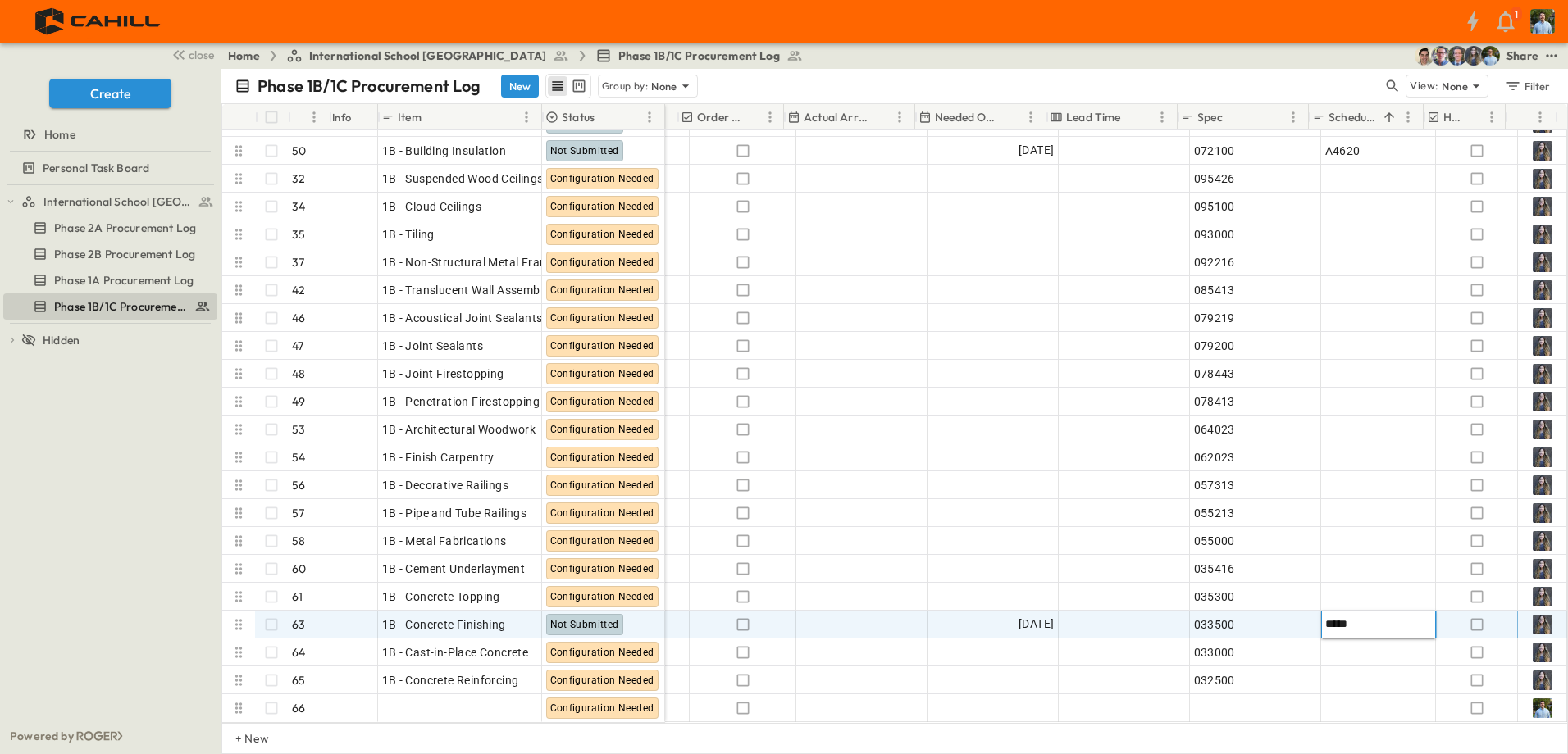 type 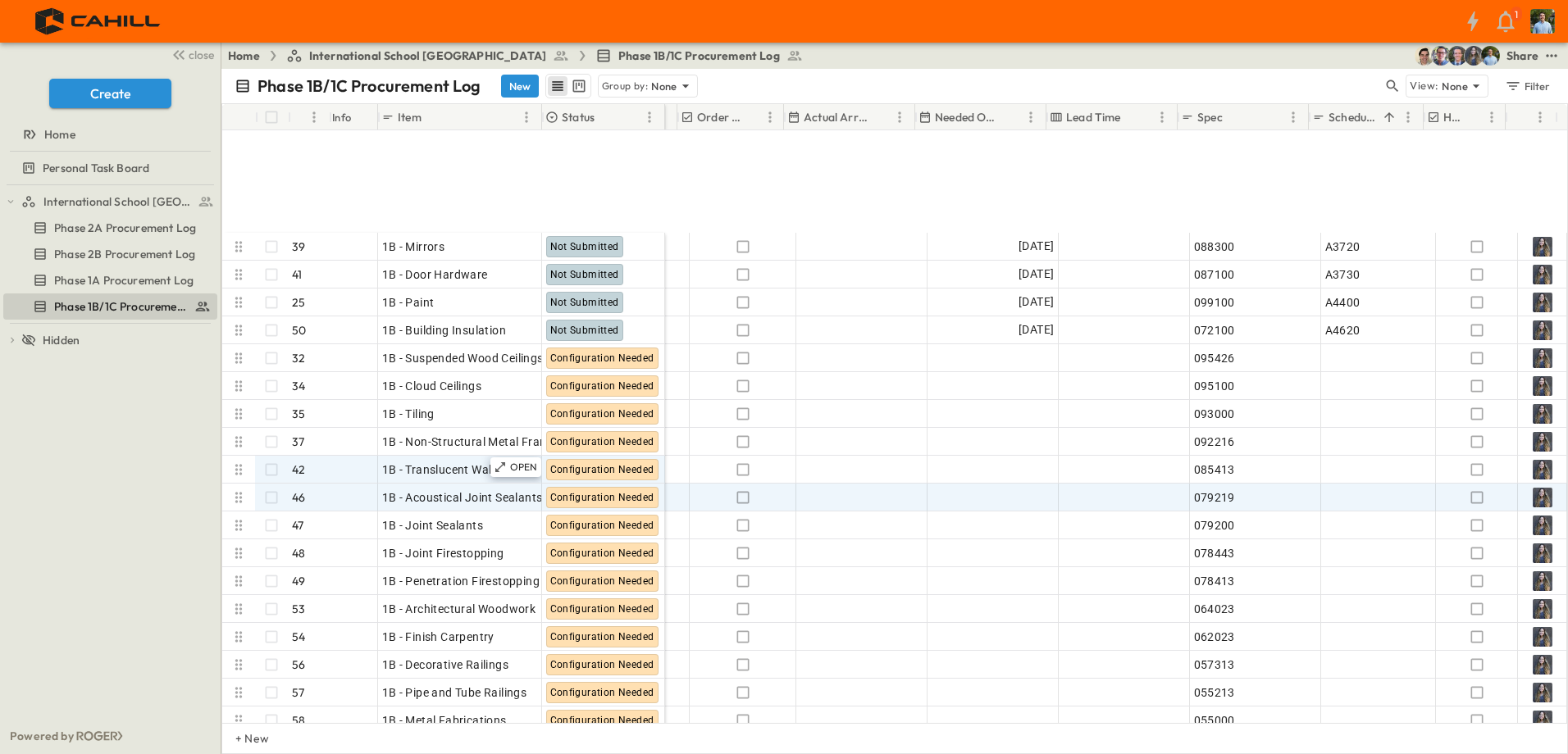 scroll, scrollTop: 1259, scrollLeft: 923, axis: both 